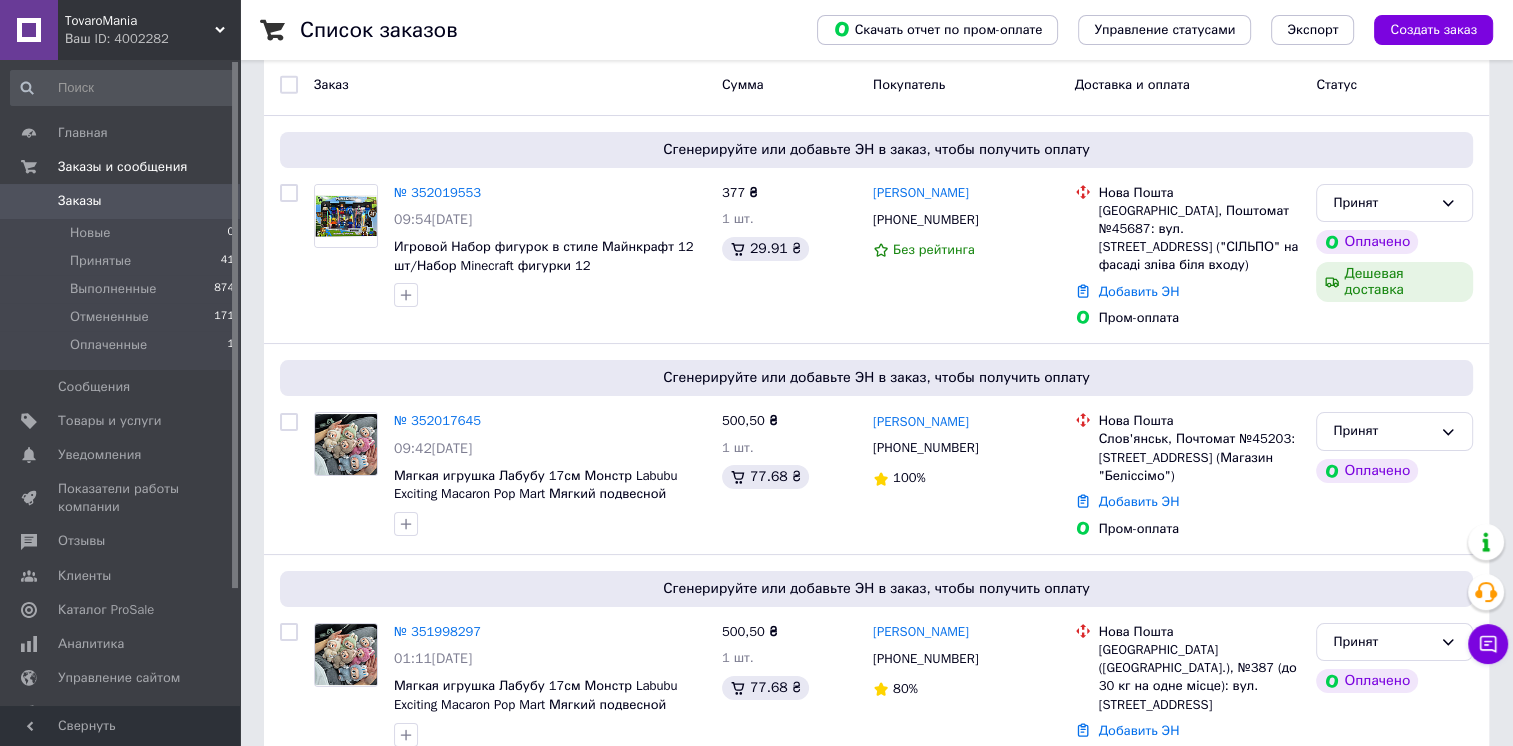 scroll, scrollTop: 100, scrollLeft: 0, axis: vertical 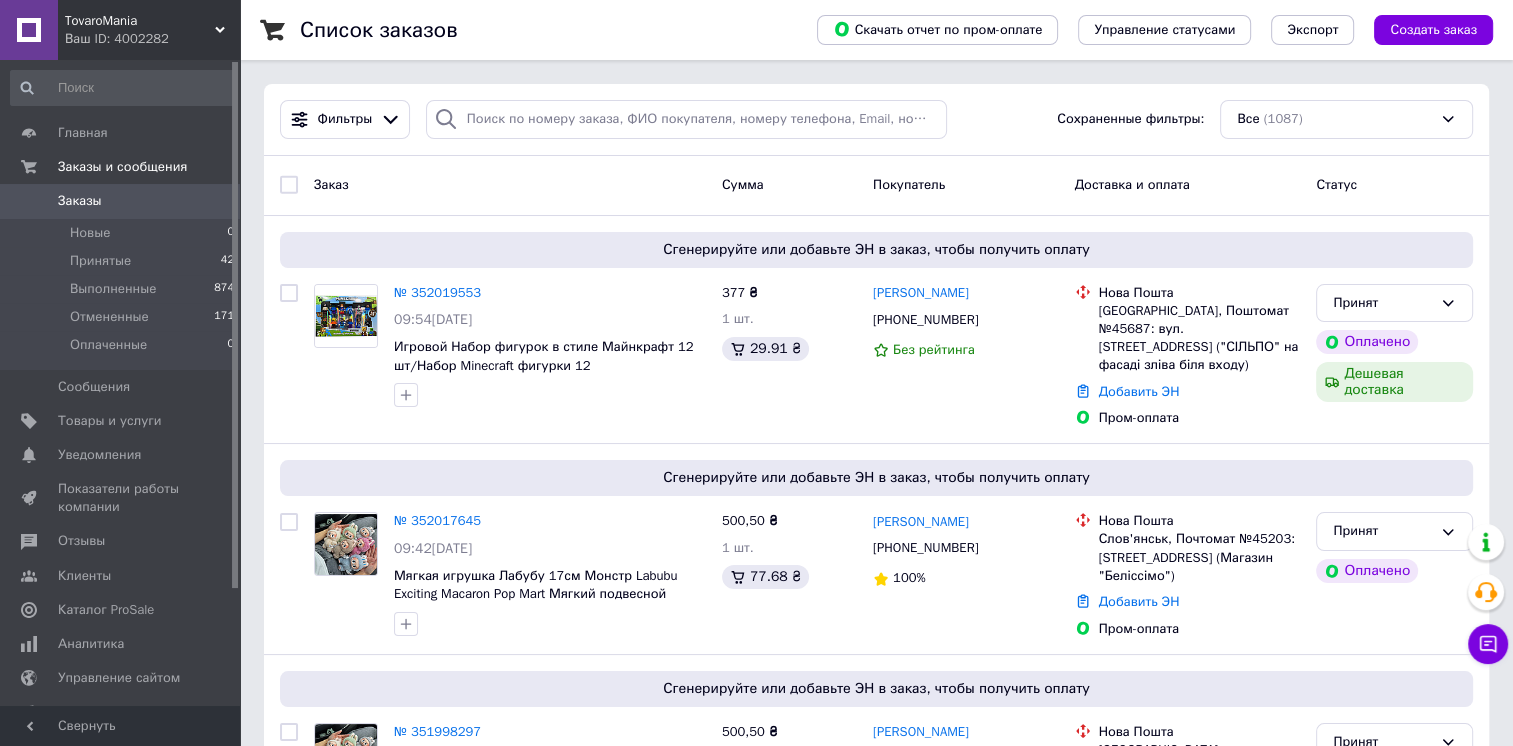 click on "Список заказов   Скачать отчет по пром-оплате Управление статусами Экспорт Создать заказ Фильтры Сохраненные фильтры: Все (1087) Заказ Сумма Покупатель Доставка и оплата Статус Сгенерируйте или добавьте ЭН в заказ, чтобы получить оплату № 352019553 09:54, 10.07.2025 Игровой Набор фигурок в стиле Майнкрафт 12 шт/Набор Minecraft фигурки 12 персонажей/Персонажи Майнкрафт 377 ₴ 1 шт. 29.91 ₴ Олена Пільник +380937333574 Без рейтинга Нова Пошта Одеса, Поштомат №45687: вул. Довженка, 4 ("СІЛЬПО" на фасаді зліва біля входу) Добавить ЭН Пром-оплата Принят Оплачено Дешевая доставка № 352017645 500,50 ₴ 100%" at bounding box center [876, 9580] 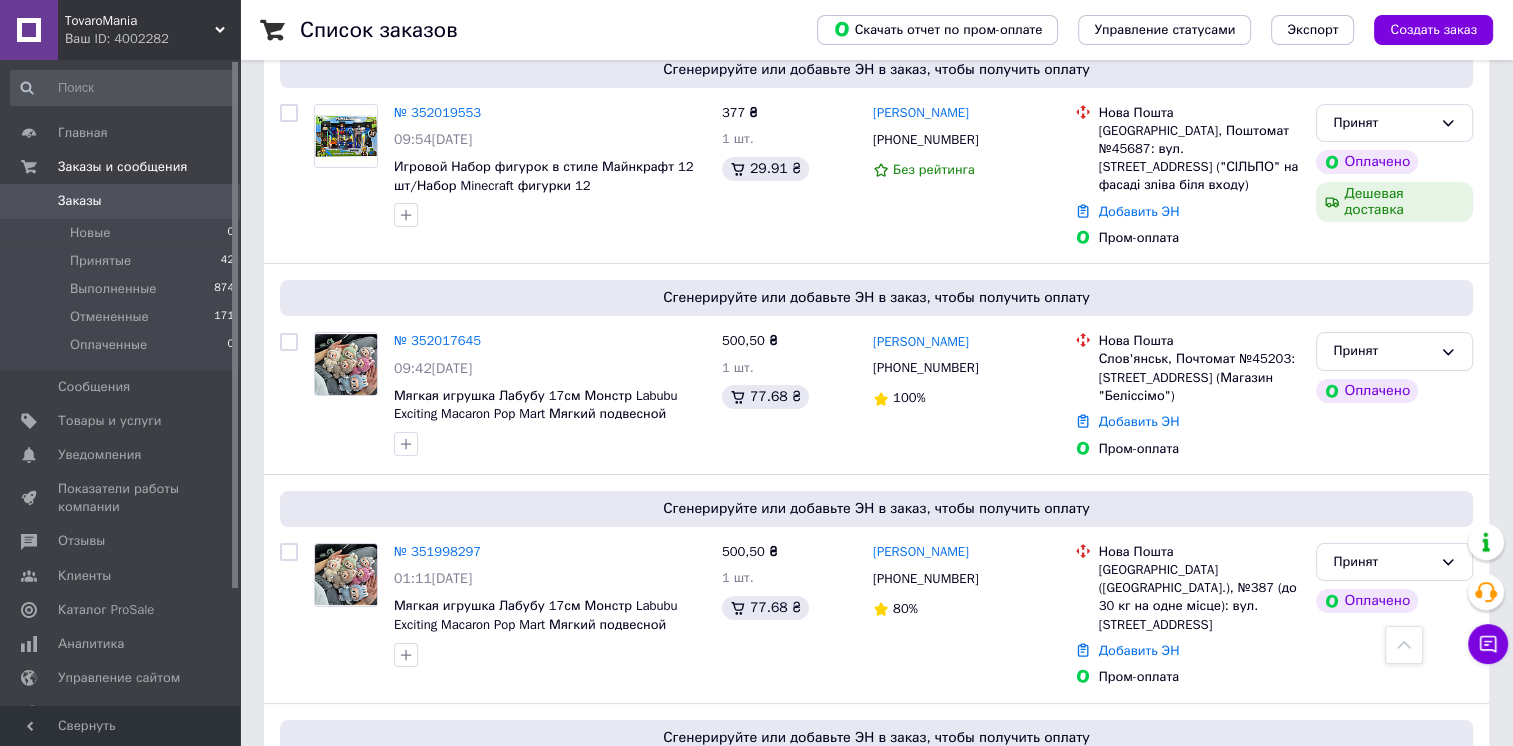 scroll, scrollTop: 0, scrollLeft: 0, axis: both 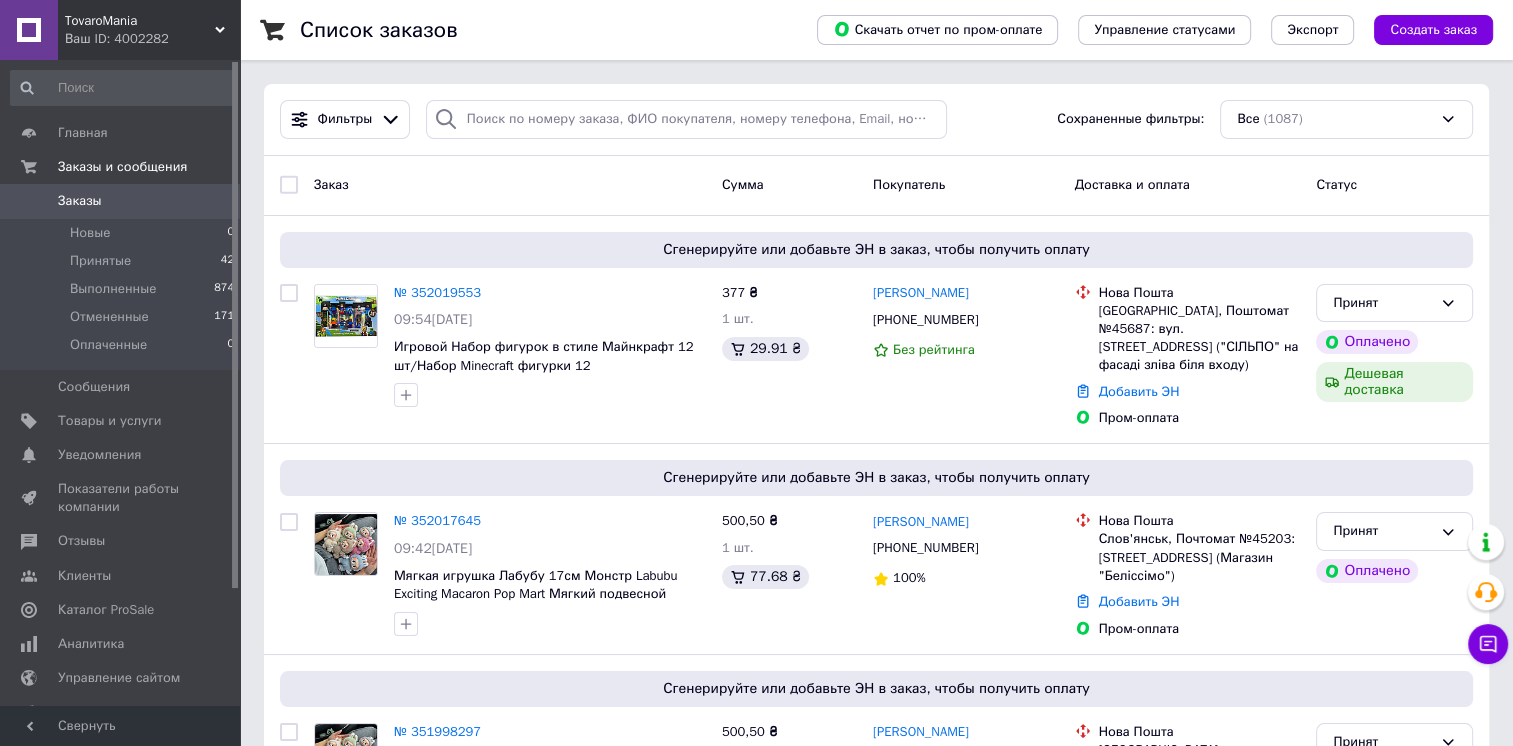 click on "Список заказов   Скачать отчет по пром-оплате Управление статусами Экспорт Создать заказ Фильтры Сохраненные фильтры: Все (1087) Заказ Сумма Покупатель Доставка и оплата Статус Сгенерируйте или добавьте ЭН в заказ, чтобы получить оплату № 352019553 09:54[DATE] Игровой Набор фигурок в стиле Майнкрафт 12 шт/Набор Minecraft фигурки 12 персонажей/[PERSON_NAME] 377 ₴ 1 шт. 29.91 ₴ [PERSON_NAME] [PHONE_NUMBER] Без рейтинга [GEOGRAPHIC_DATA] №45687: вул. Довженка, 4 ("СІЛЬПО" на фасаді зліва біля входу) Добавить ЭН Пром-оплата Принят Оплачено Дешевая доставка № 352017645 500,50 ₴ 100%" at bounding box center (876, 9580) 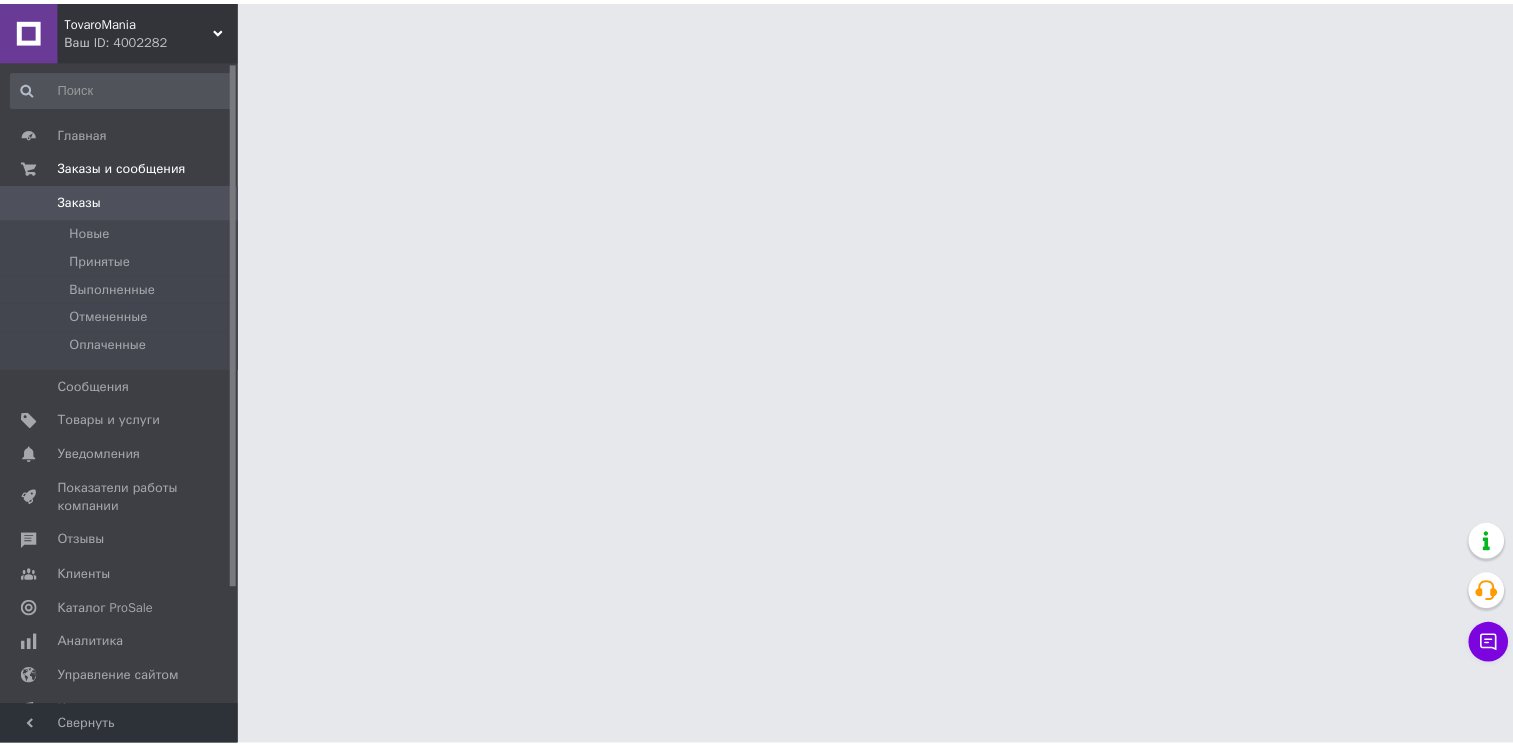 scroll, scrollTop: 0, scrollLeft: 0, axis: both 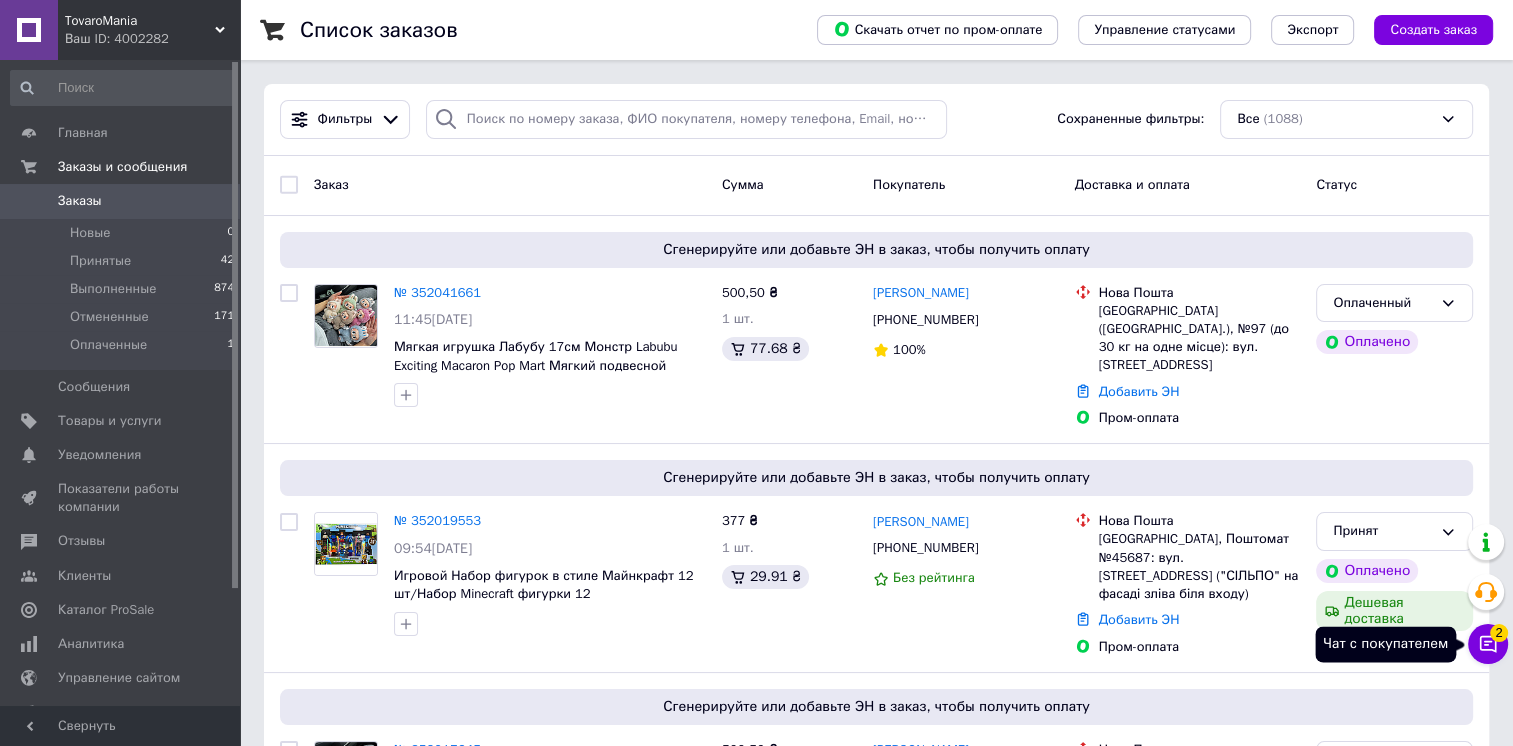 click 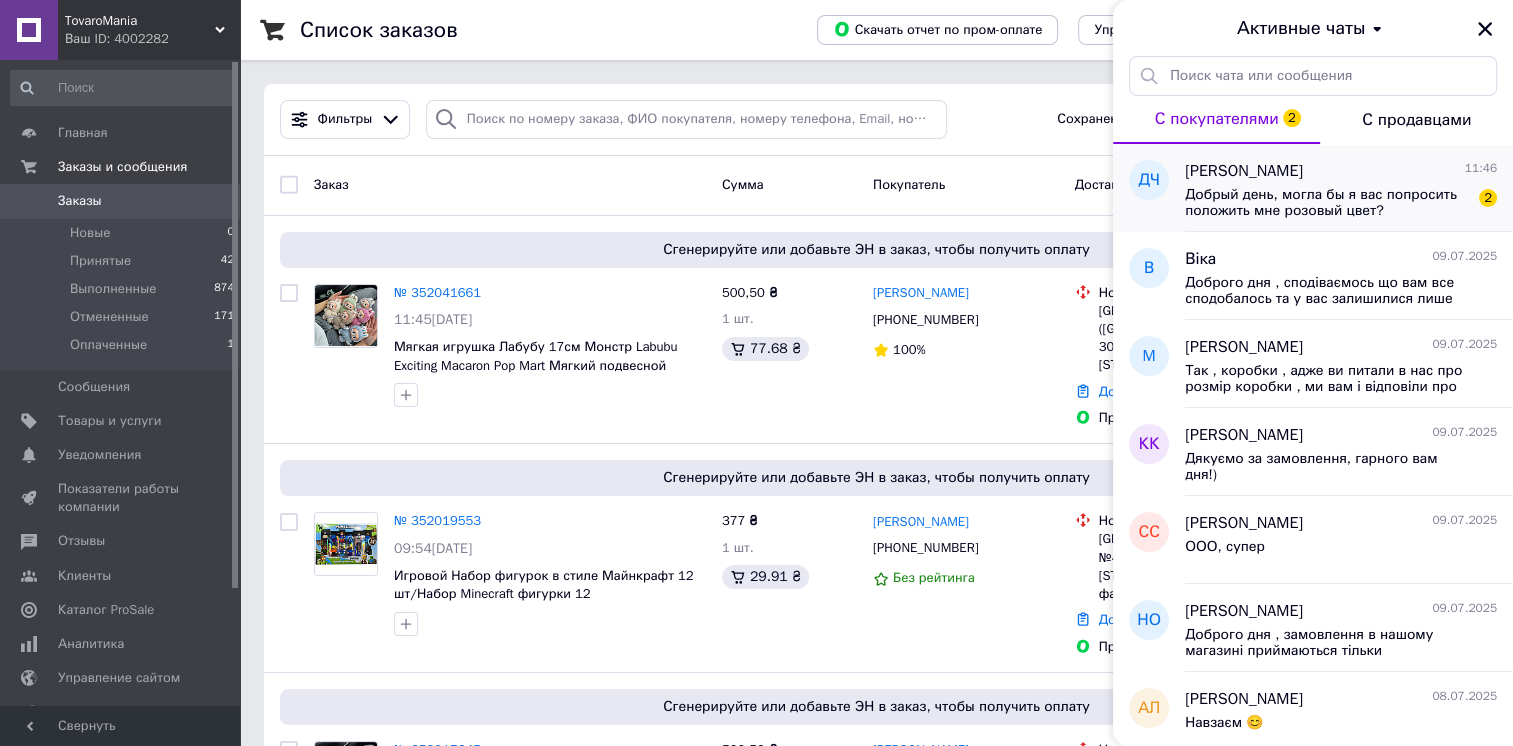 click on "Добрый день, могла бы я вас попросить положить мне розовый цвет?" at bounding box center (1327, 203) 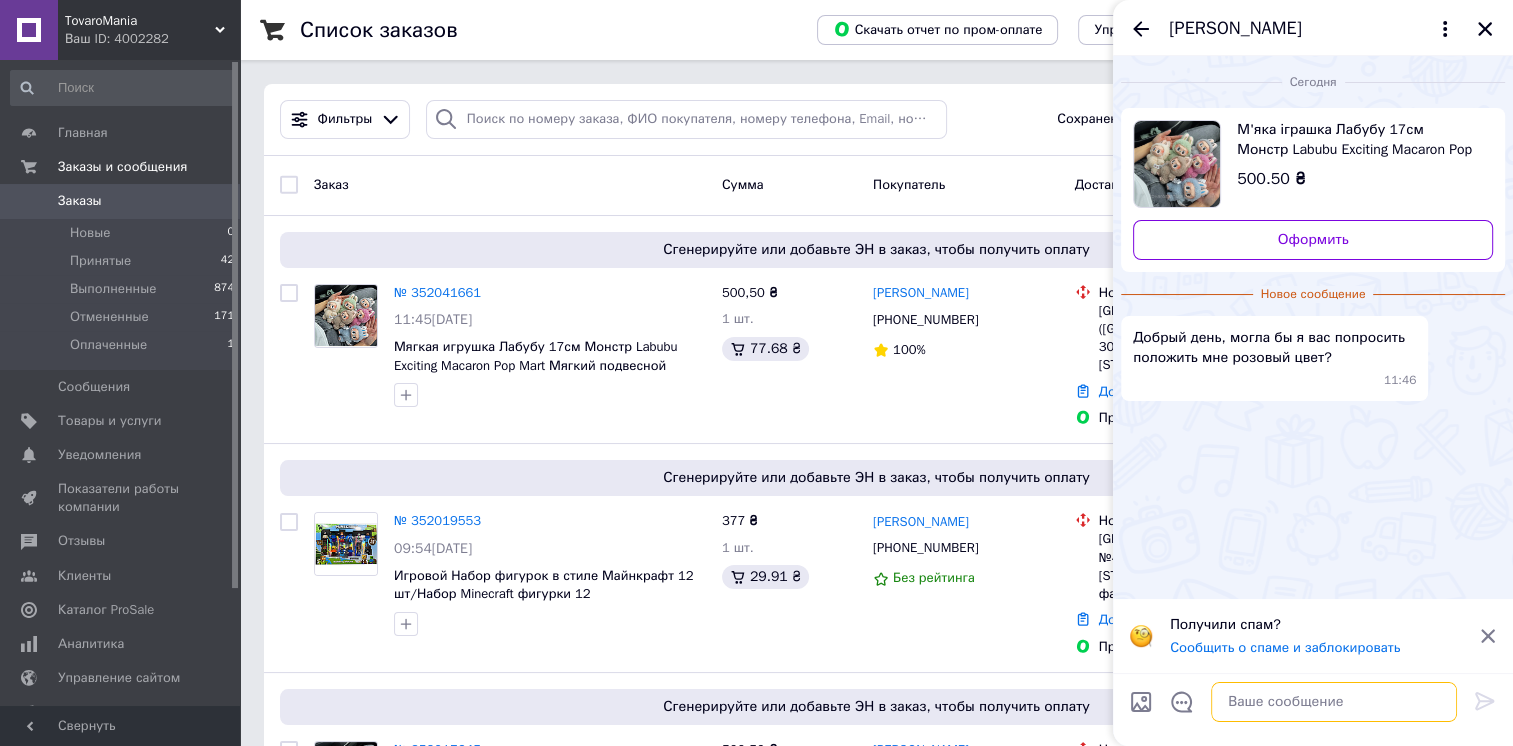 click at bounding box center (1334, 702) 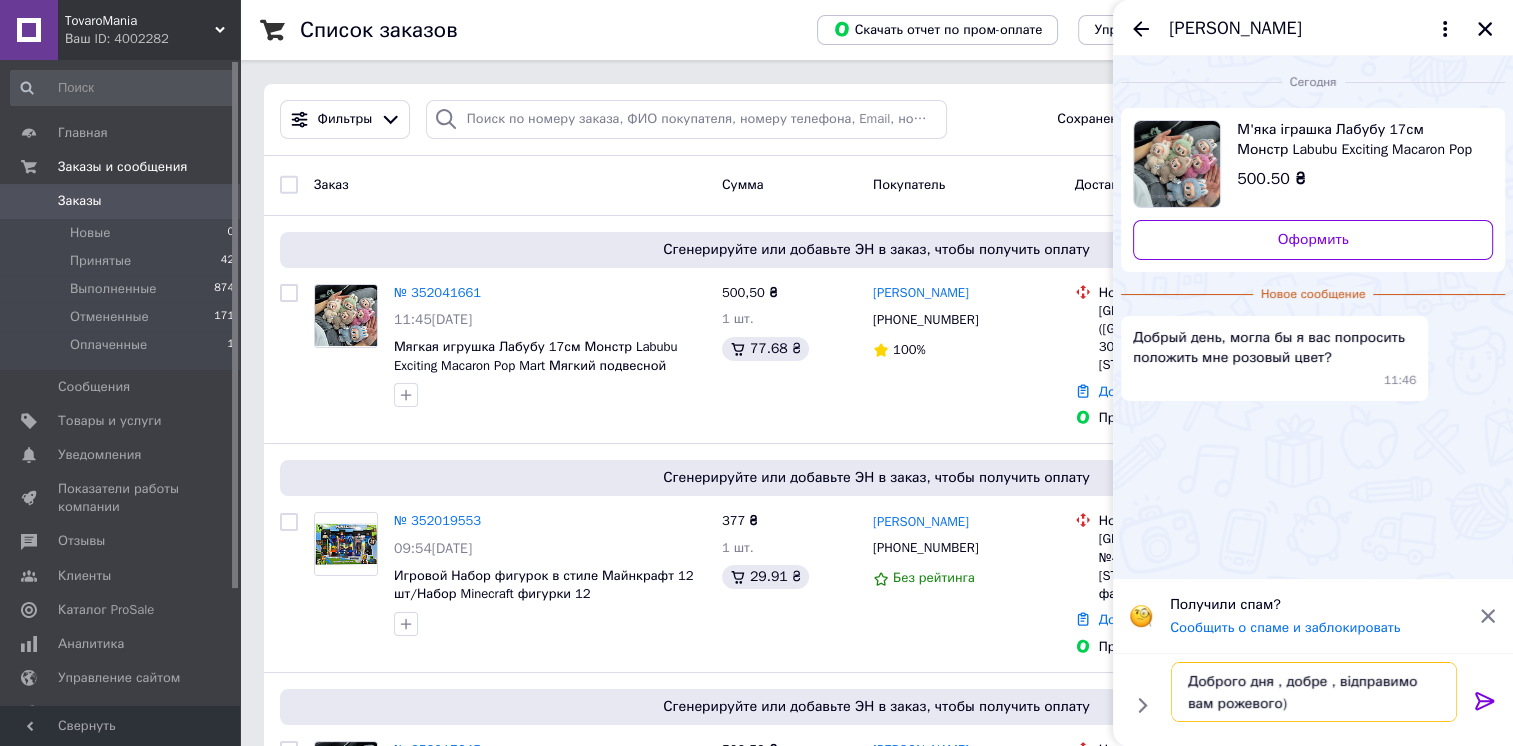 type on "Доброго дня , добре , відправимо вам рожевого))" 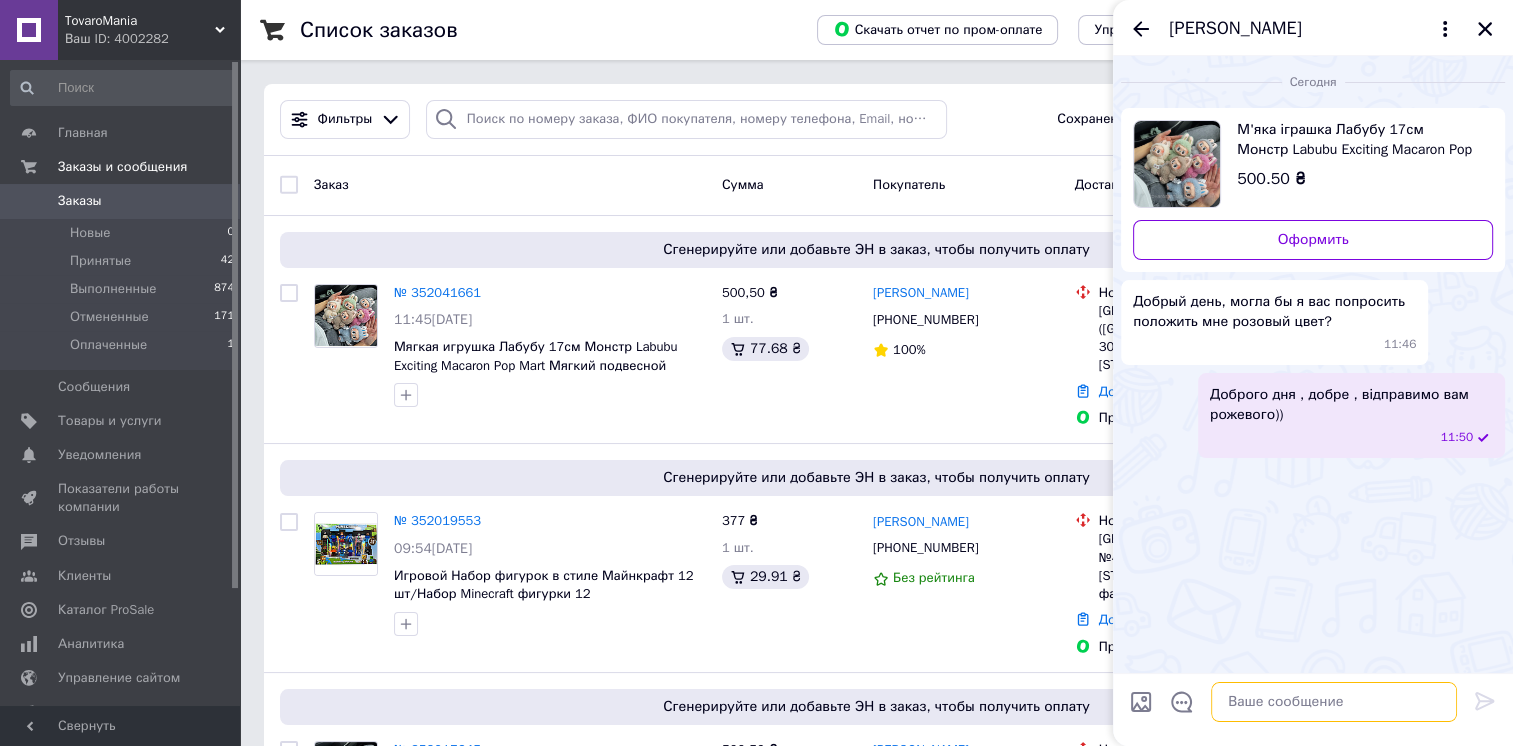 click at bounding box center [1334, 702] 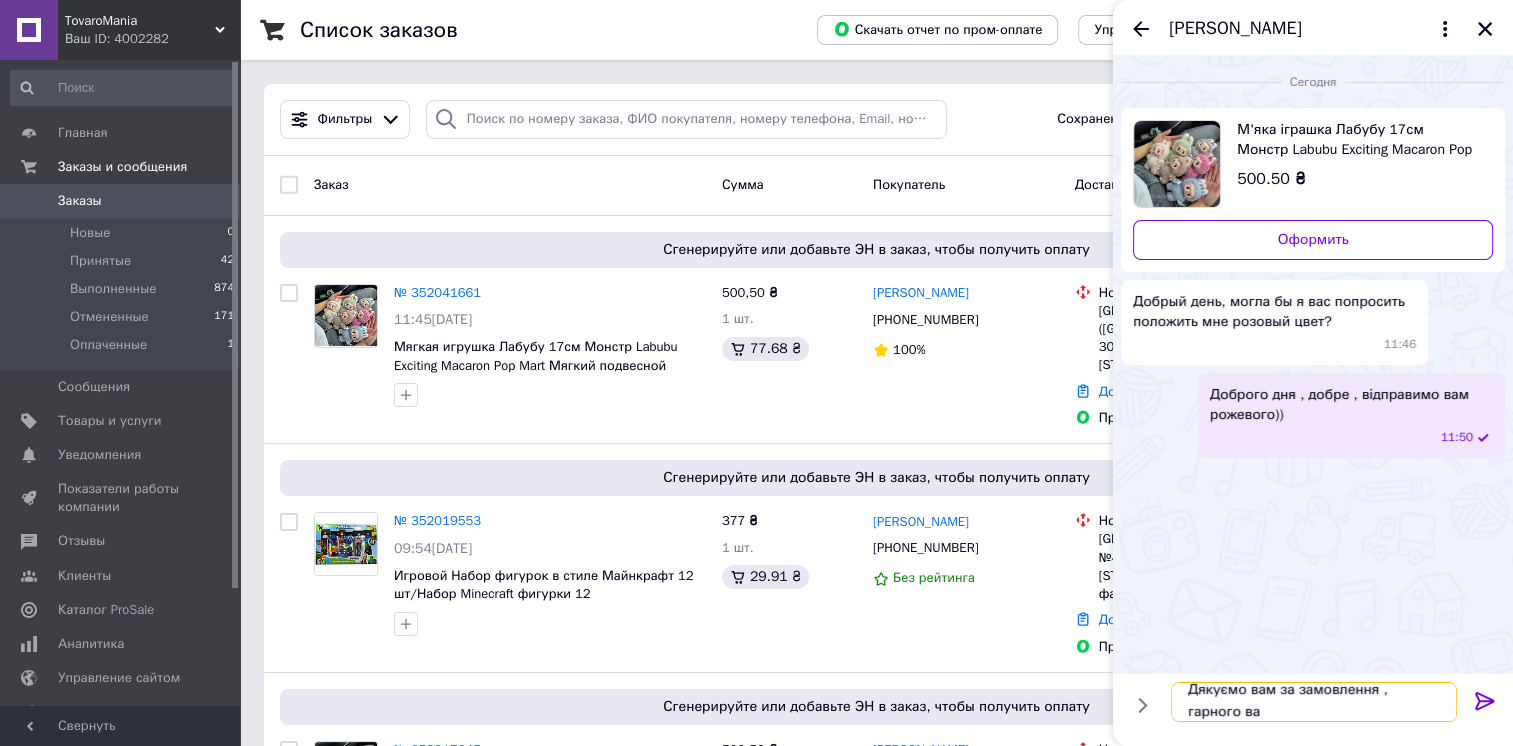 scroll, scrollTop: 1, scrollLeft: 0, axis: vertical 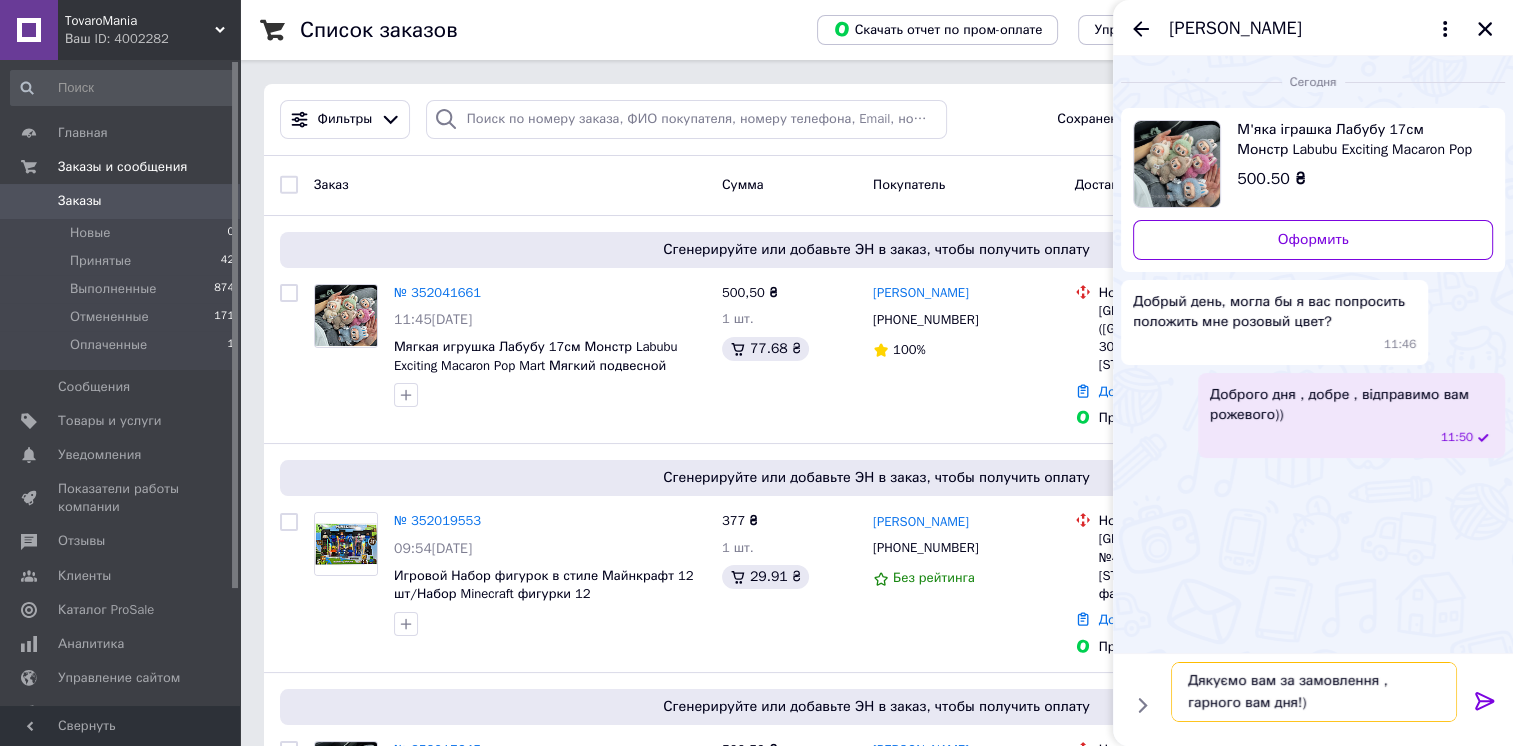 type on "Дякуємо вам за замовлення , гарного вам дня!)" 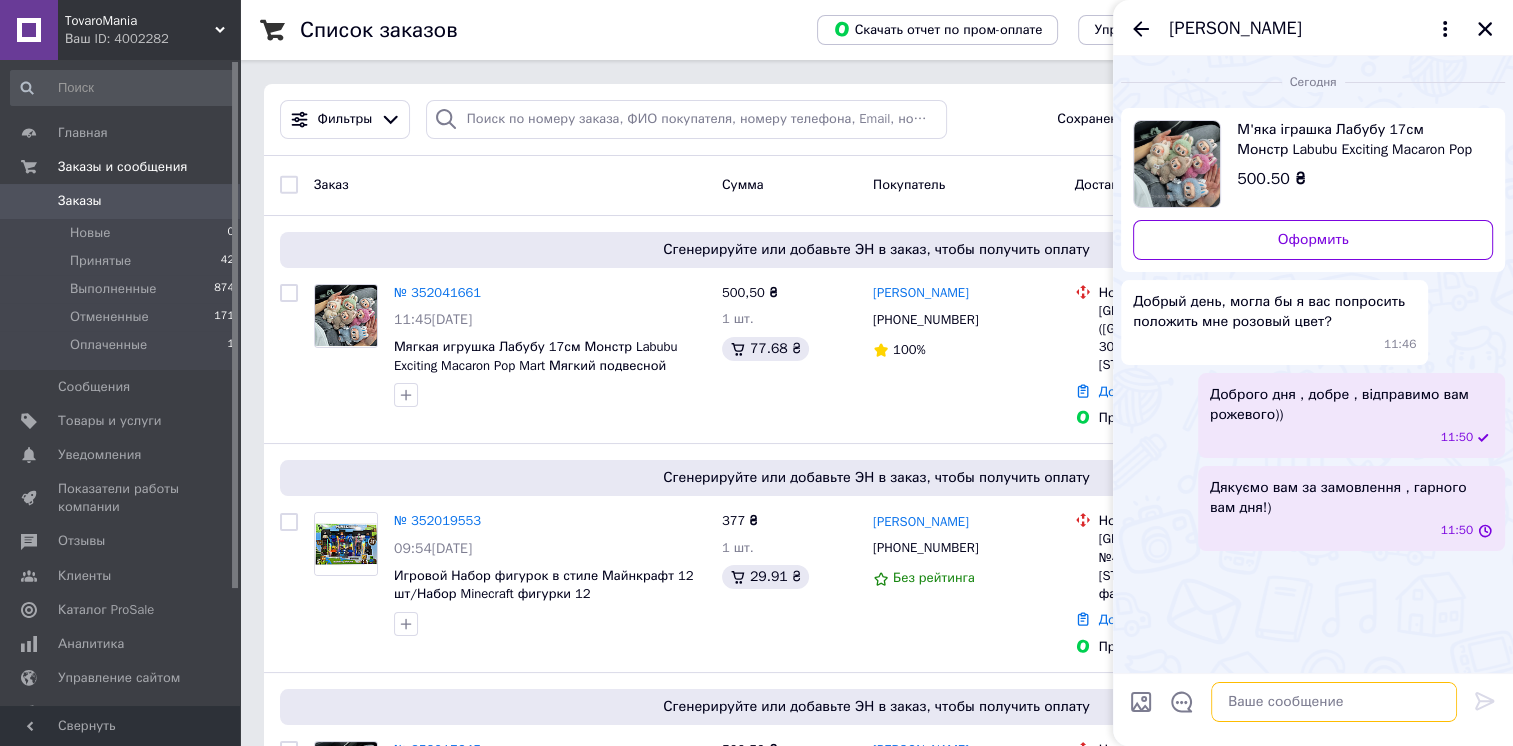 scroll, scrollTop: 0, scrollLeft: 0, axis: both 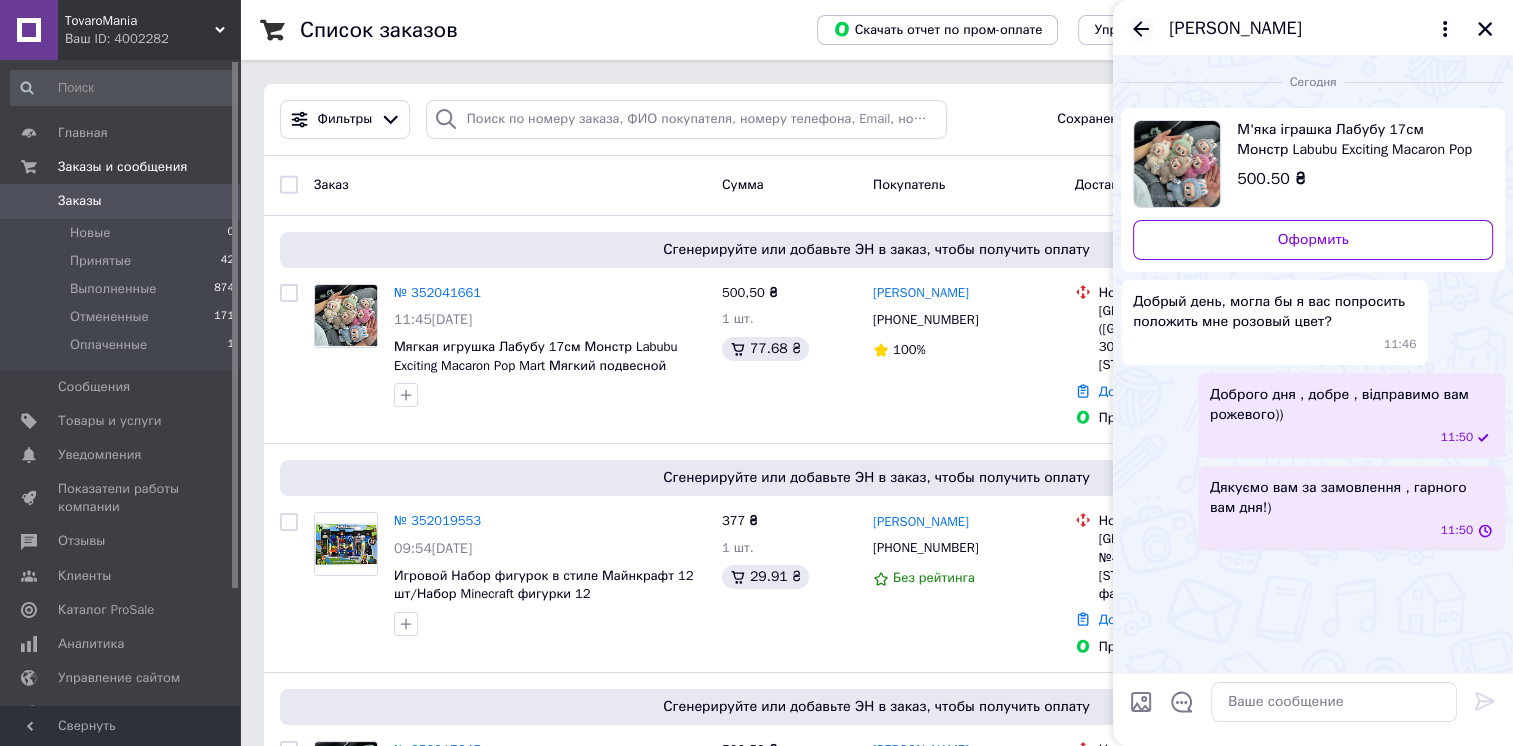 click 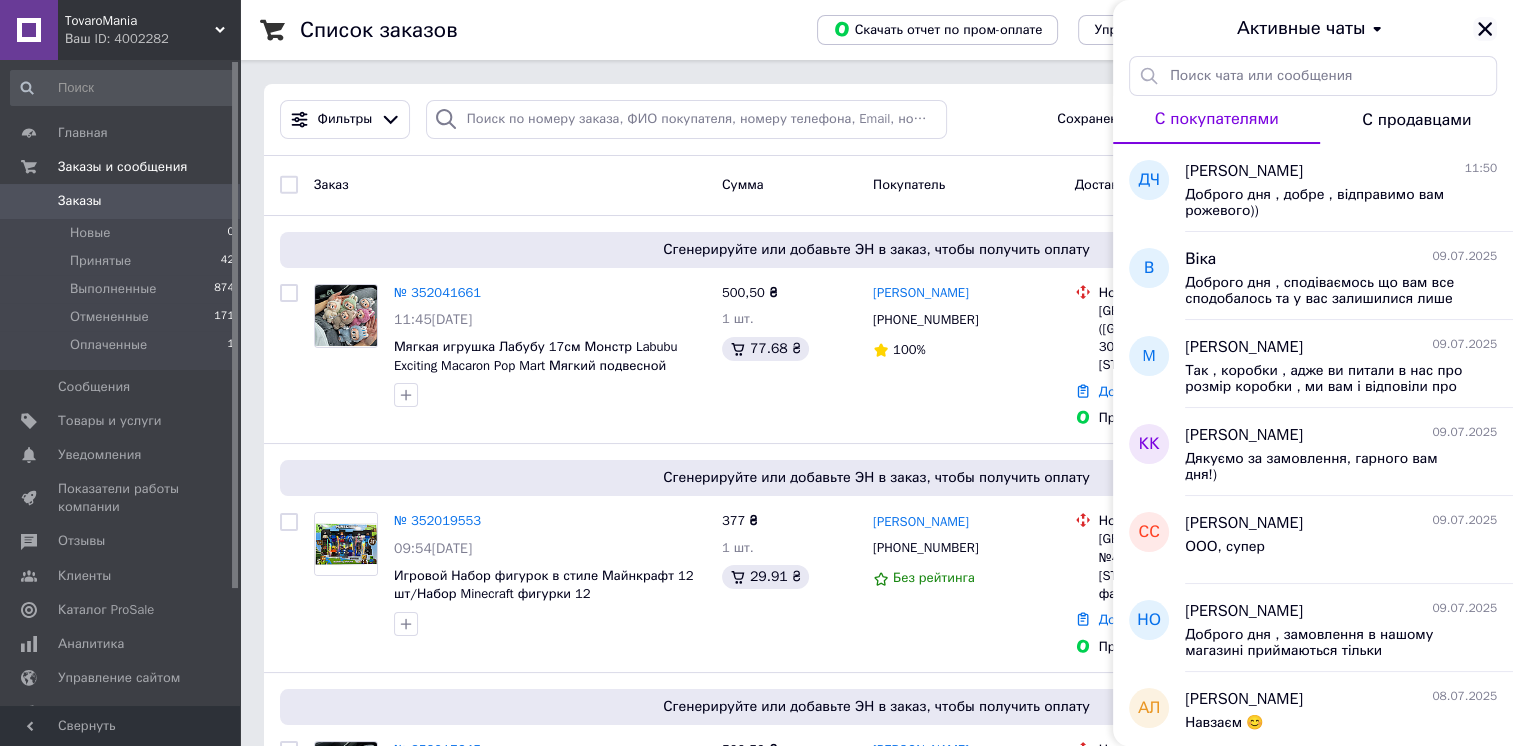 click 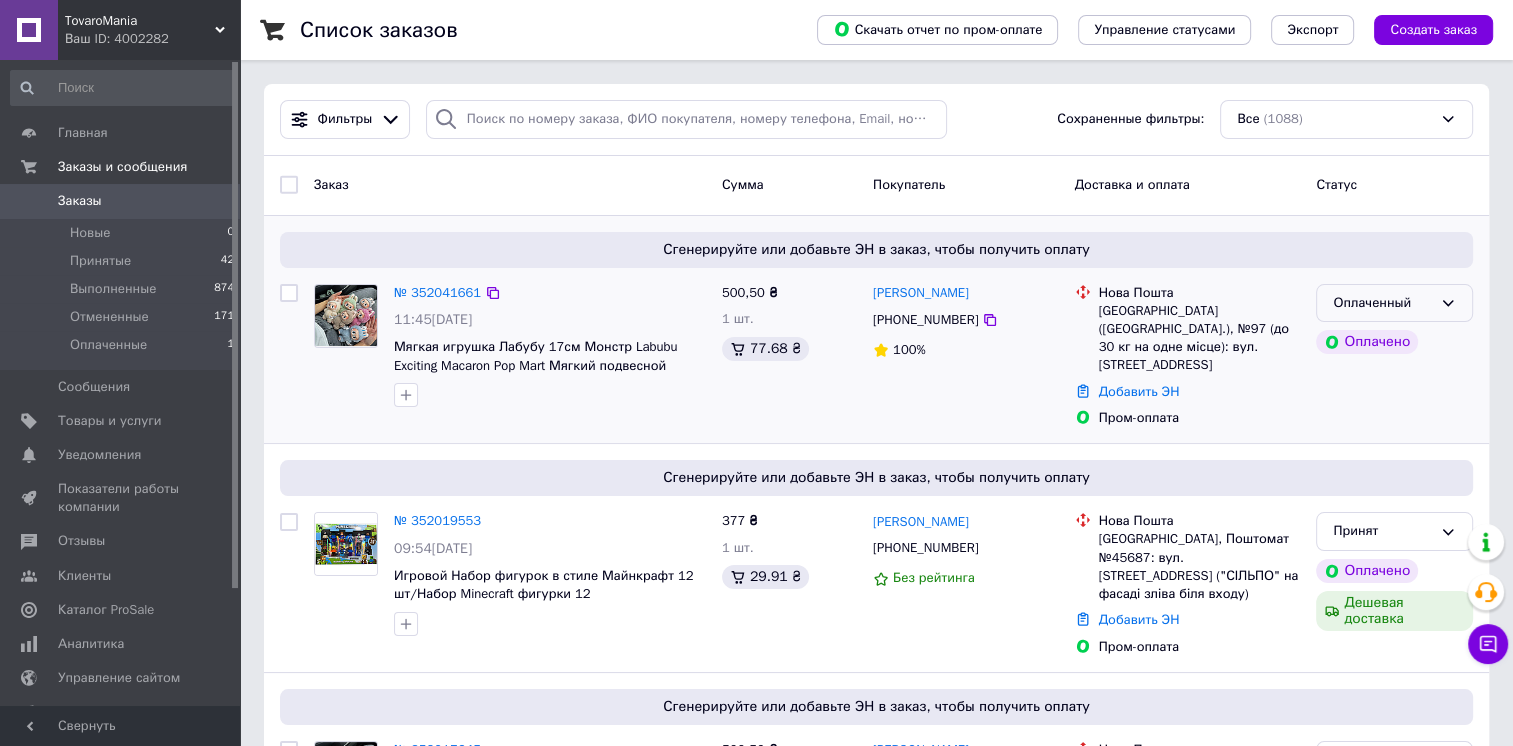 click on "Оплаченный" at bounding box center (1382, 303) 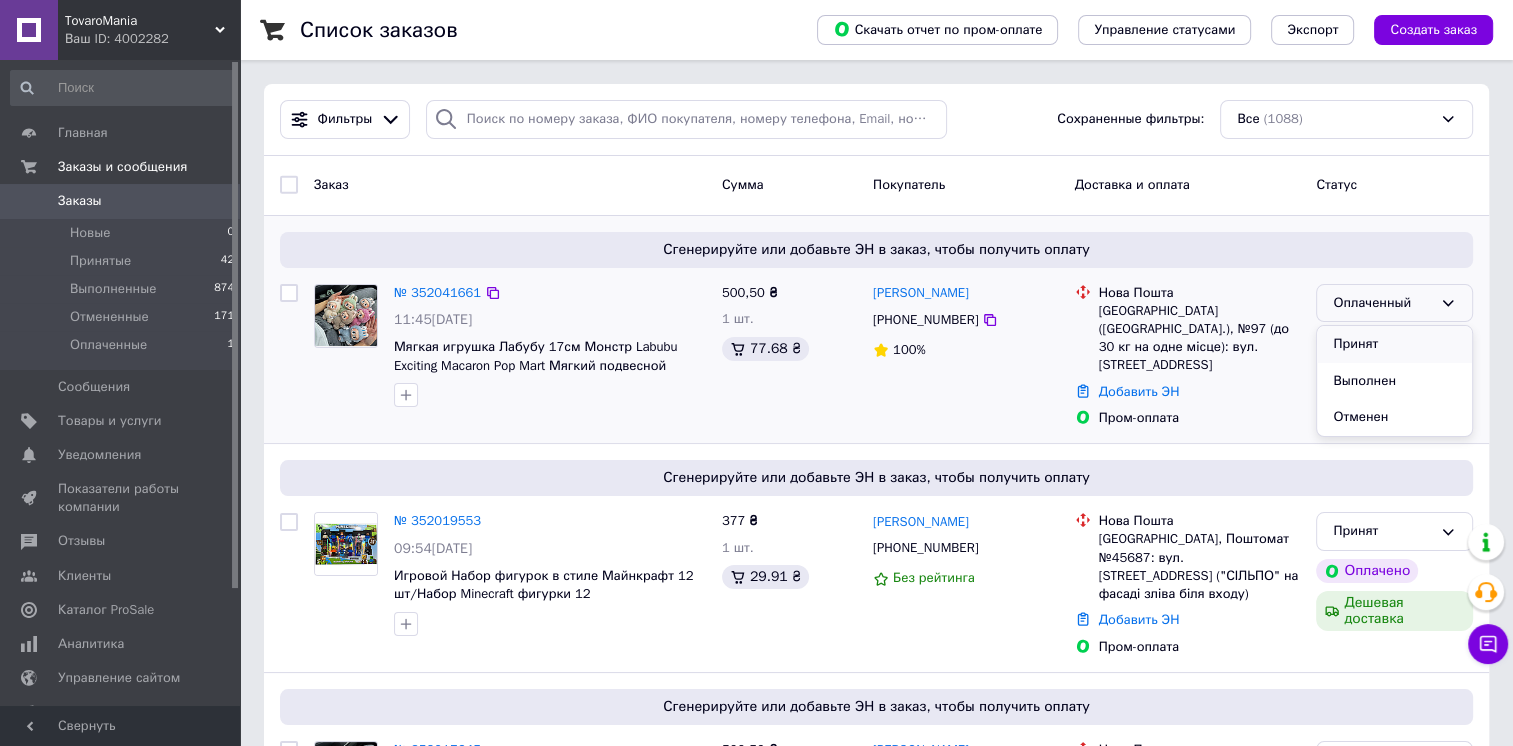 click on "Принят" at bounding box center (1394, 344) 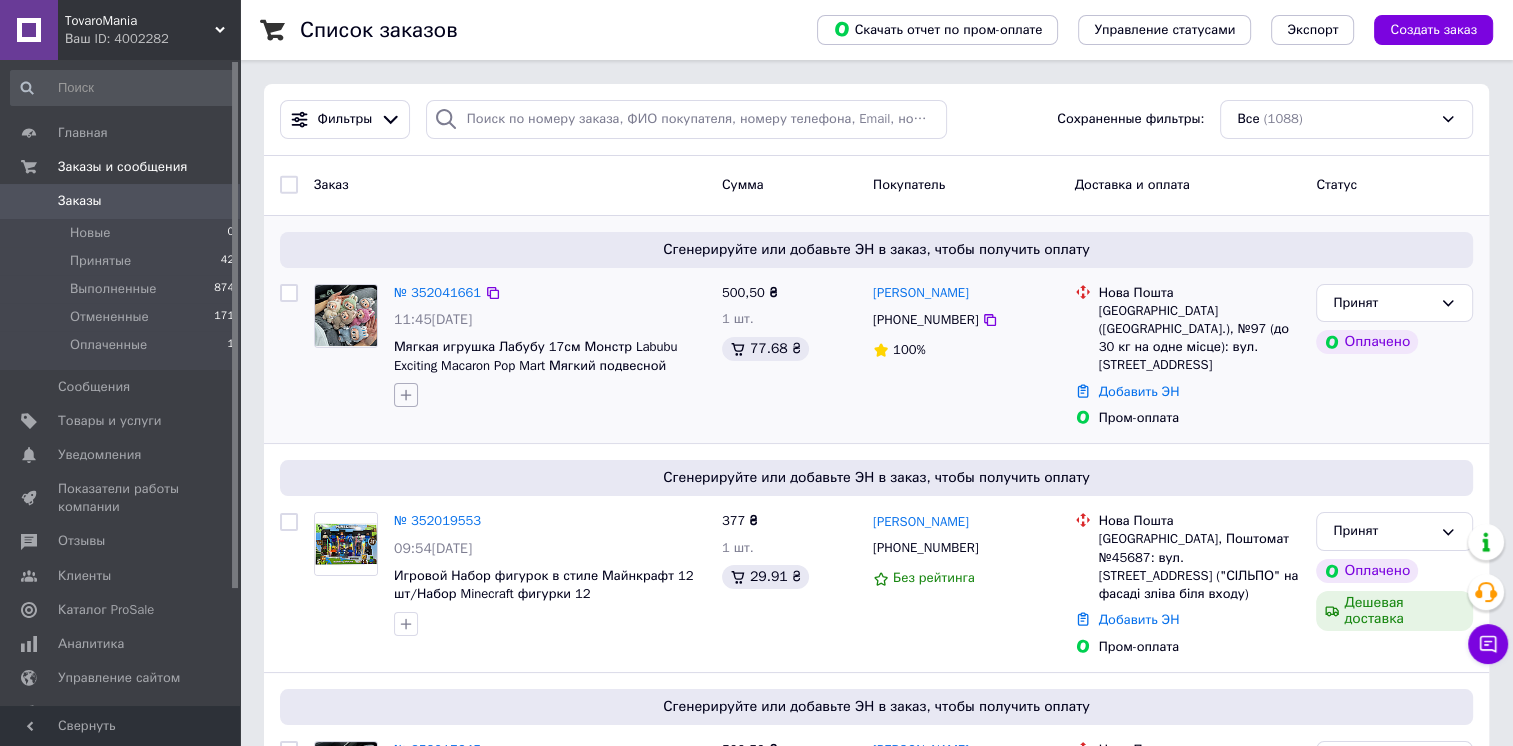 click 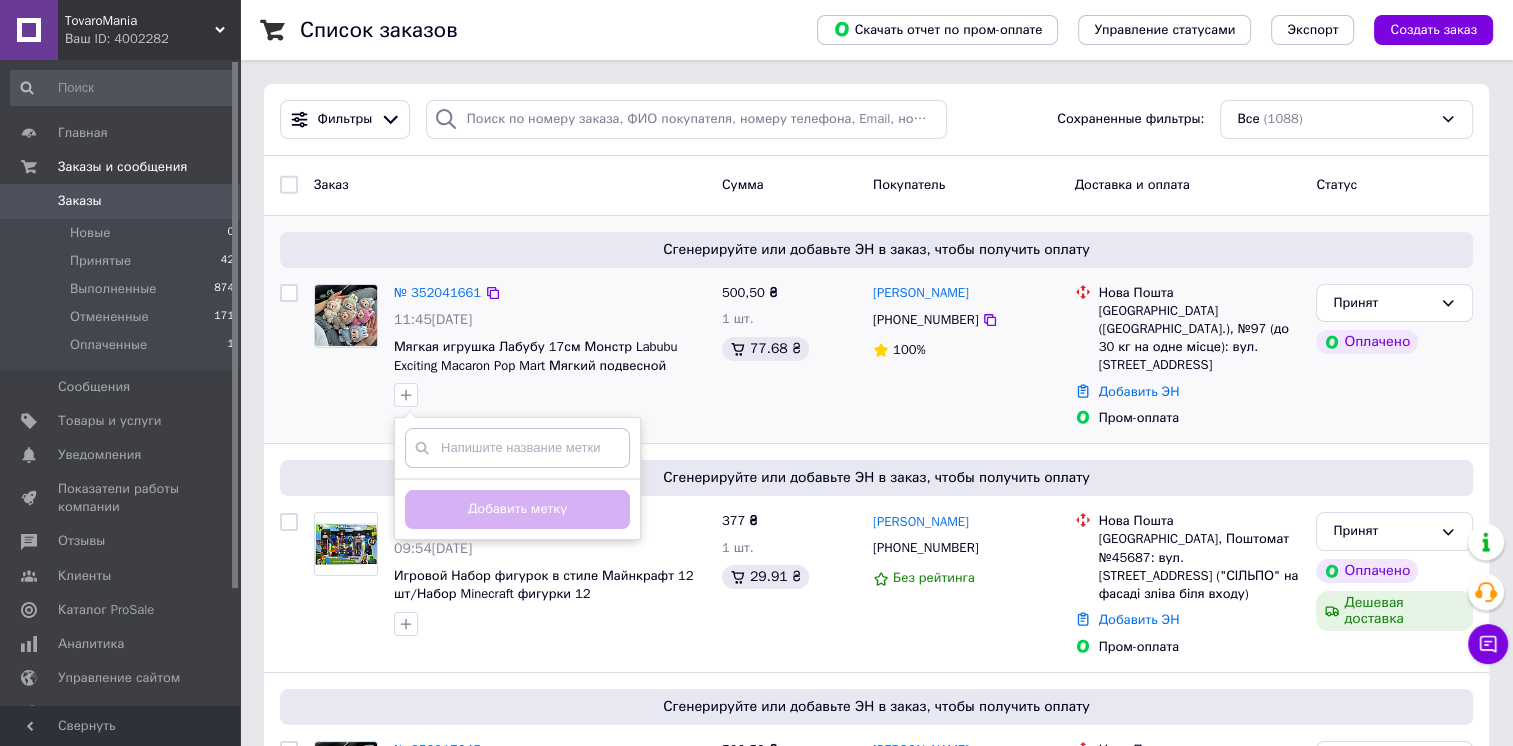 click at bounding box center (517, 448) 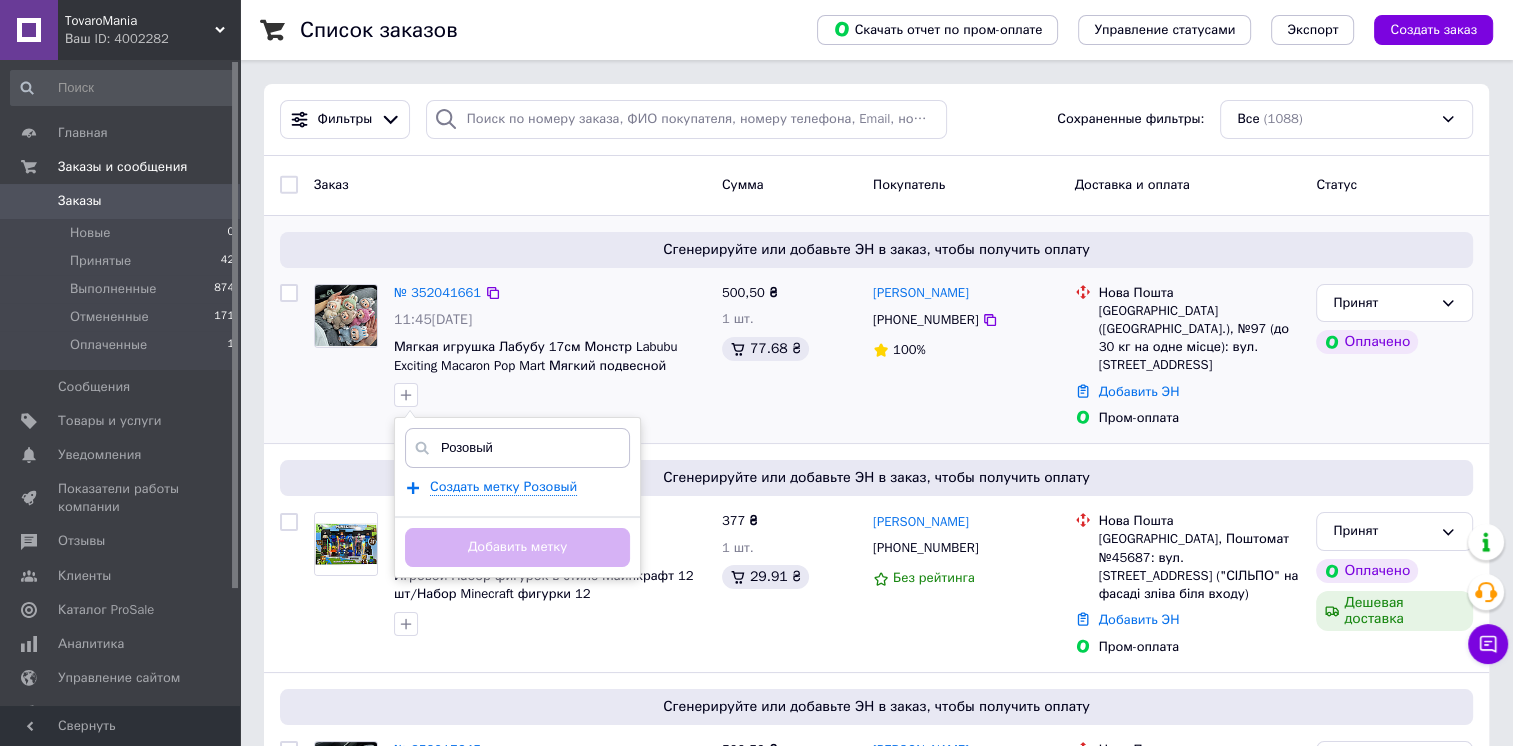 type on "Розовый" 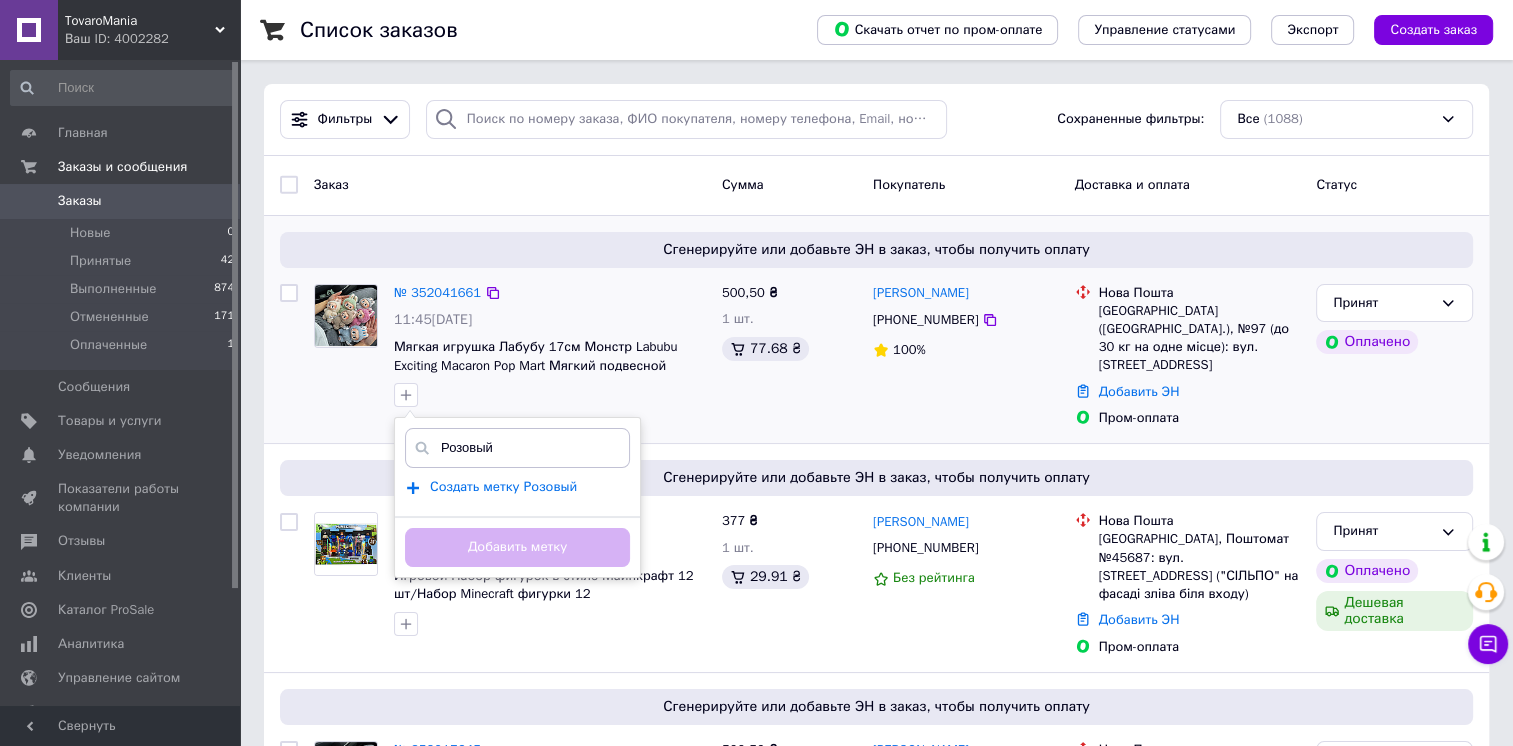 click on "Создать метку   Розовый" at bounding box center [503, 487] 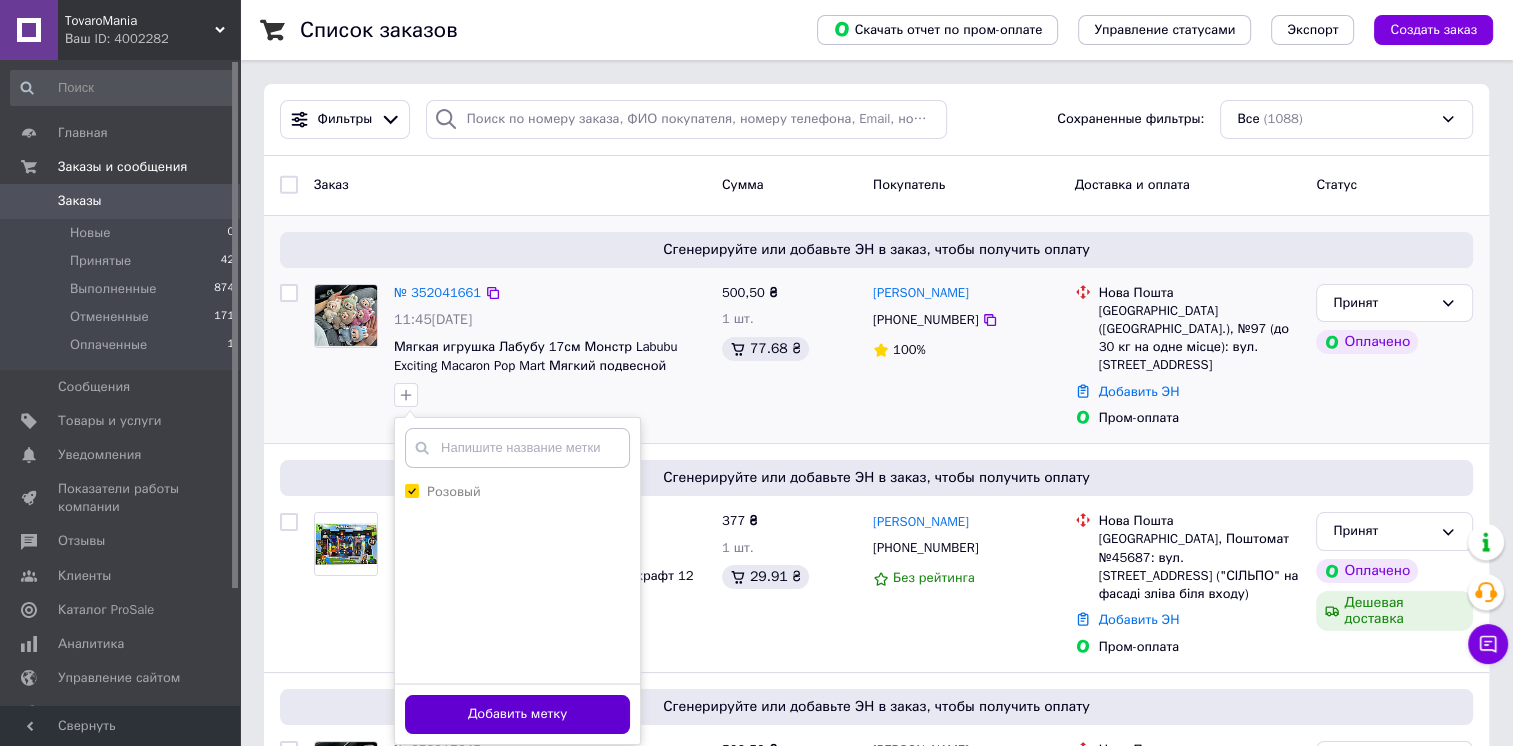 click on "Добавить метку" at bounding box center [517, 714] 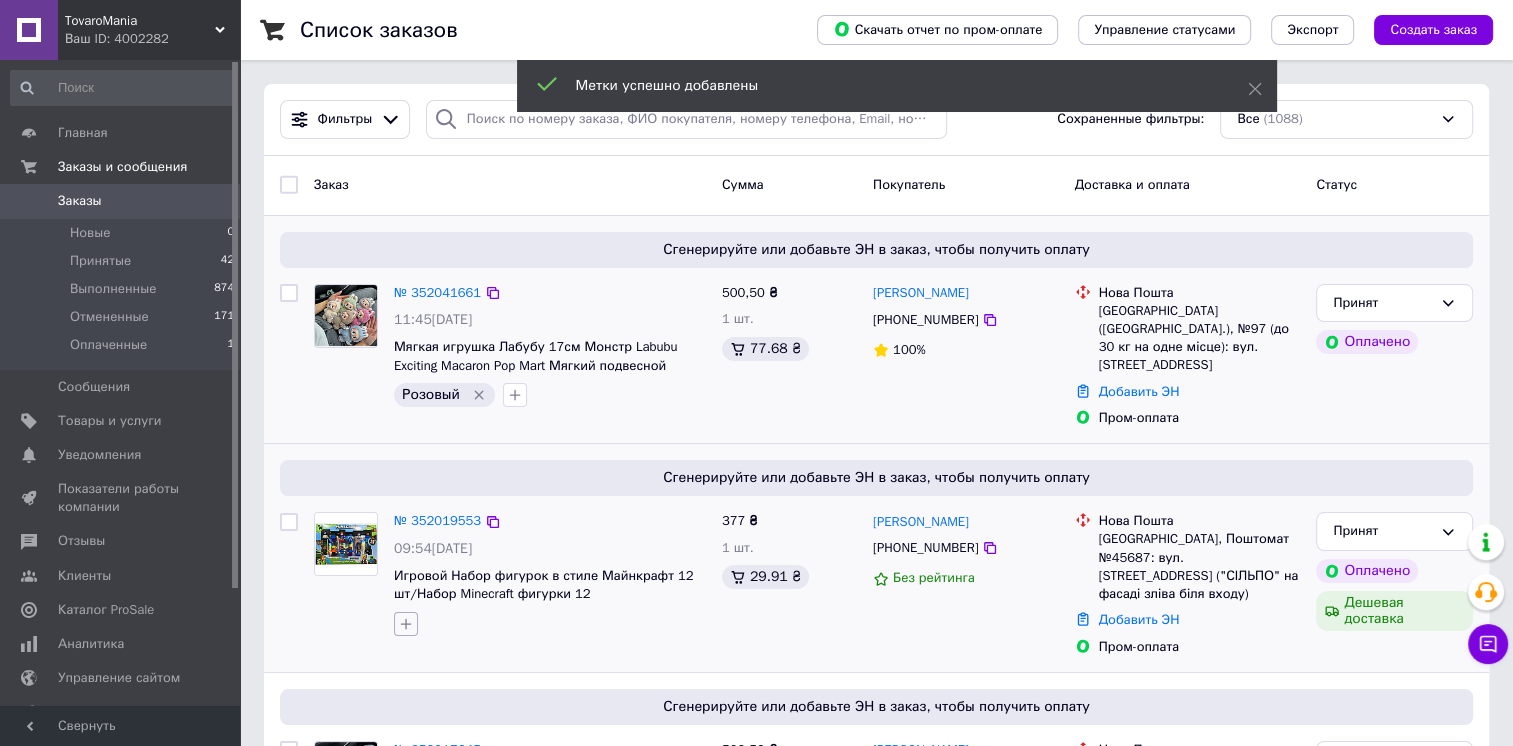 click 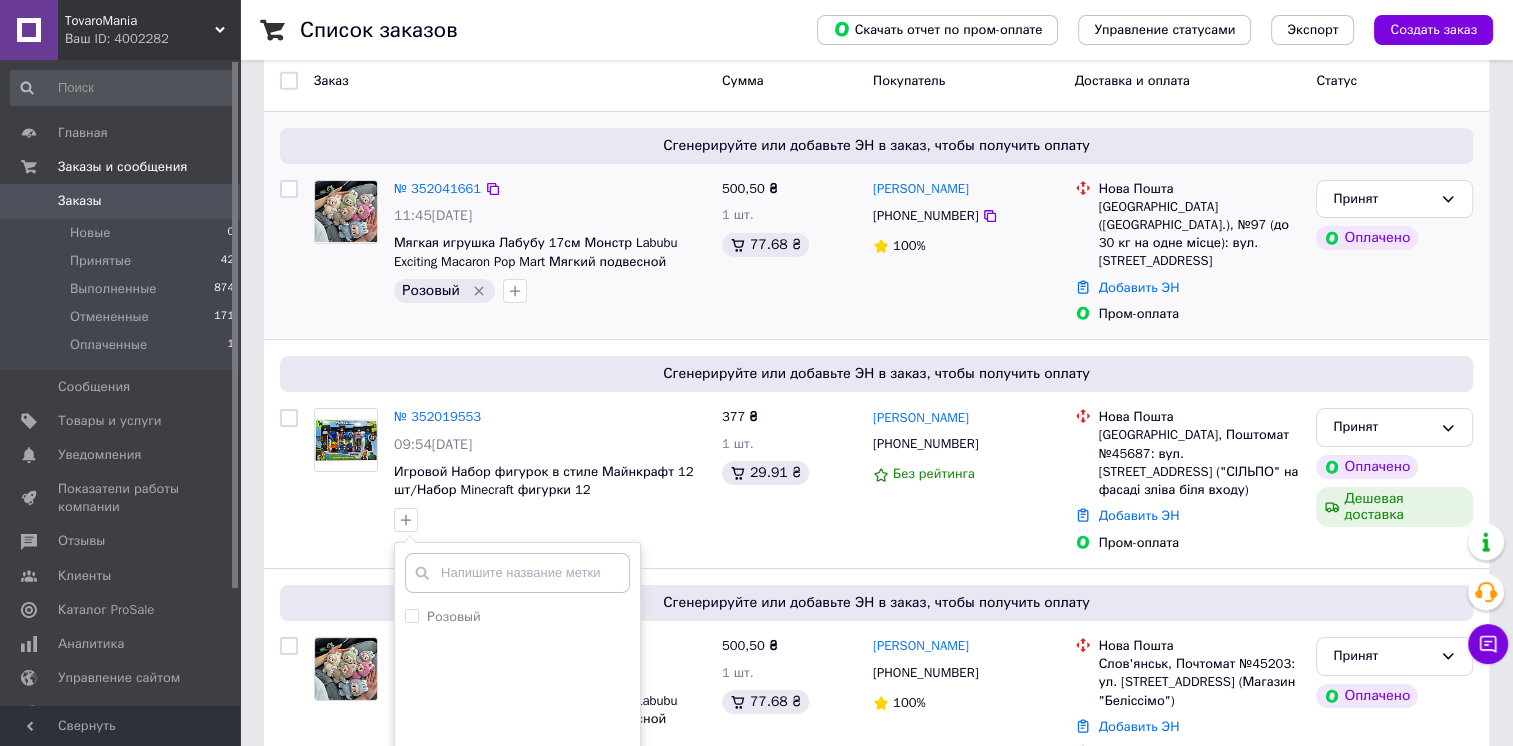 scroll, scrollTop: 100, scrollLeft: 0, axis: vertical 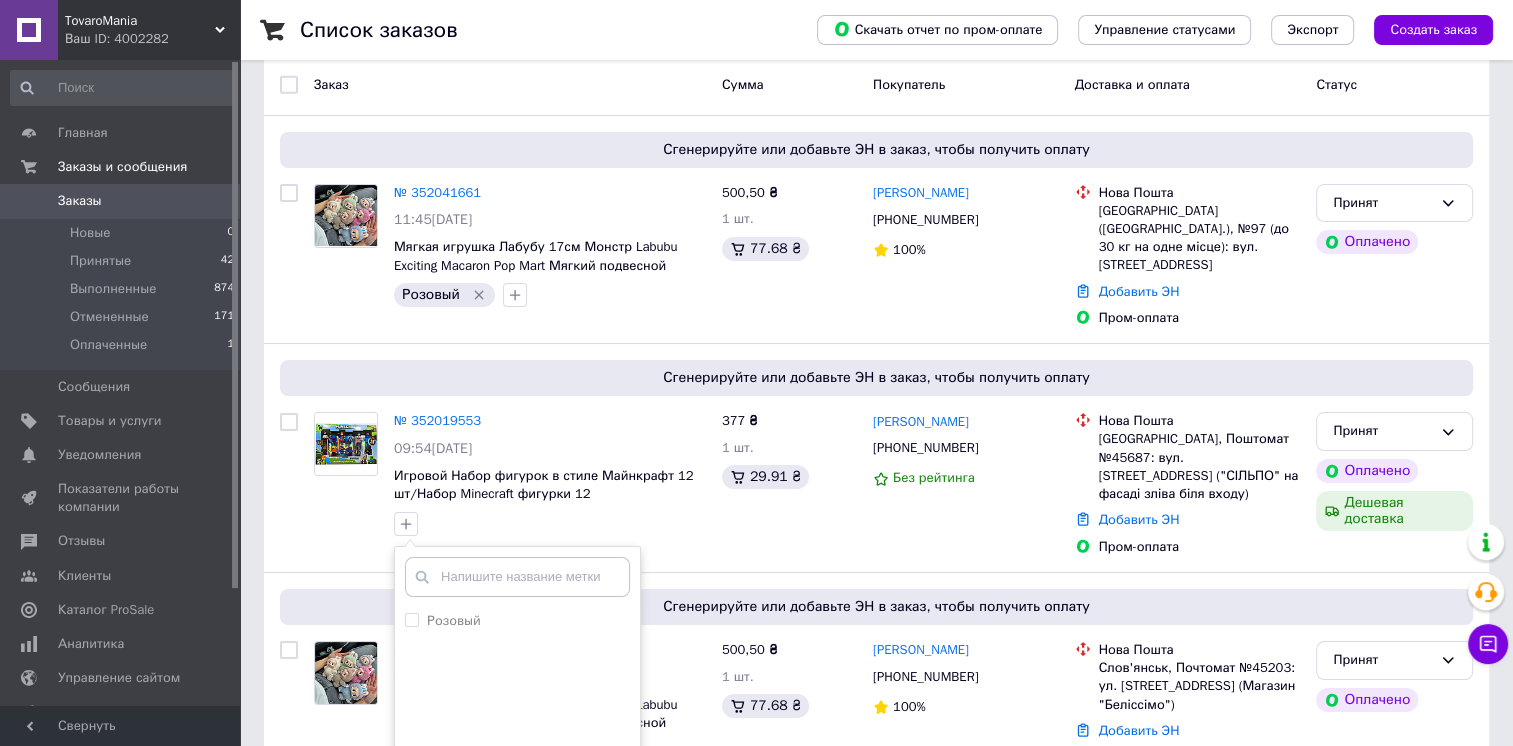 click on "Список заказов   Скачать отчет по пром-оплате Управление статусами Экспорт Создать заказ Фильтры Сохраненные фильтры: Все (1088) Заказ Сумма Покупатель Доставка и оплата Статус Сгенерируйте или добавьте ЭН в заказ, чтобы получить оплату № 352041661 11:45, 10.07.2025 Мягкая игрушка Лабубу 17см Монстр Labubu Exciting Macaron Pop Mart Мягкий подвесной брелок-сюрприз бокс Розовый   500,50 ₴ 1 шт. 77.68 ₴ Дарья Чорна +380735442116 100% Нова Пошта Київ (Київська обл.), №97 (до 30 кг на одне місце): вул. Мокра, 20а Добавить ЭН Пром-оплата Принят Оплачено № 352019553 09:54, 10.07.2025 Розовый Создать метку   Добавить метку 1" at bounding box center [876, 9617] 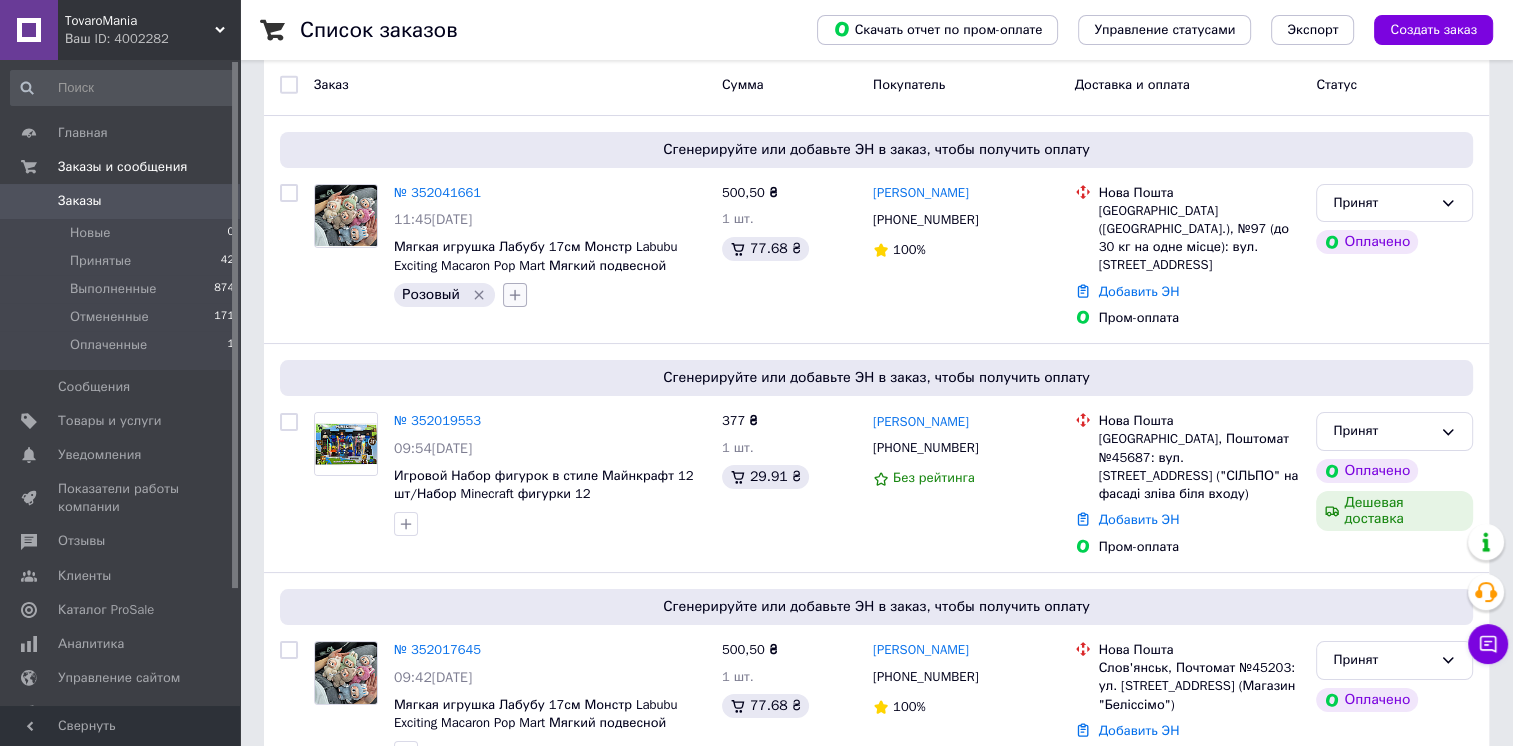 click 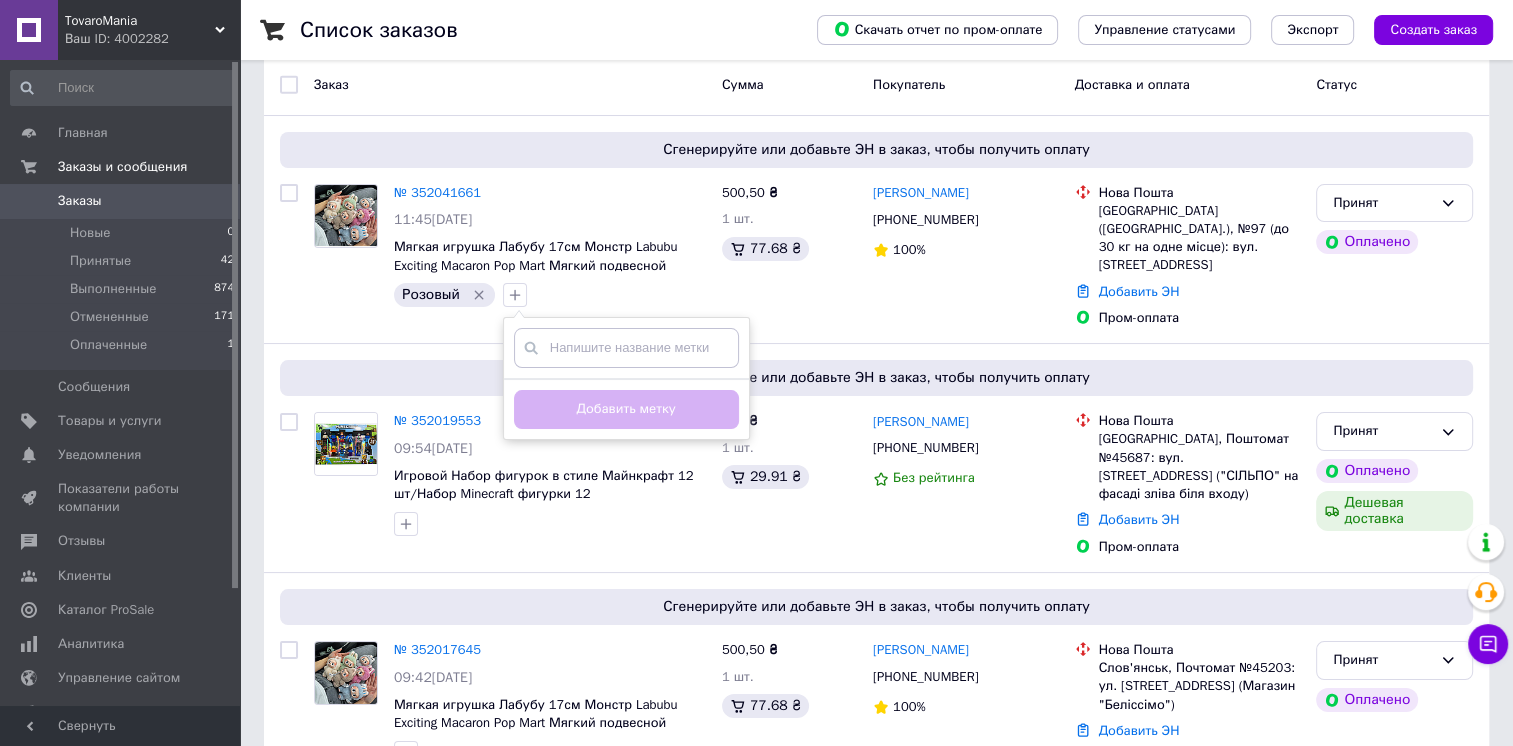 click at bounding box center [626, 348] 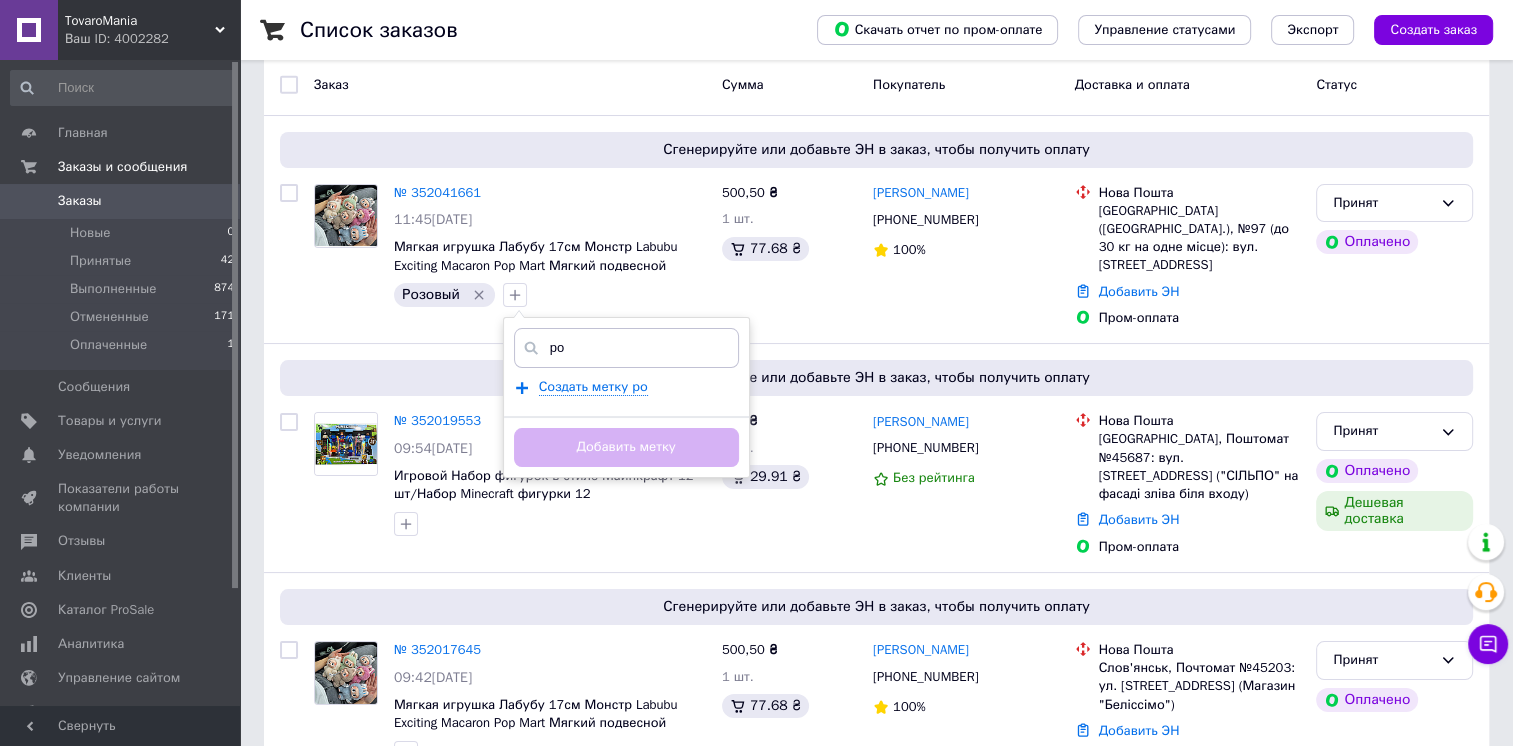 type on "р" 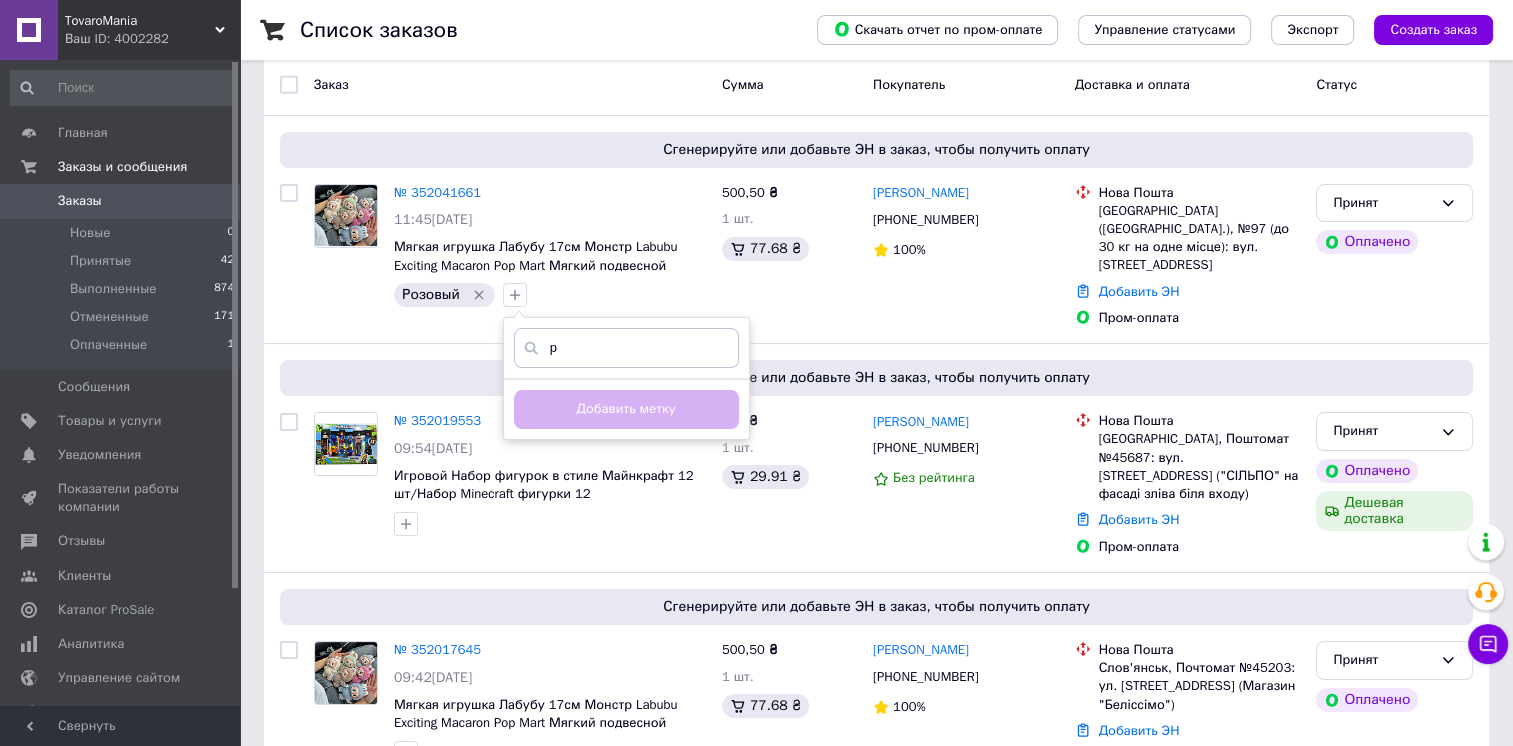 type 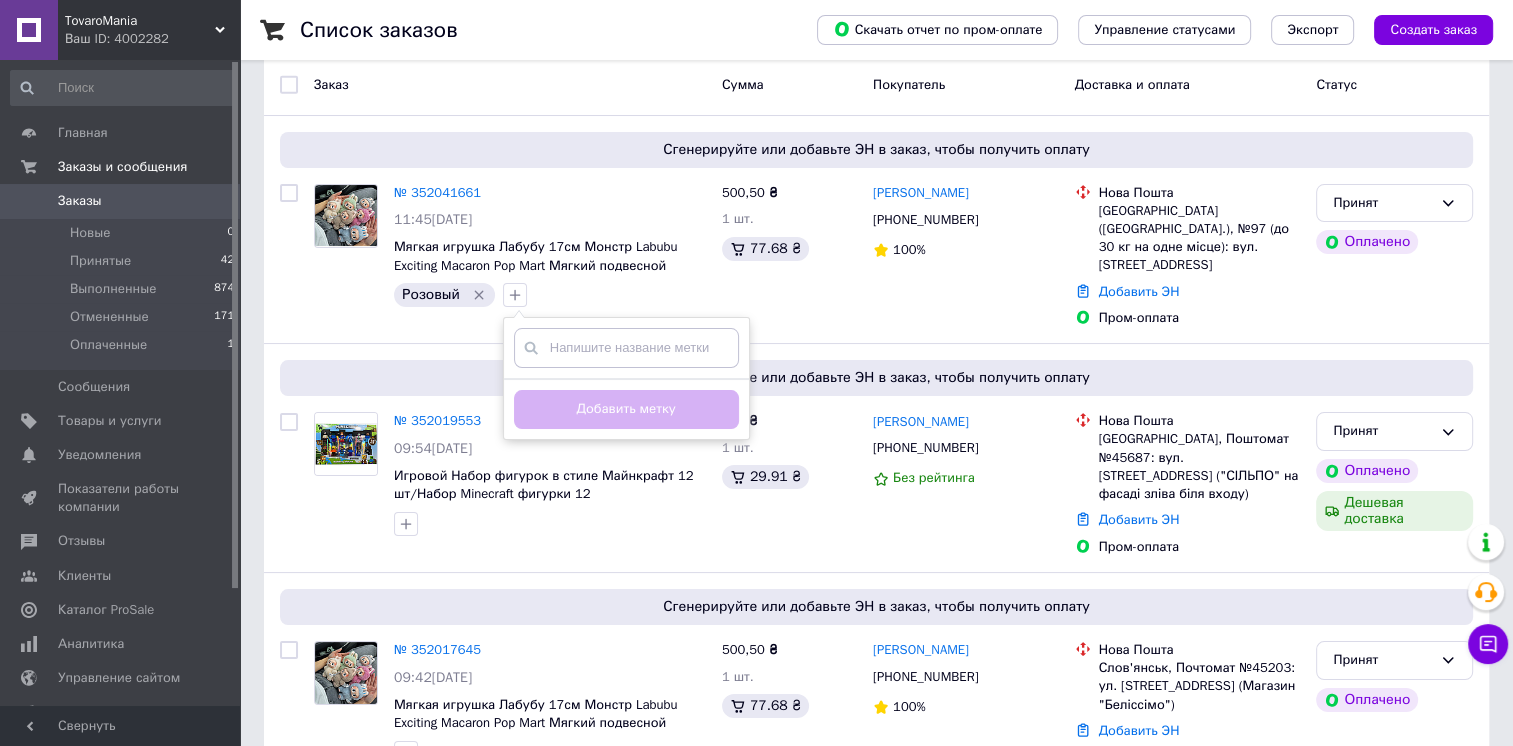 click on "Список заказов   Скачать отчет по пром-оплате Управление статусами Экспорт Создать заказ Фильтры Сохраненные фильтры: Все (1088) Заказ Сумма Покупатель Доставка и оплата Статус Сгенерируйте или добавьте ЭН в заказ, чтобы получить оплату № 352041661 11:45, 10.07.2025 Мягкая игрушка Лабубу 17см Монстр Labubu Exciting Macaron Pop Mart Мягкий подвесной брелок-сюрприз бокс Розовый   Создать метку   Добавить метку 500,50 ₴ 1 шт. 77.68 ₴ Дарья Чорна +380735442116 100% Нова Пошта Київ (Київська обл.), №97 (до 30 кг на одне місце): вул. Мокра, 20а Добавить ЭН Пром-оплата Принят Оплачено № 352019553 09:54, 10.07.2025 377 ₴ 1 шт." at bounding box center [876, 9617] 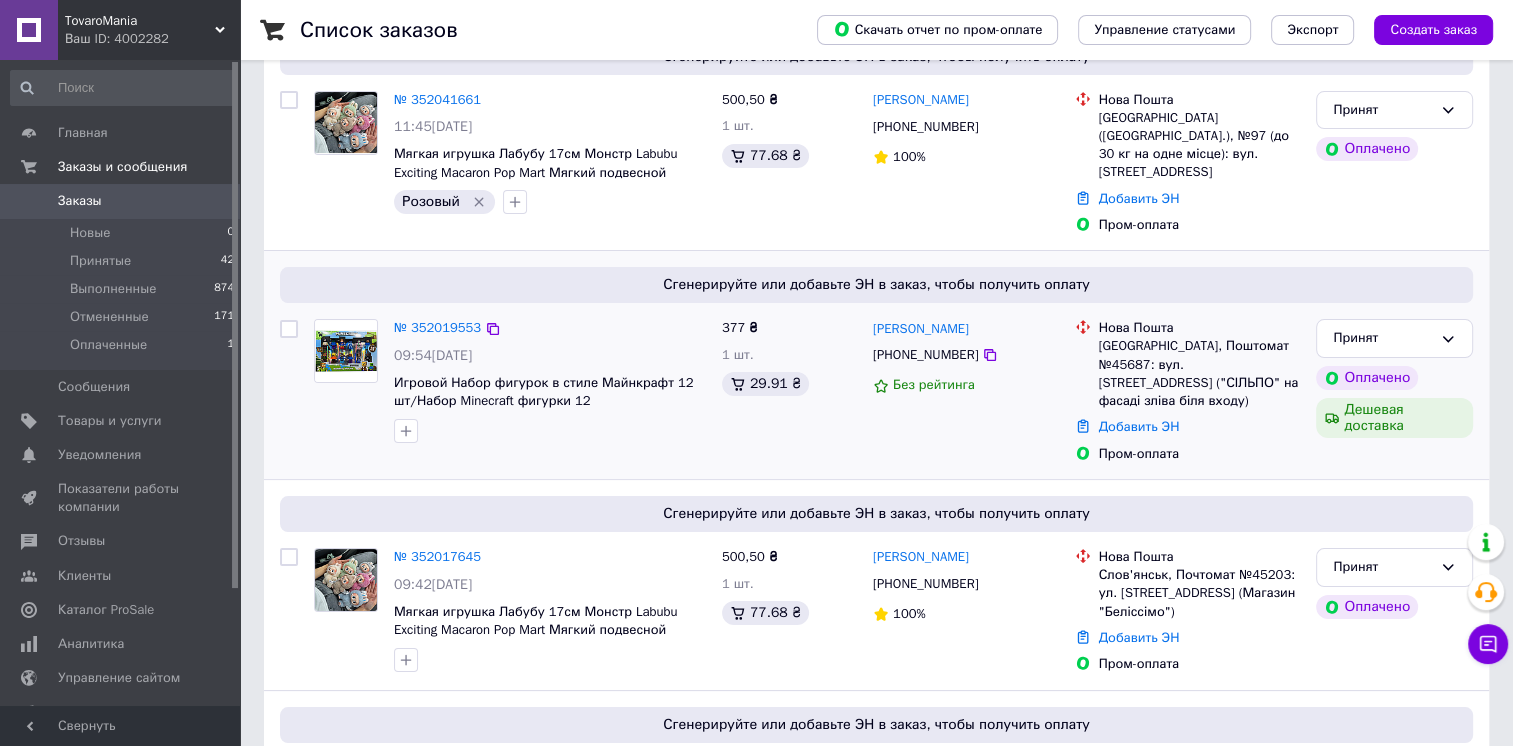 scroll, scrollTop: 400, scrollLeft: 0, axis: vertical 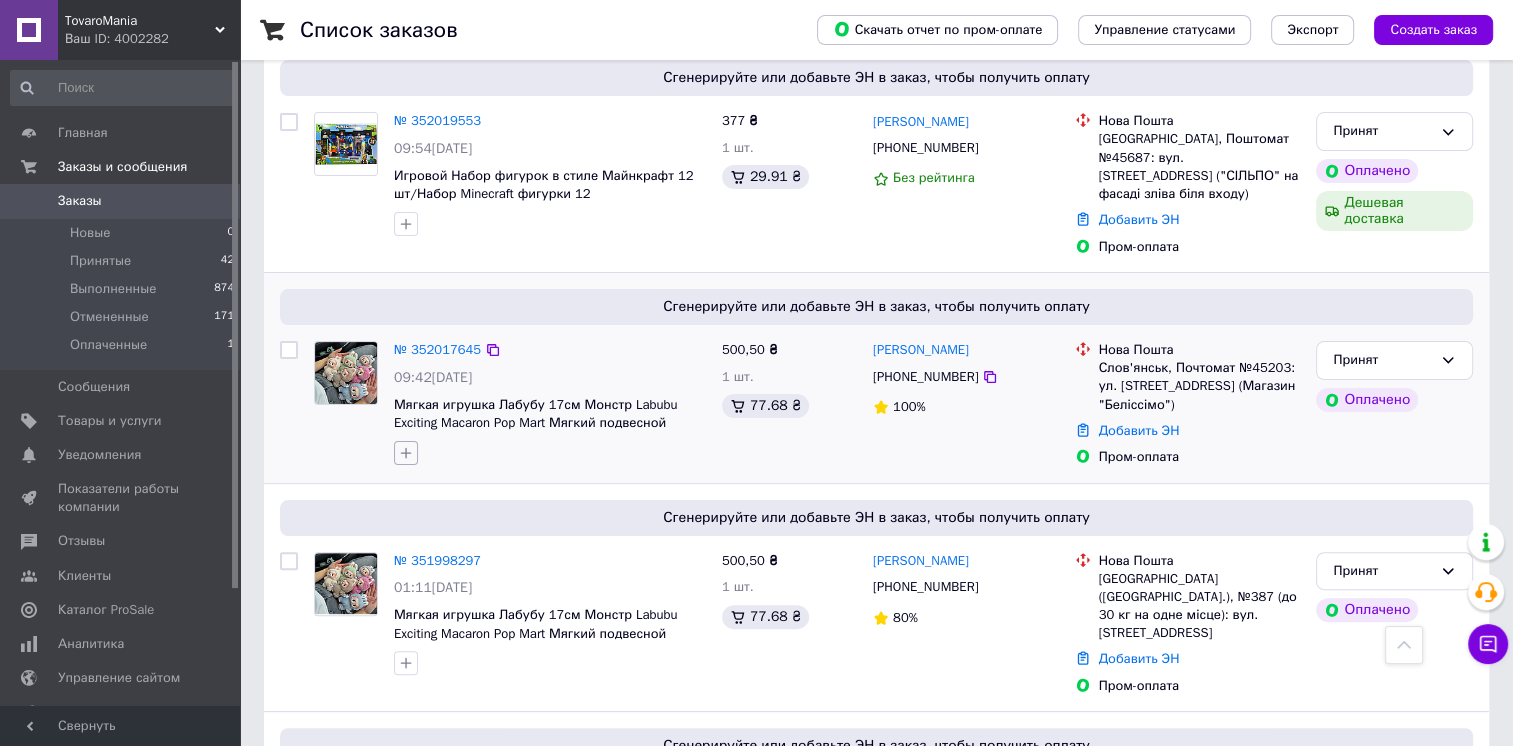 click 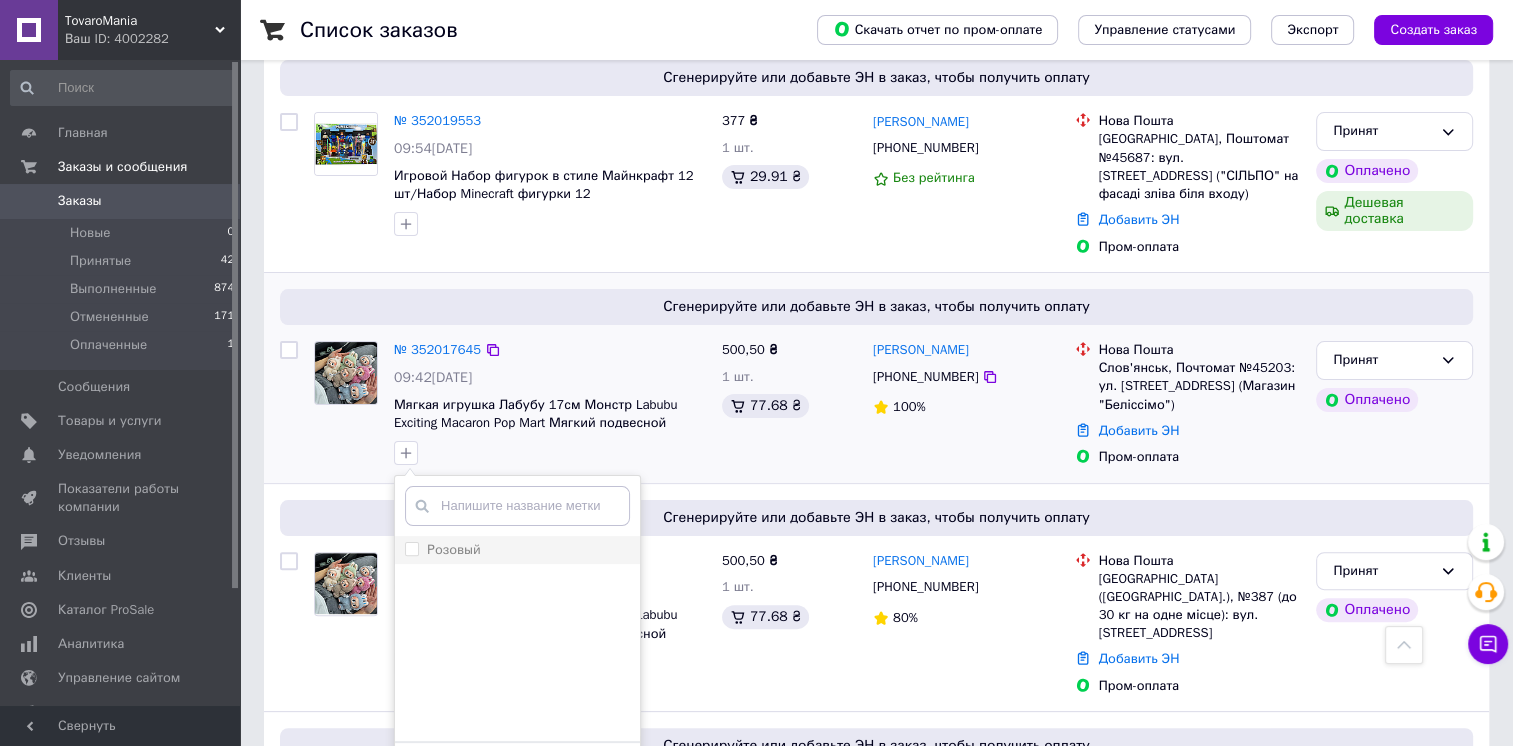drag, startPoint x: 452, startPoint y: 519, endPoint x: 438, endPoint y: 513, distance: 15.231546 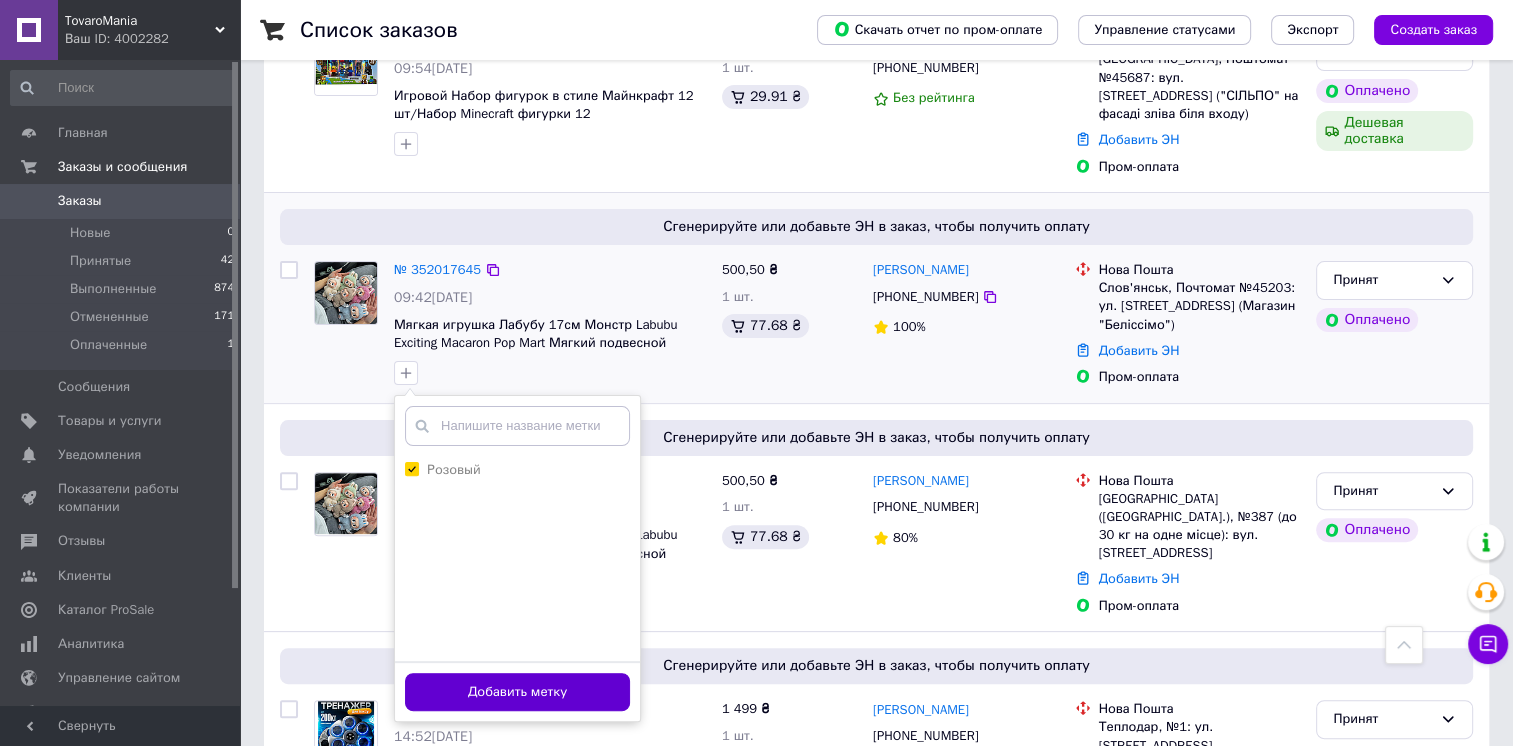 scroll, scrollTop: 500, scrollLeft: 0, axis: vertical 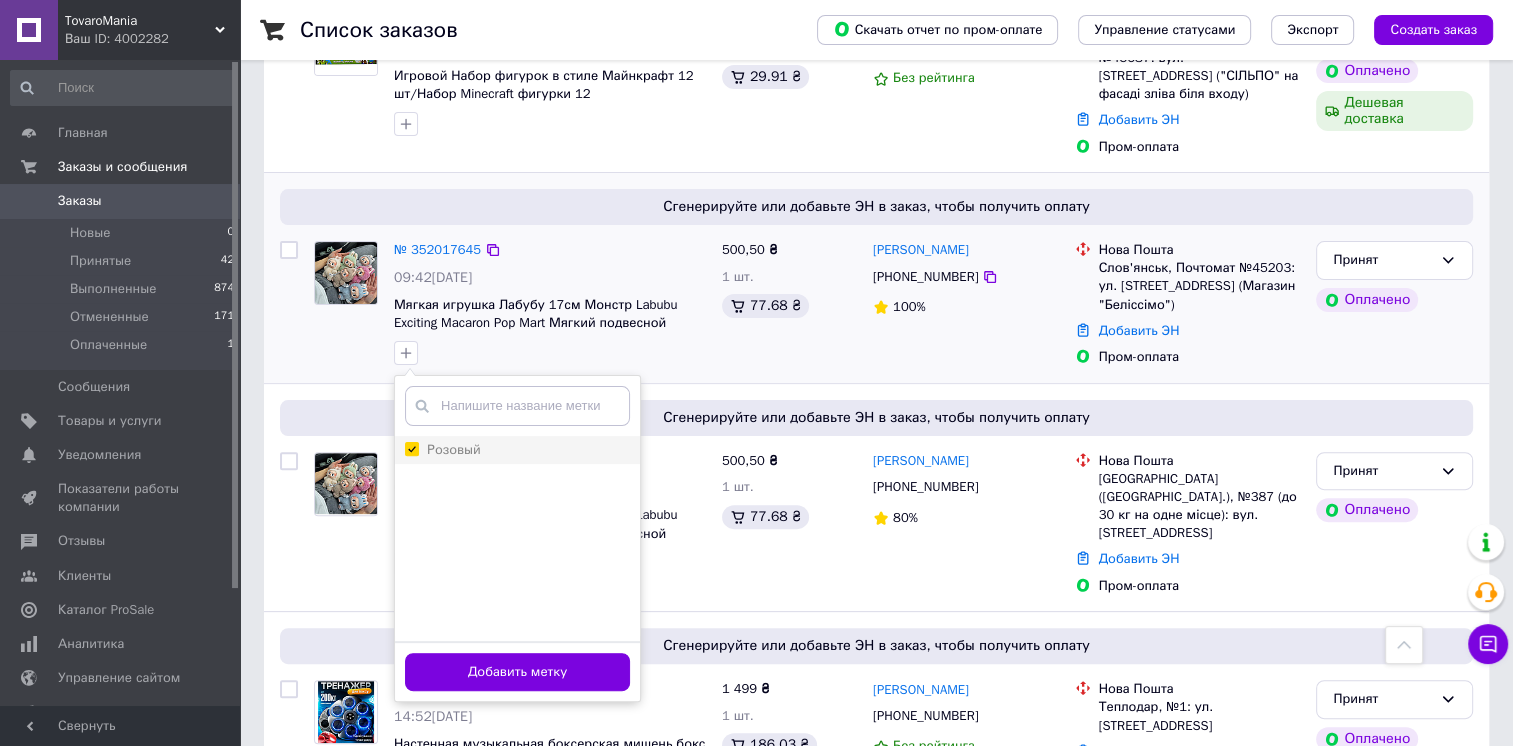 click on "Розовый" at bounding box center [454, 449] 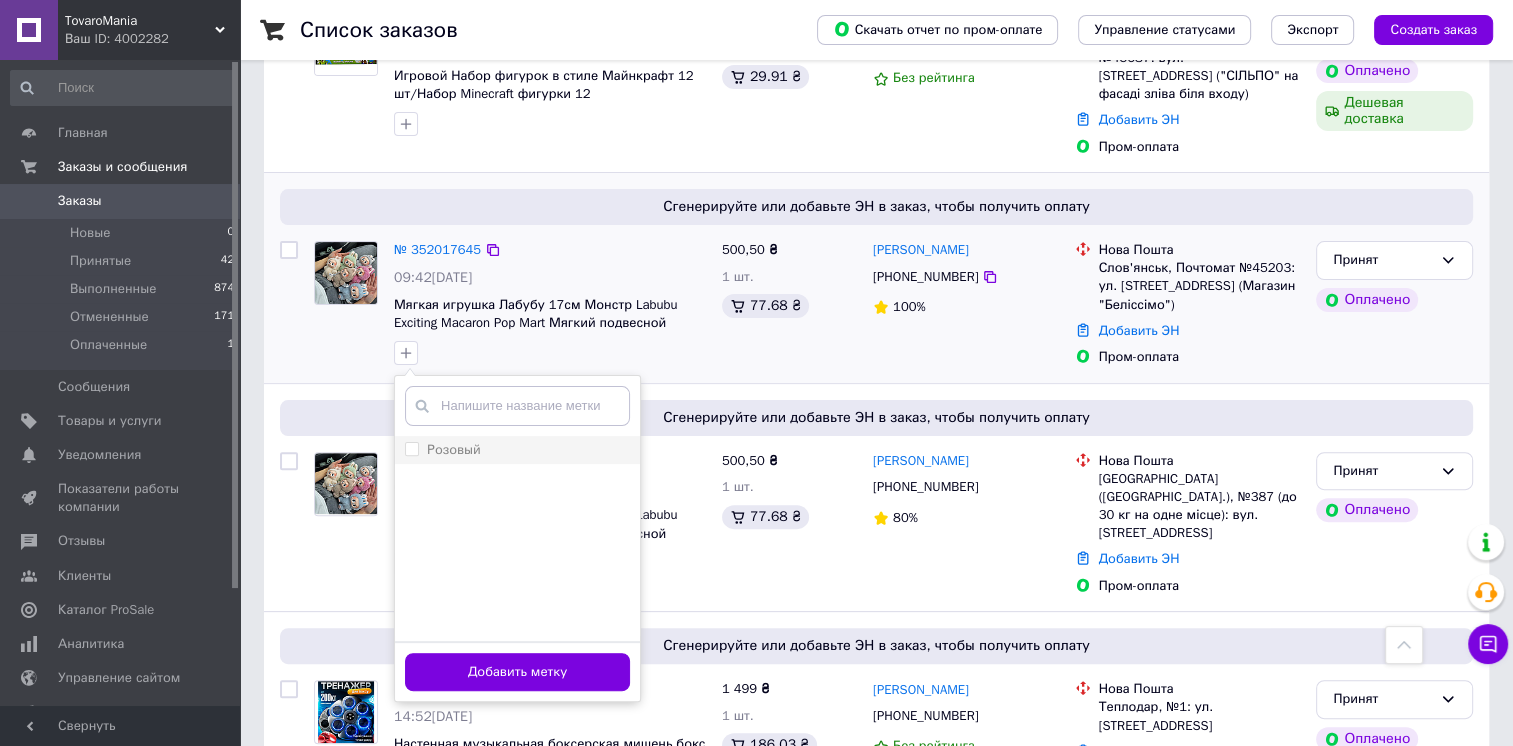 checkbox on "false" 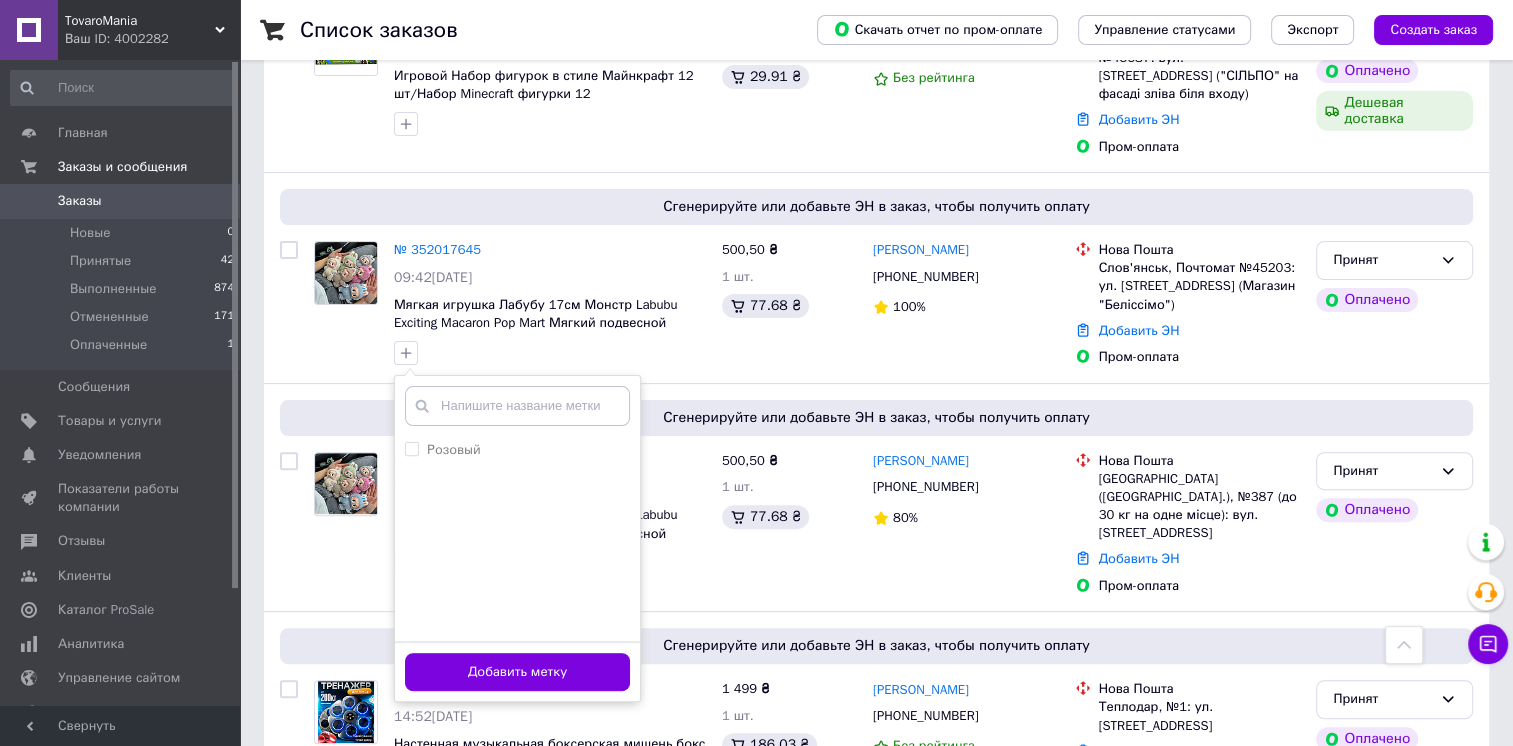 click on "Список заказов   Скачать отчет по пром-оплате Управление статусами Экспорт Создать заказ Фильтры Сохраненные фильтры: Все (1088) Заказ Сумма Покупатель Доставка и оплата Статус Сгенерируйте или добавьте ЭН в заказ, чтобы получить оплату № 352041661 11:45, 10.07.2025 Мягкая игрушка Лабубу 17см Монстр Labubu Exciting Macaron Pop Mart Мягкий подвесной брелок-сюрприз бокс Розовый   500,50 ₴ 1 шт. 77.68 ₴ Дарья Чорна +380735442116 100% Нова Пошта Київ (Київська обл.), №97 (до 30 кг на одне місце): вул. Мокра, 20а Добавить ЭН Пром-оплата Принят Оплачено № 352019553 09:54, 10.07.2025 377 ₴ 1 шт. 29.91 ₴ Олена Пільник +380937333574   80%" at bounding box center [876, 9217] 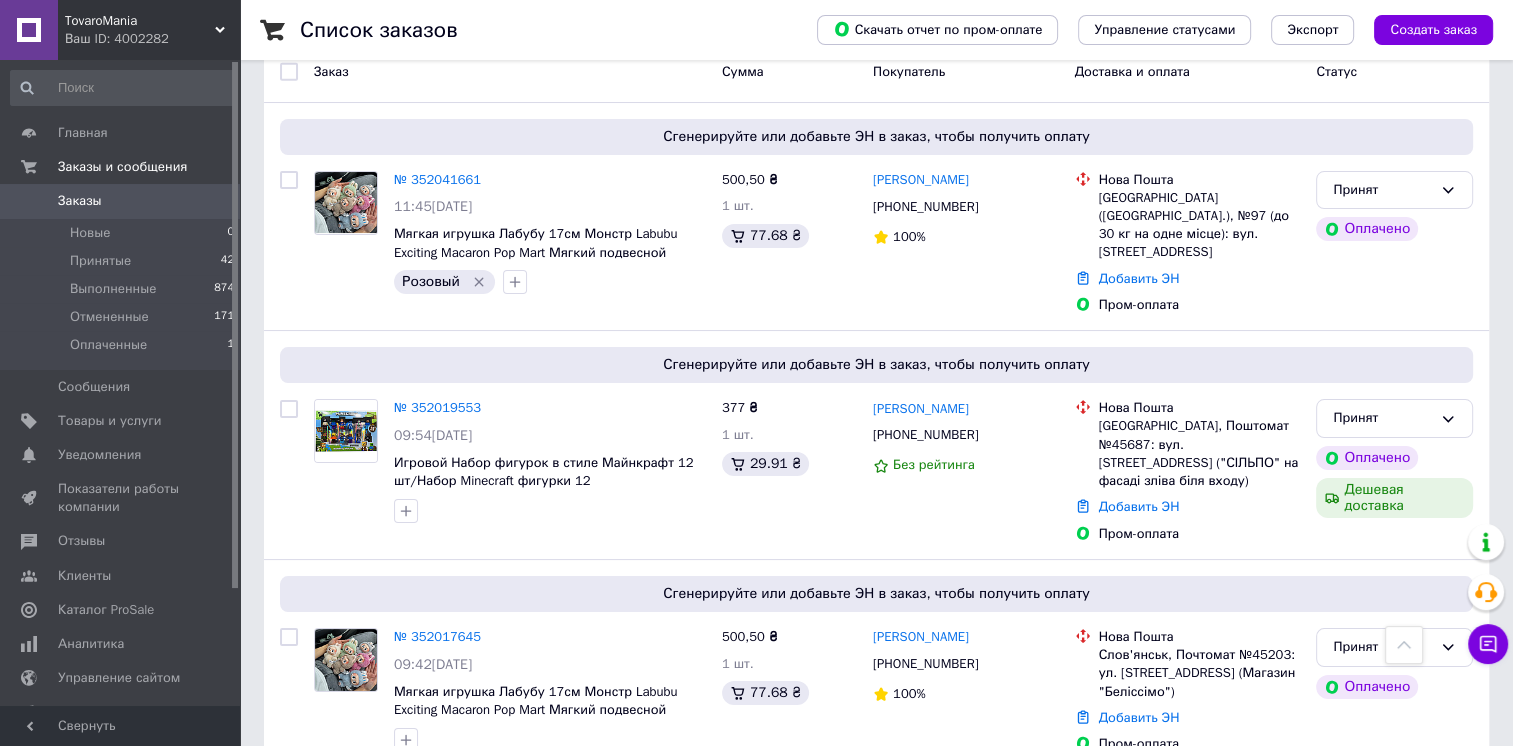 scroll, scrollTop: 100, scrollLeft: 0, axis: vertical 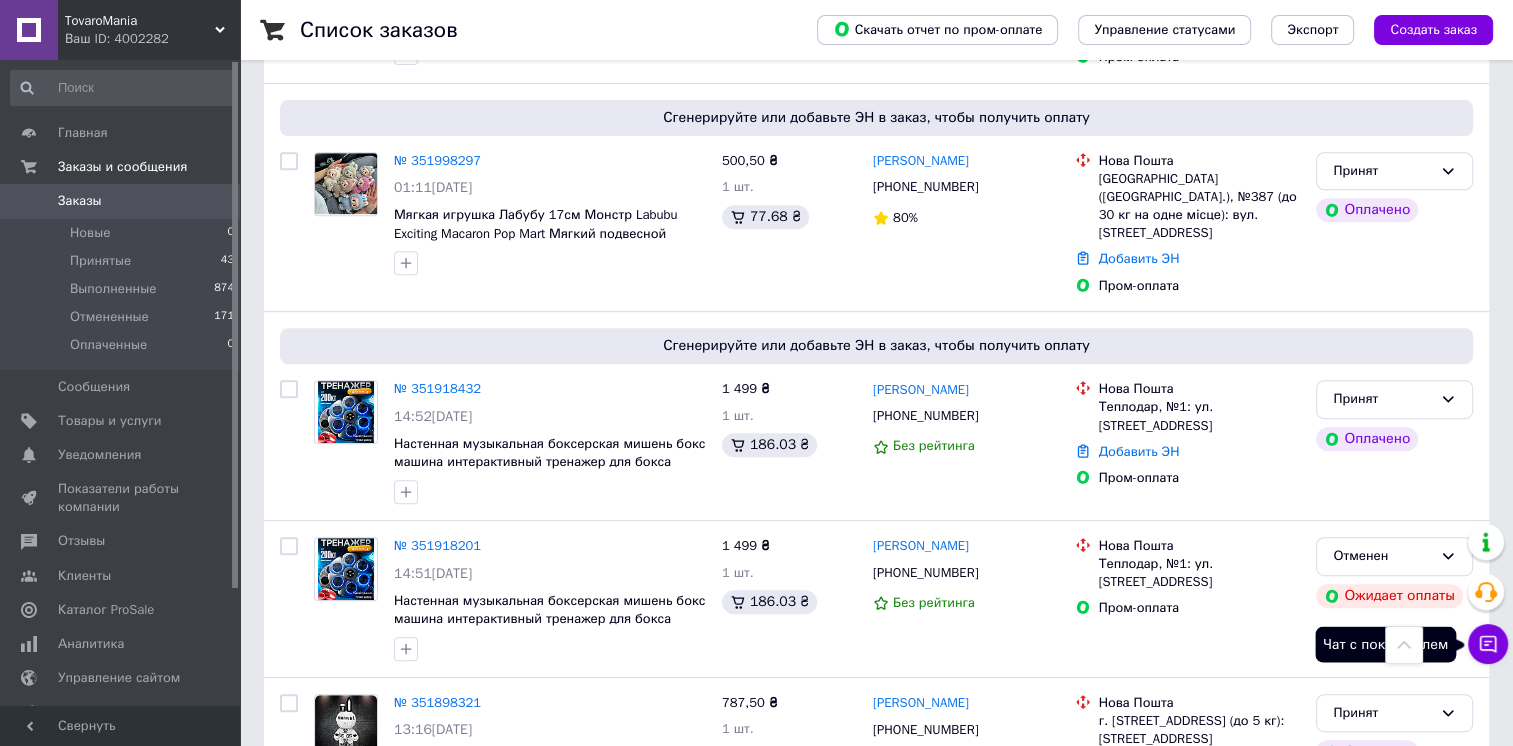 click 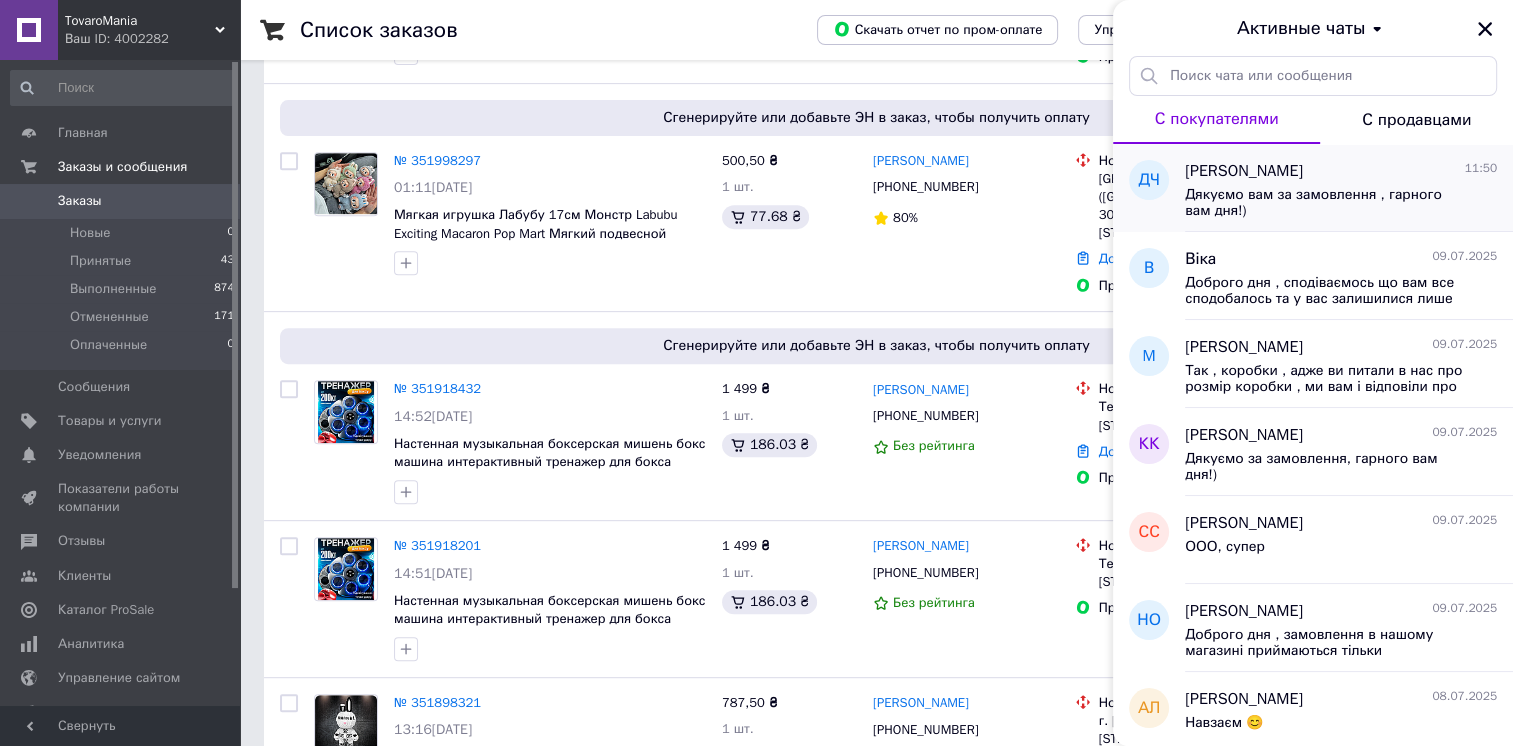 click on "Дякуємо вам за замовлення , гарного вам дня!)" at bounding box center (1327, 203) 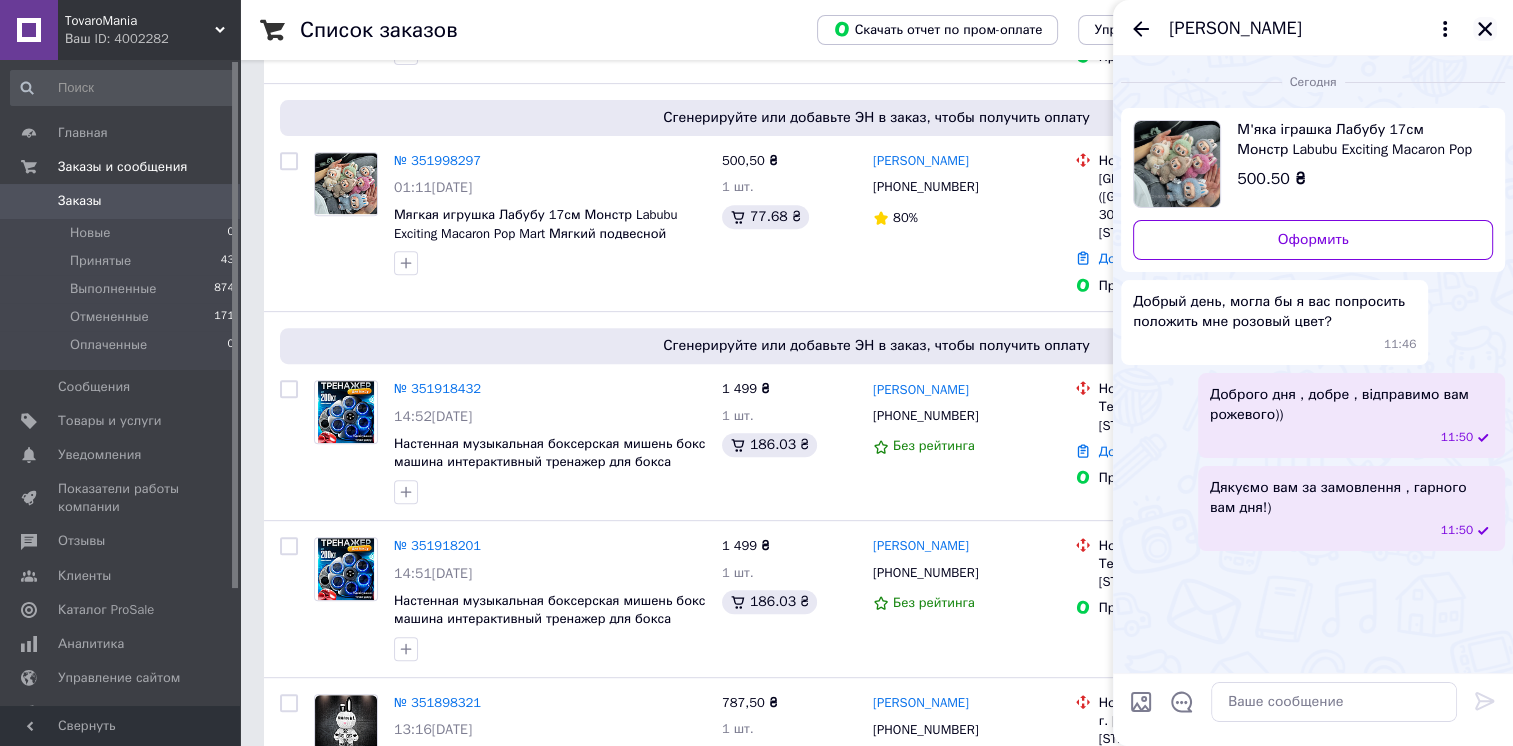 click 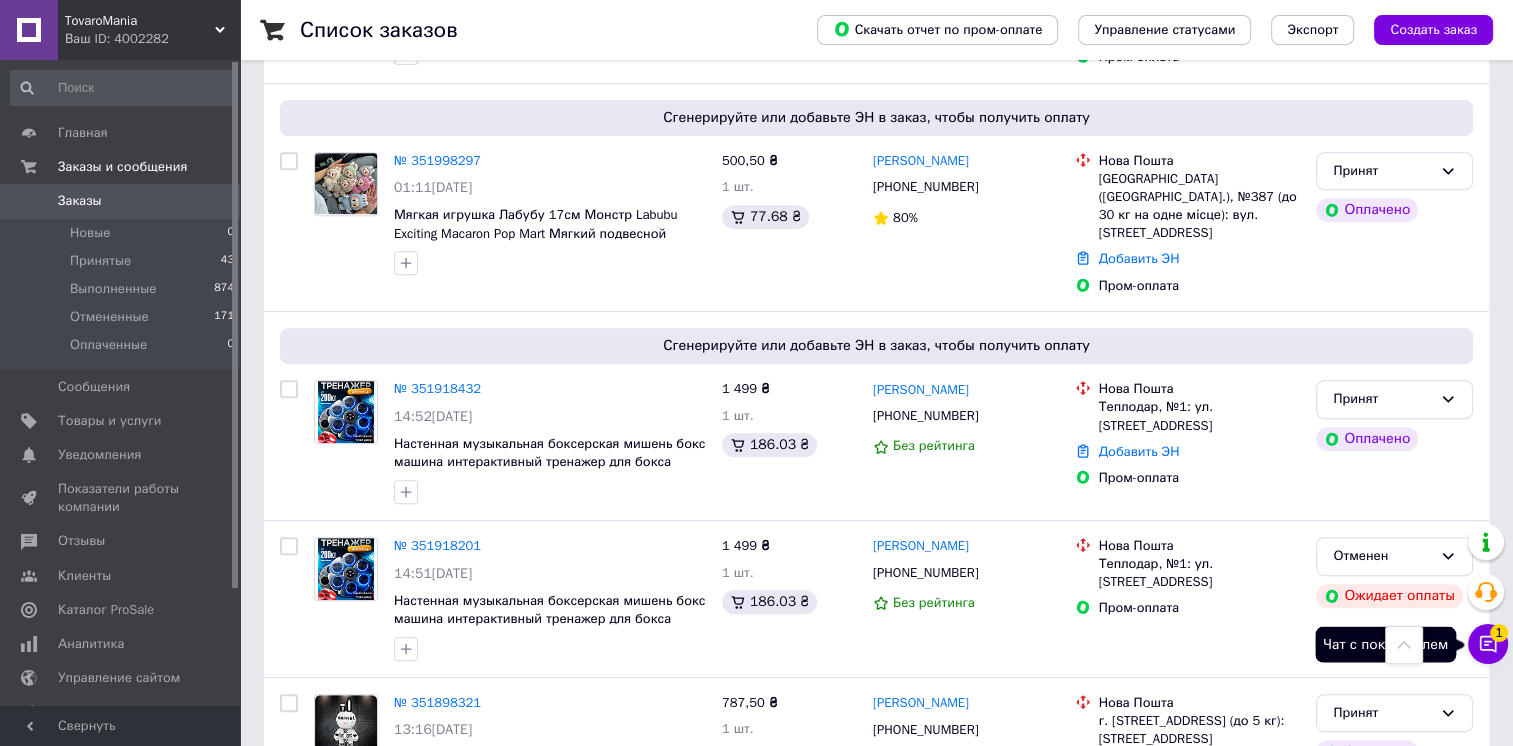 drag, startPoint x: 1484, startPoint y: 654, endPoint x: 1476, endPoint y: 639, distance: 17 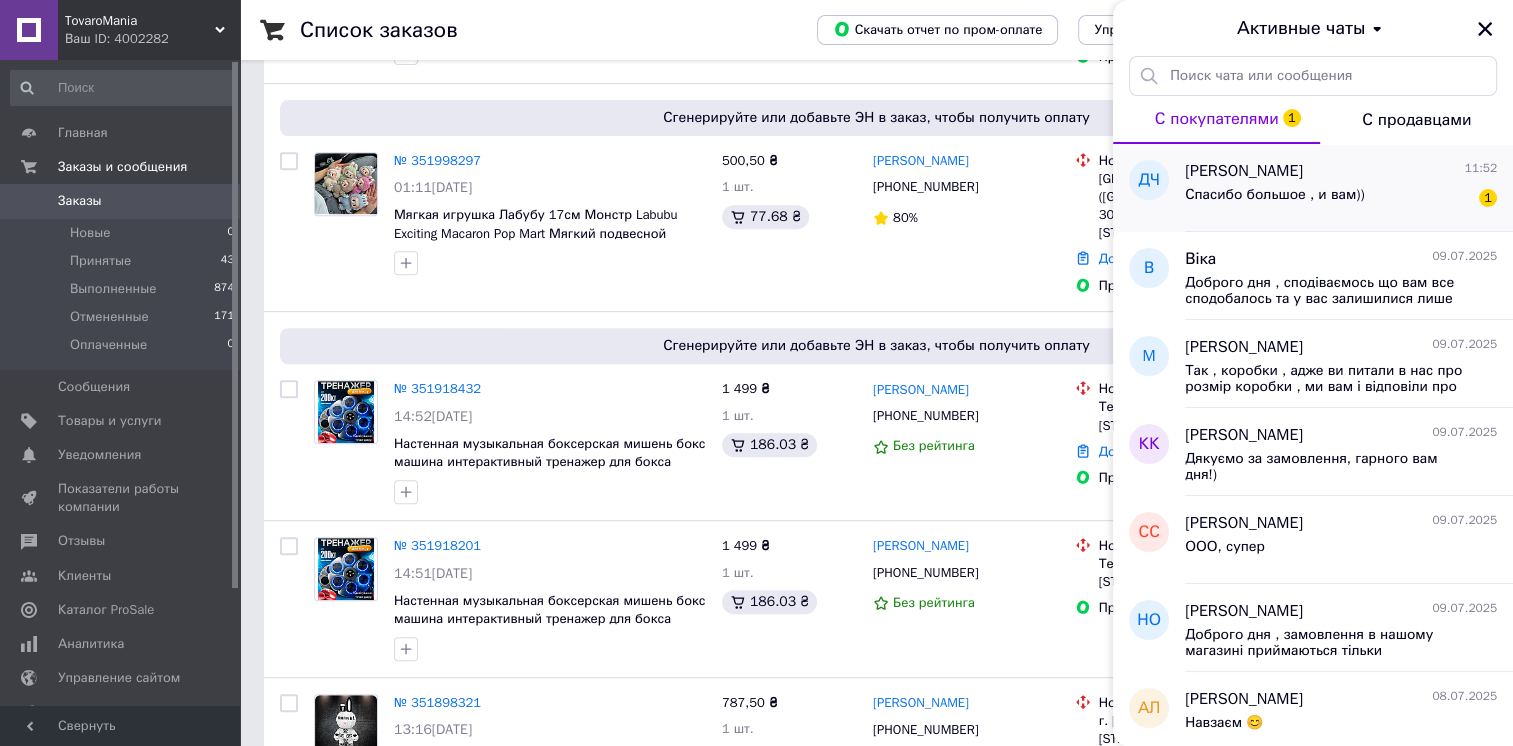 click on "Спасибо большое , и вам))" at bounding box center (1274, 195) 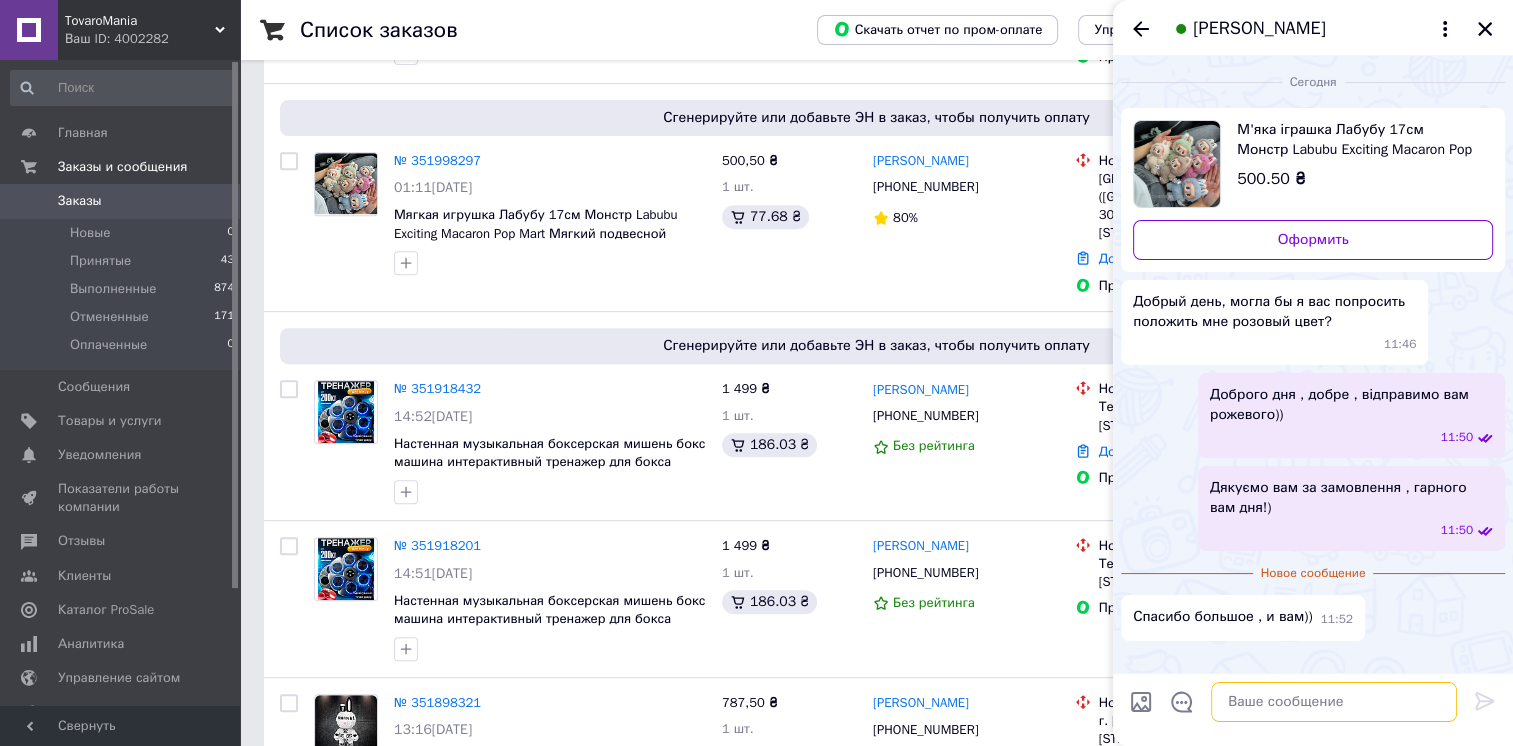 click at bounding box center [1334, 702] 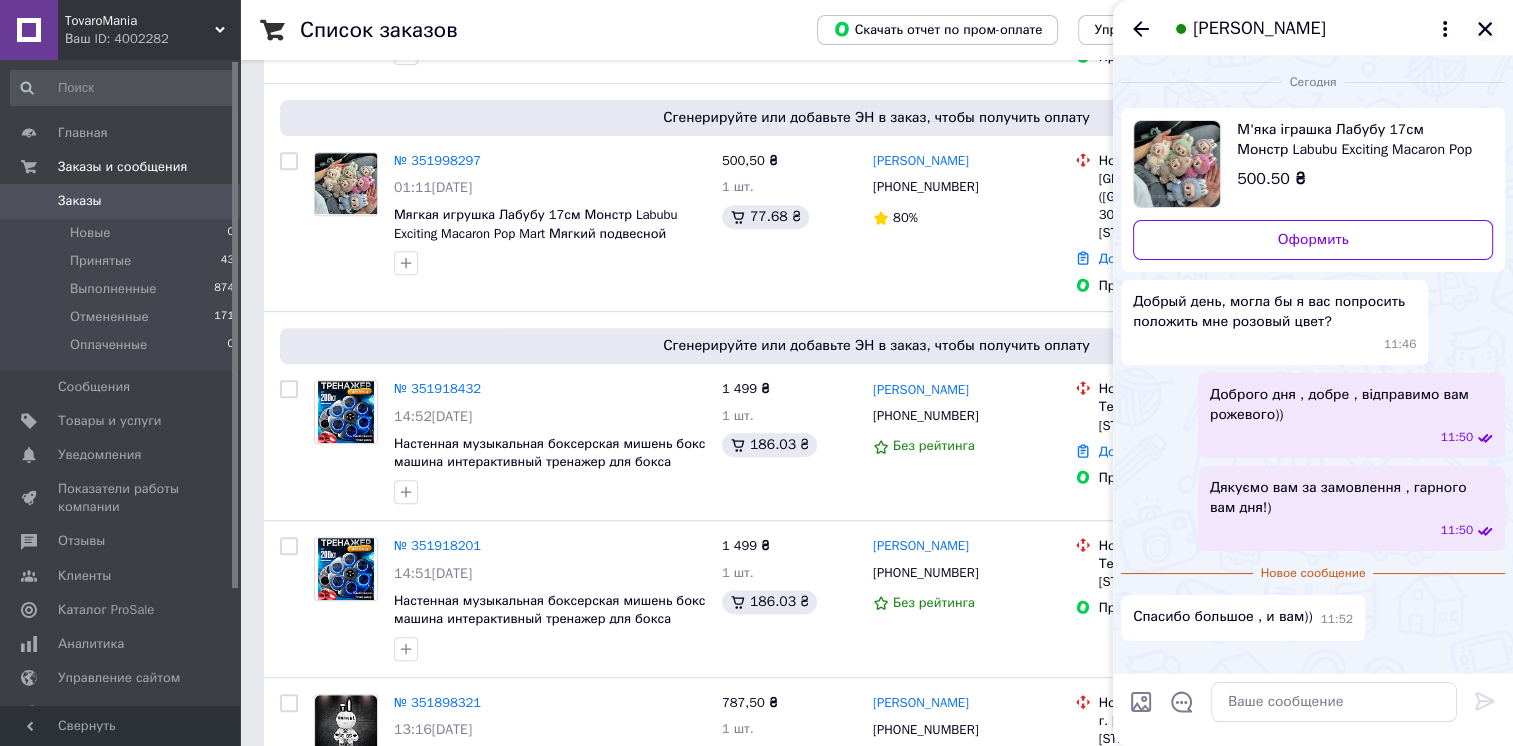 click 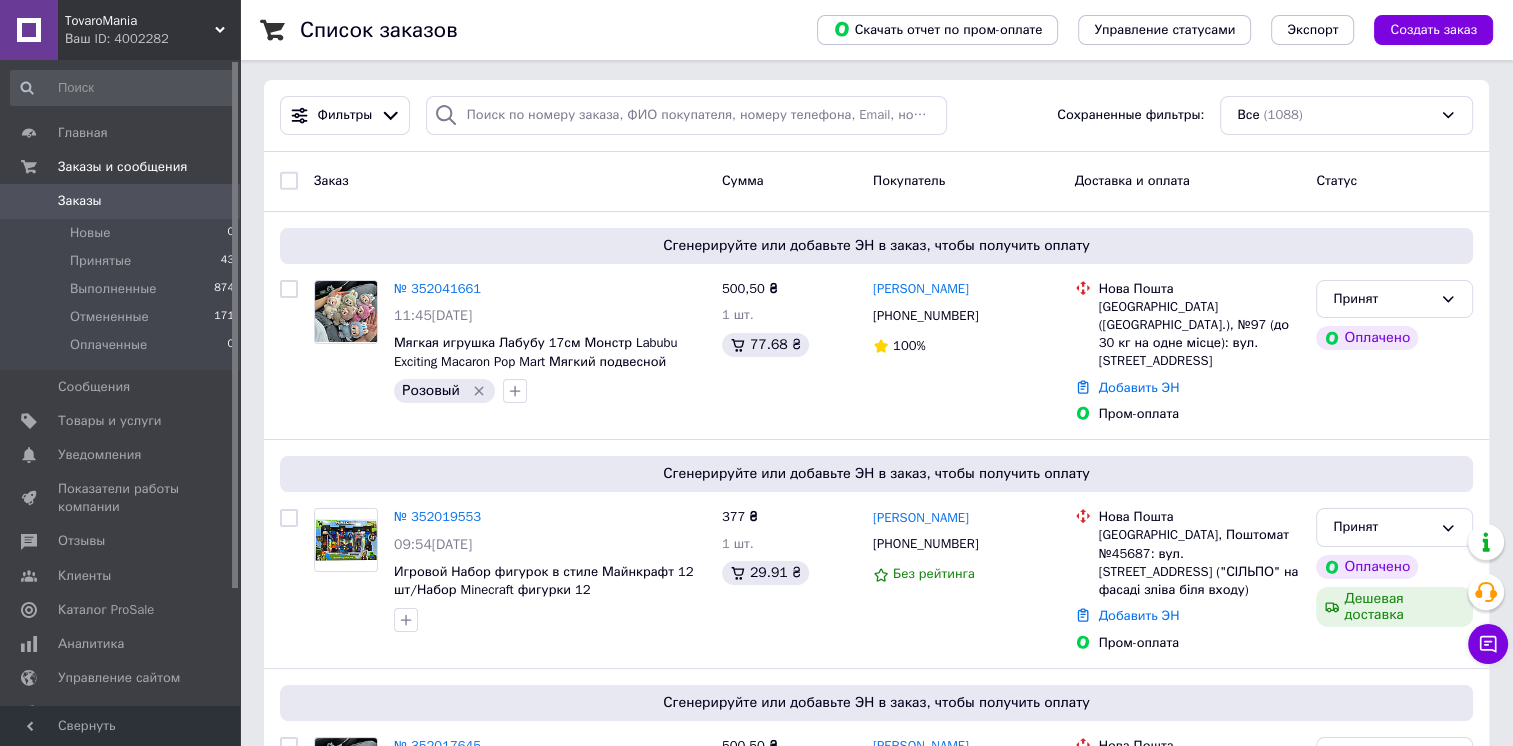 scroll, scrollTop: 0, scrollLeft: 0, axis: both 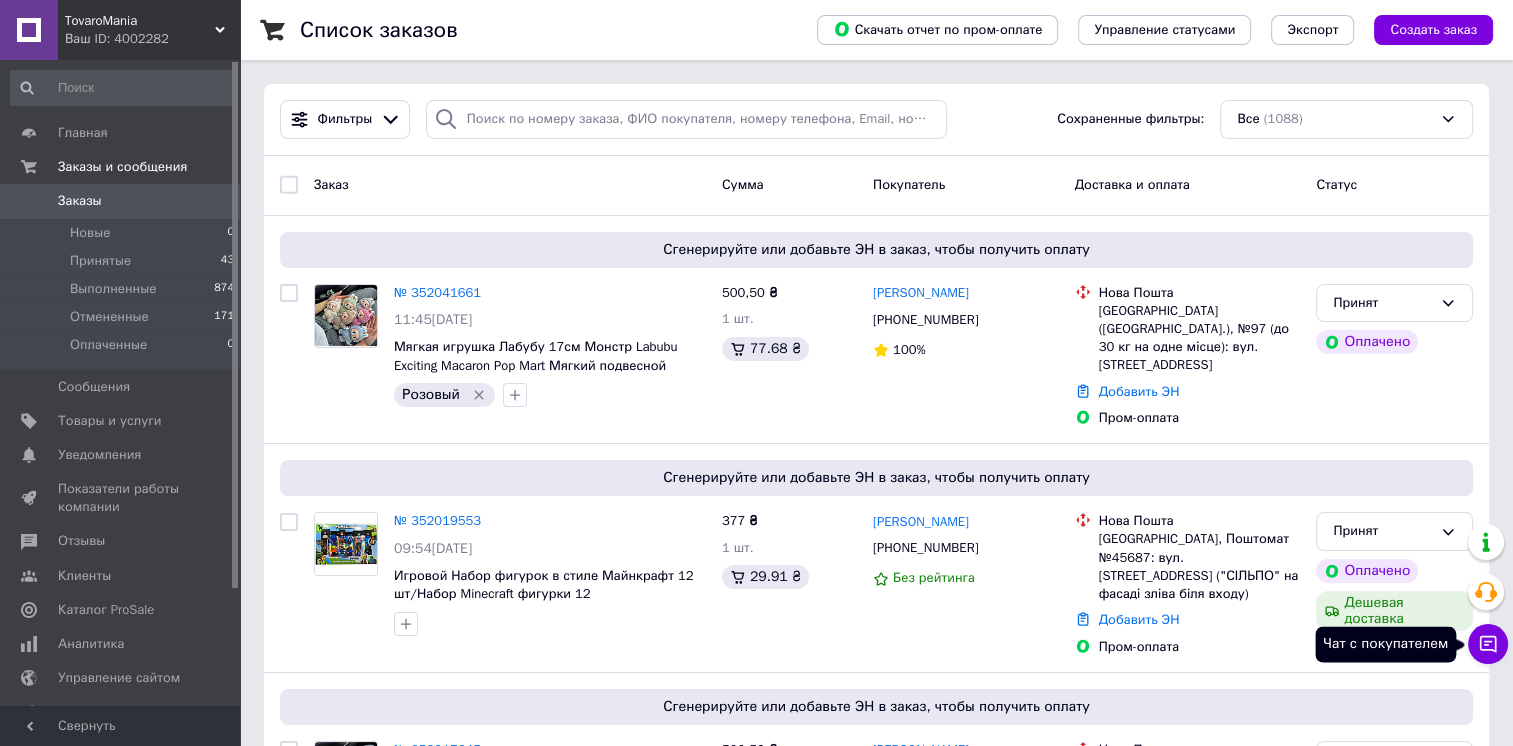 click 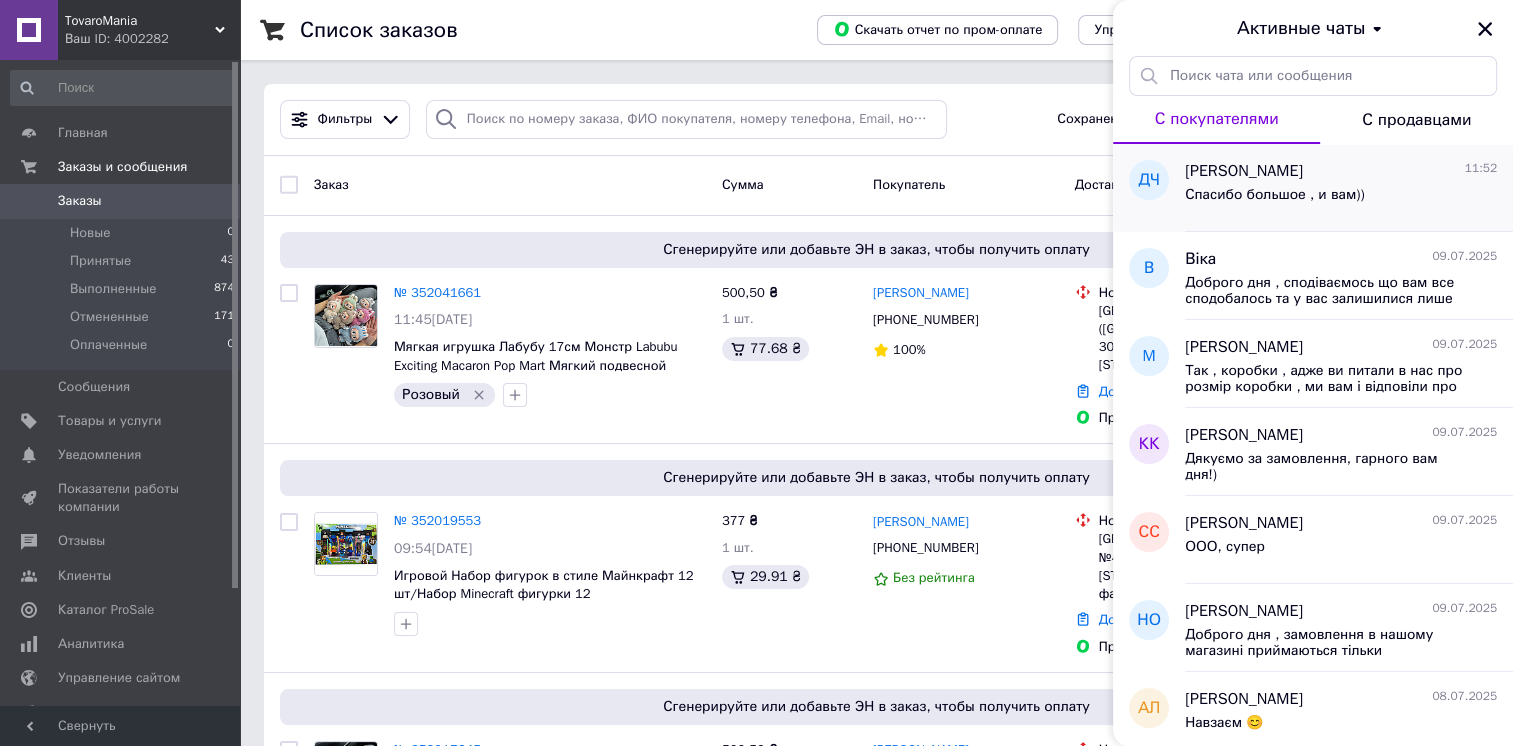 click on "Спасибо большое , и вам))" at bounding box center [1274, 195] 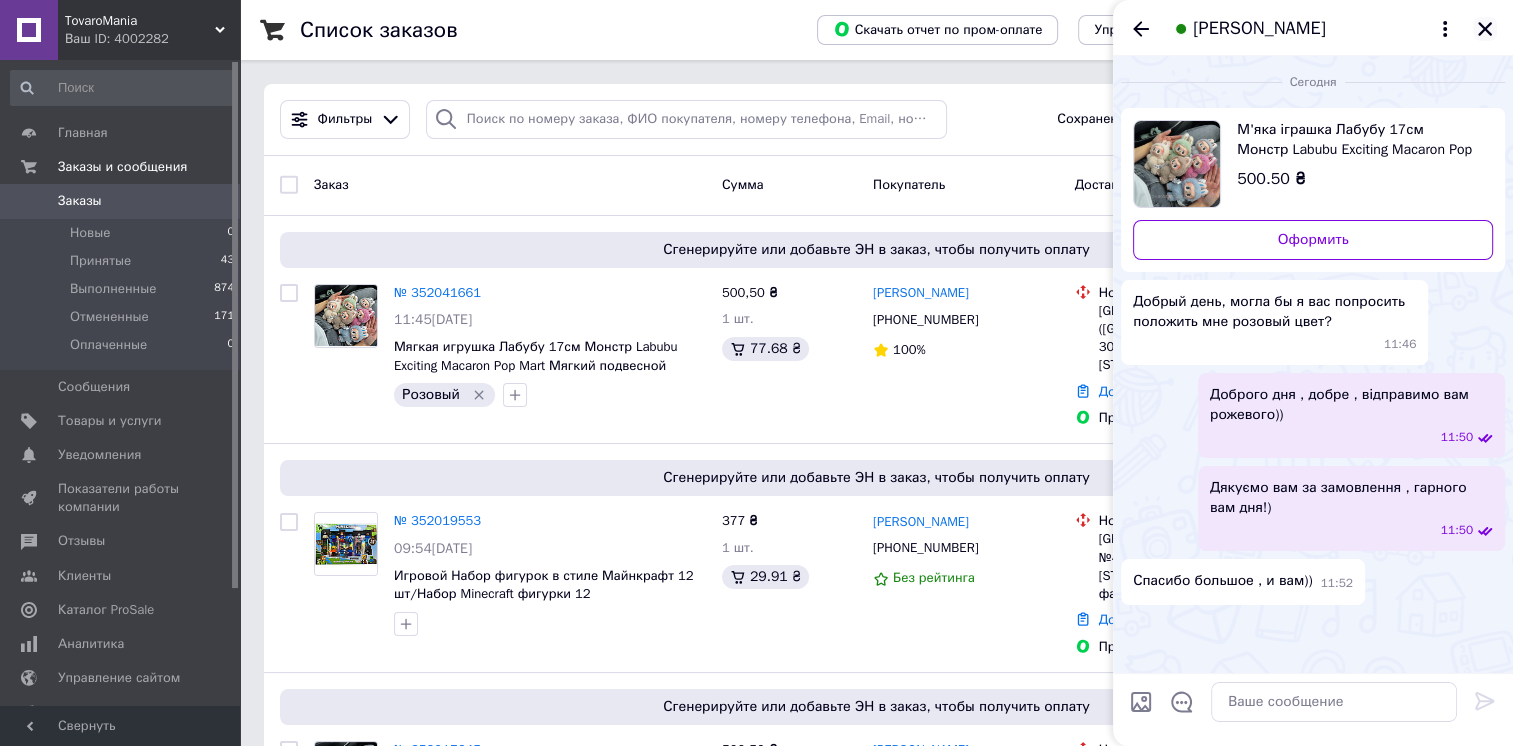 click 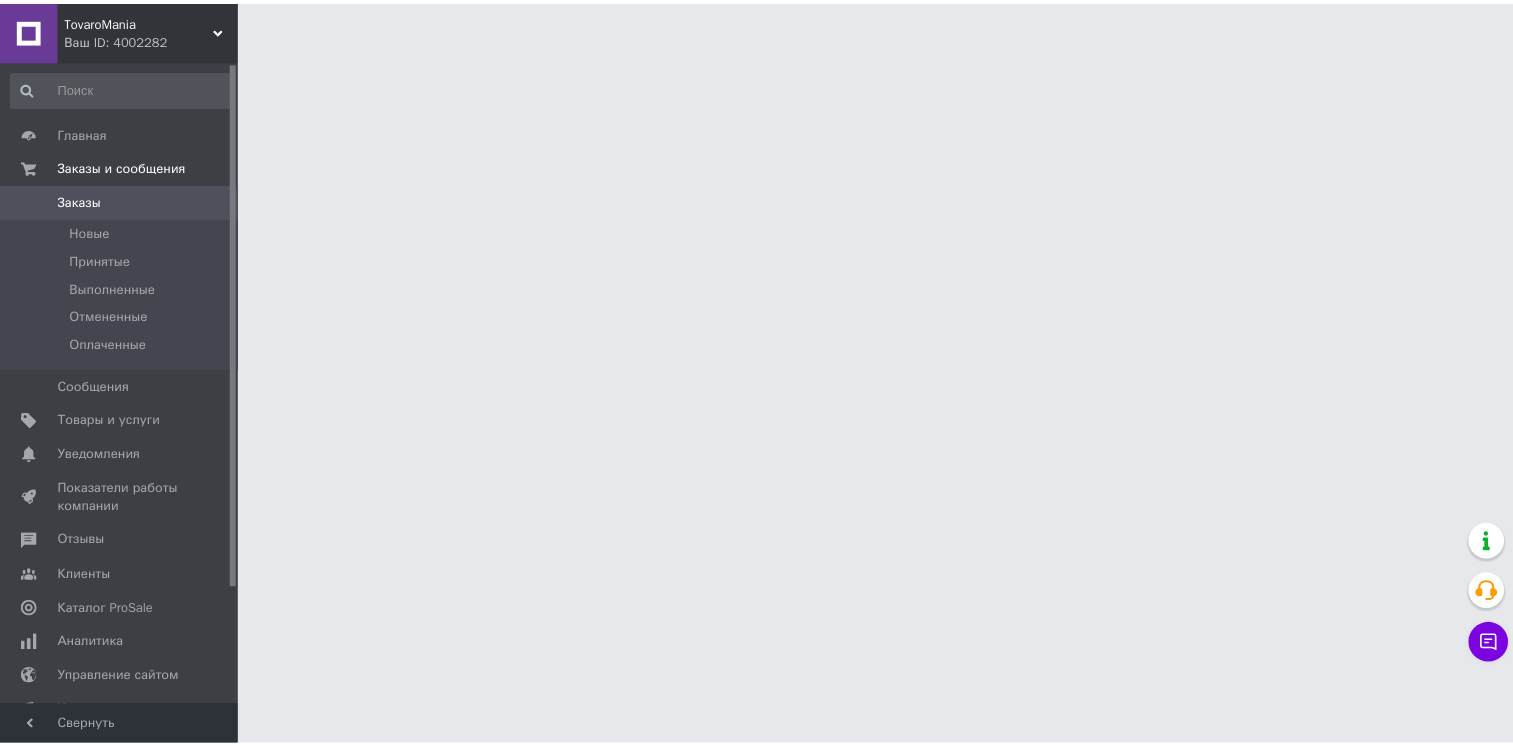 scroll, scrollTop: 0, scrollLeft: 0, axis: both 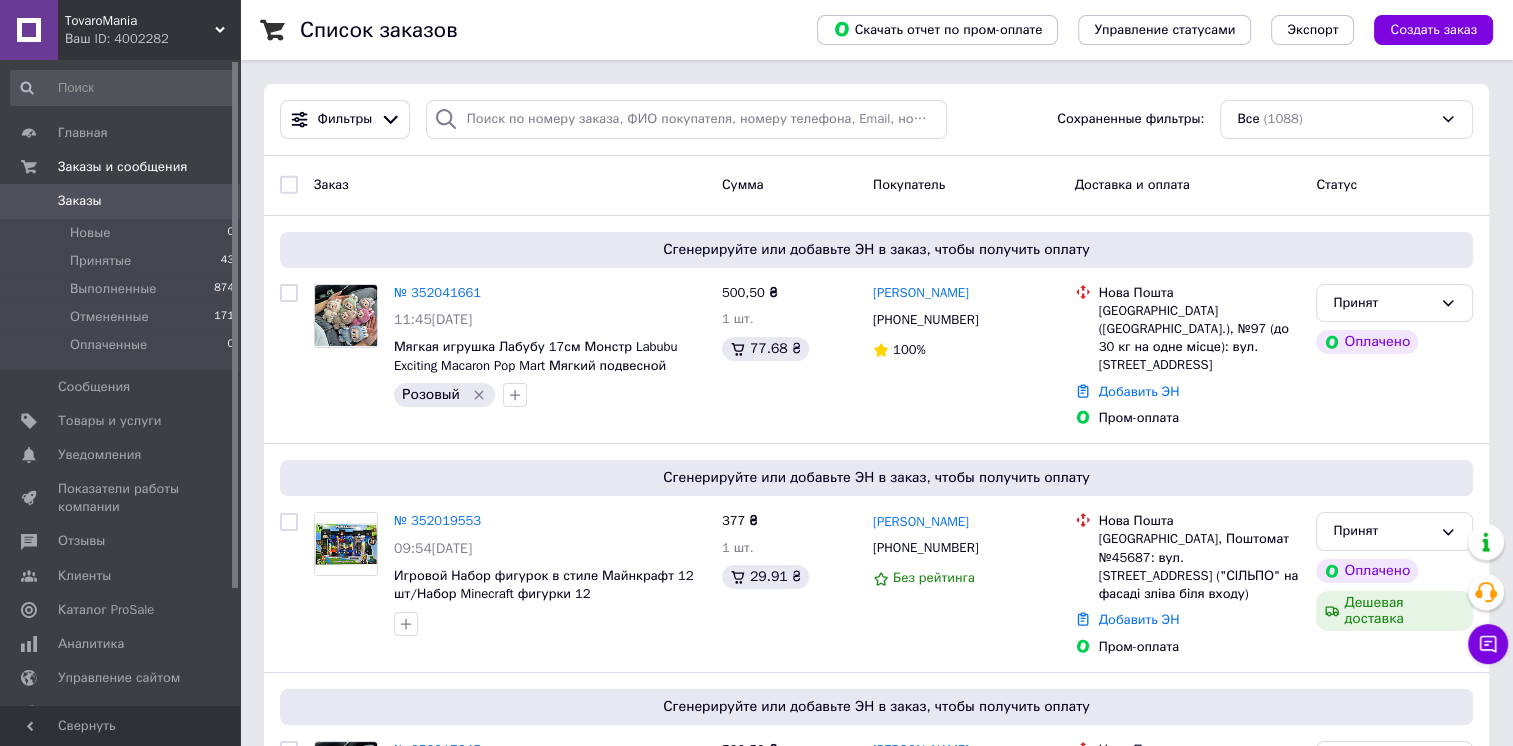 drag, startPoint x: 1505, startPoint y: 202, endPoint x: 1476, endPoint y: 198, distance: 29.274563 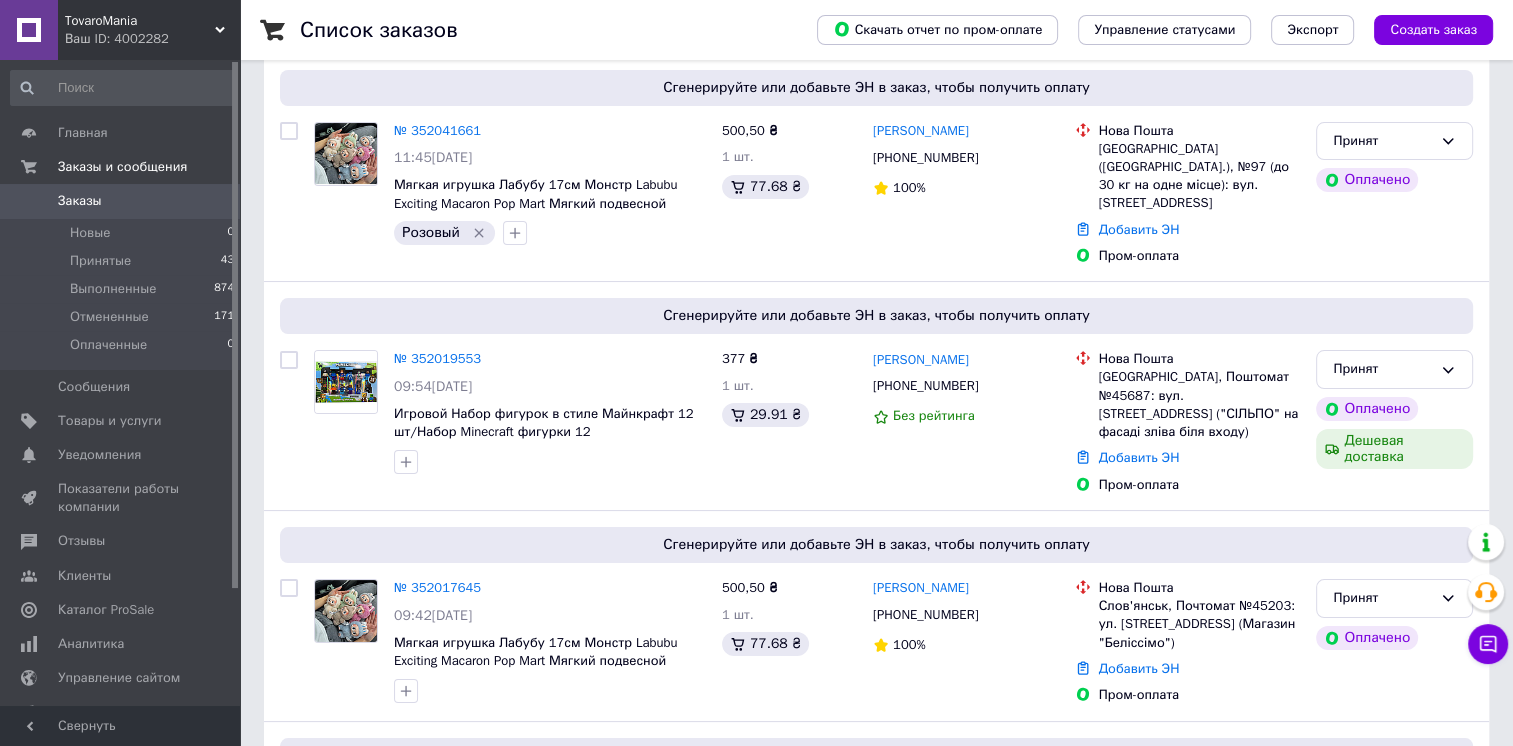 scroll, scrollTop: 0, scrollLeft: 0, axis: both 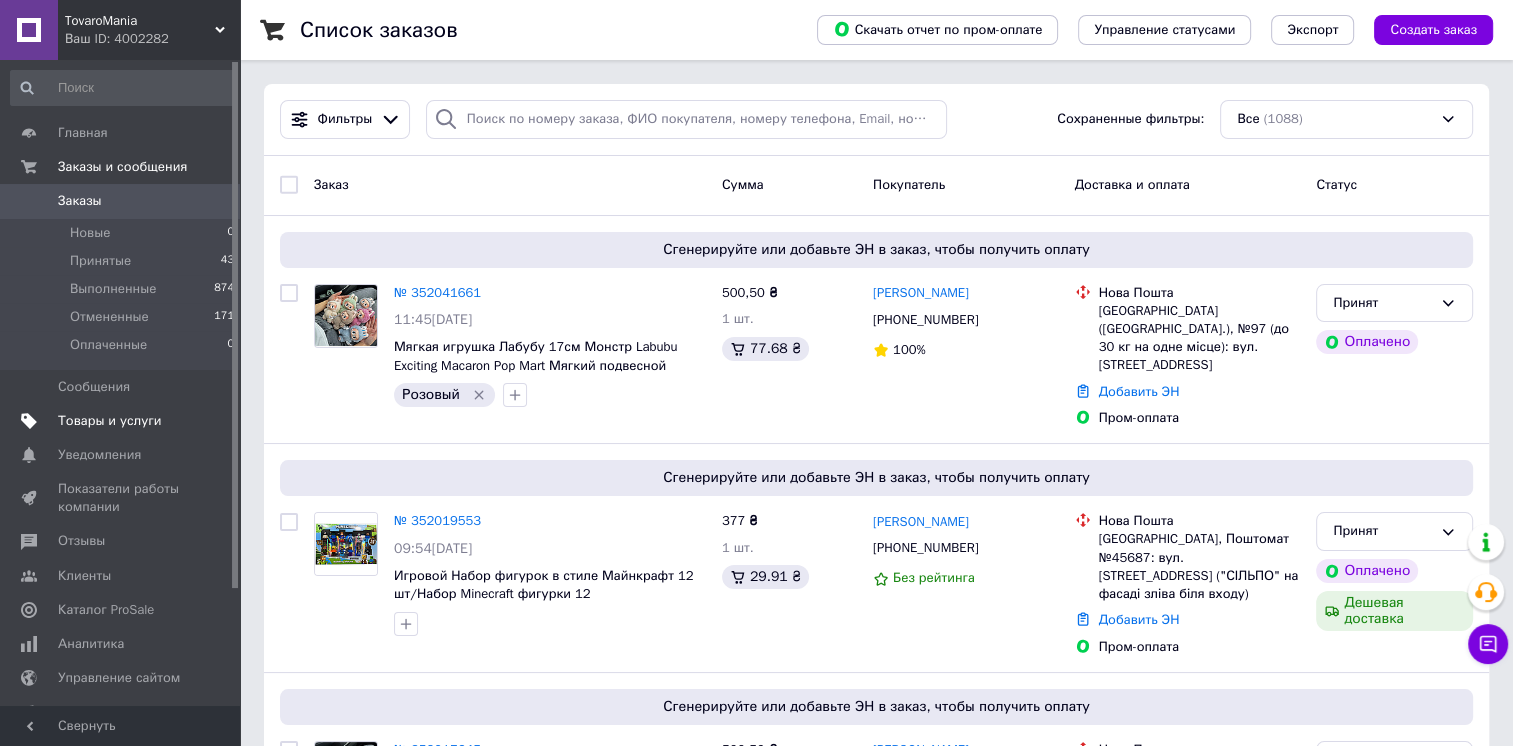 click on "Товары и услуги" at bounding box center [110, 421] 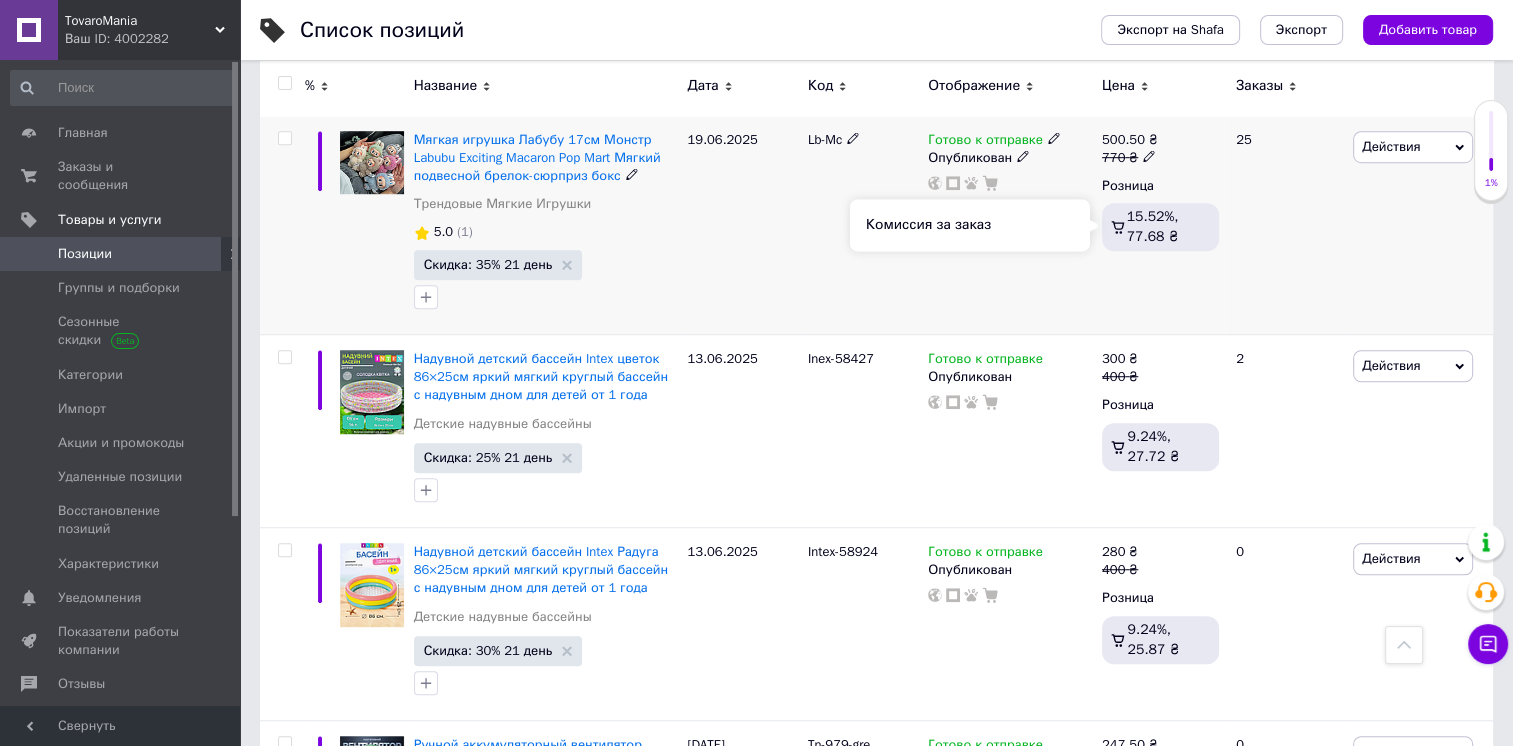 scroll, scrollTop: 1200, scrollLeft: 0, axis: vertical 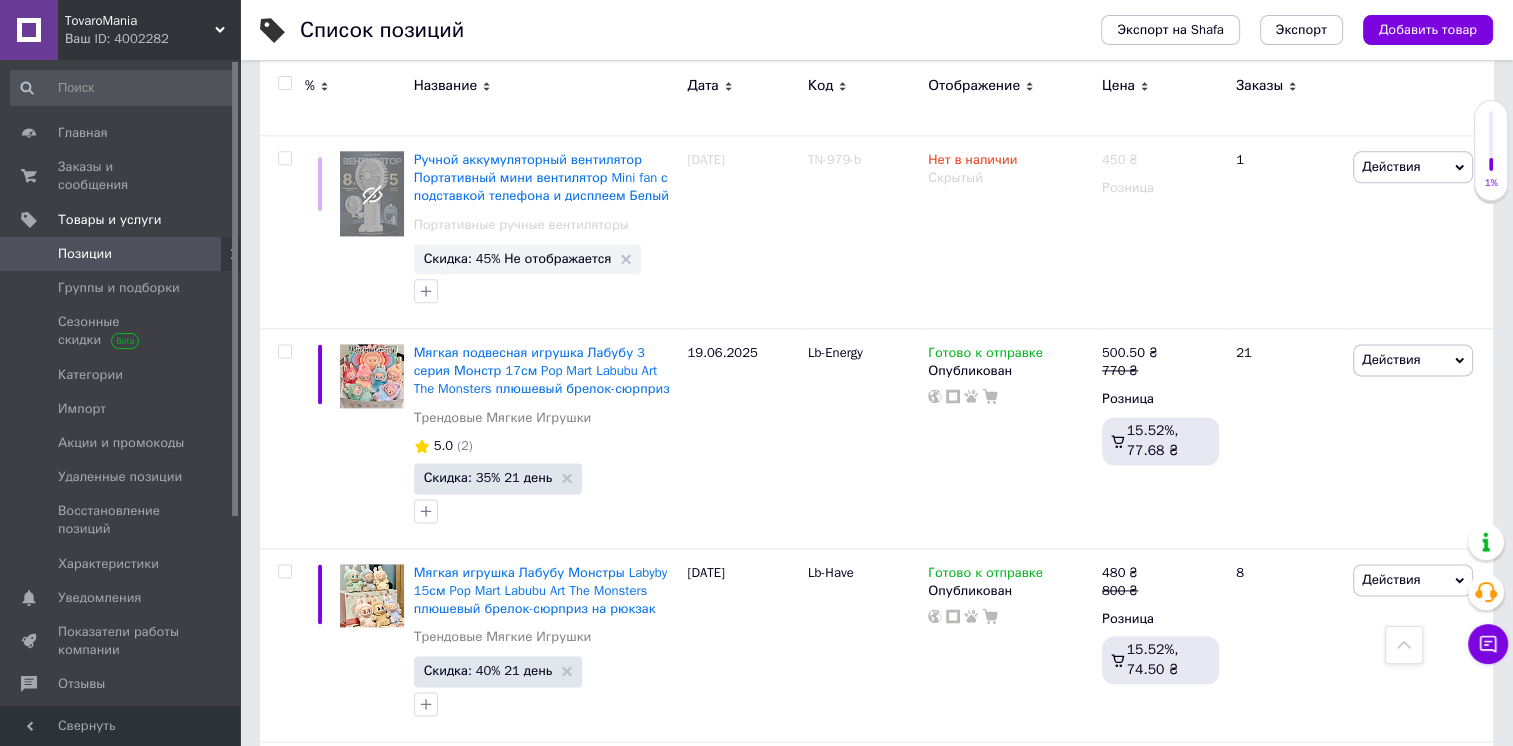 drag, startPoint x: 1505, startPoint y: 226, endPoint x: 1502, endPoint y: 165, distance: 61.073727 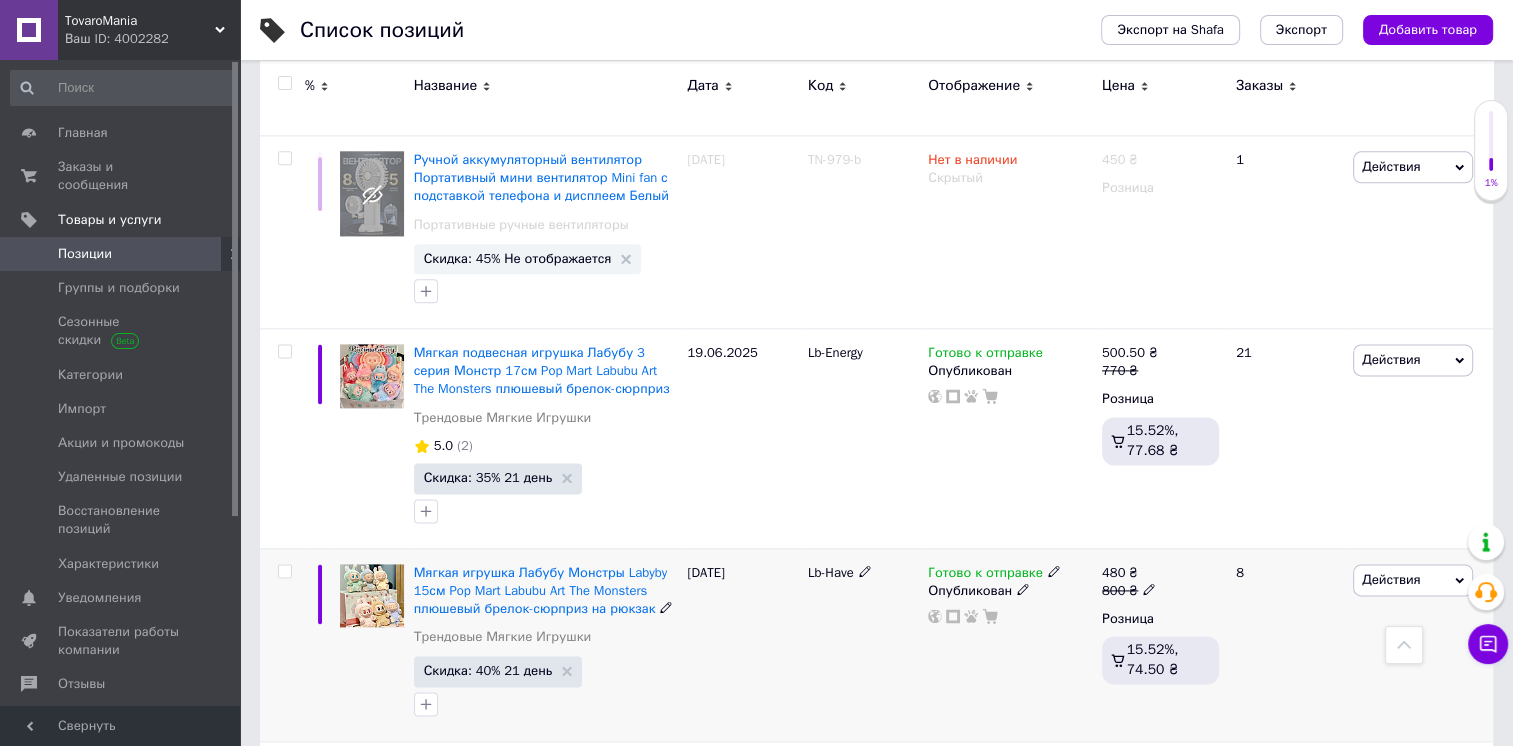 click 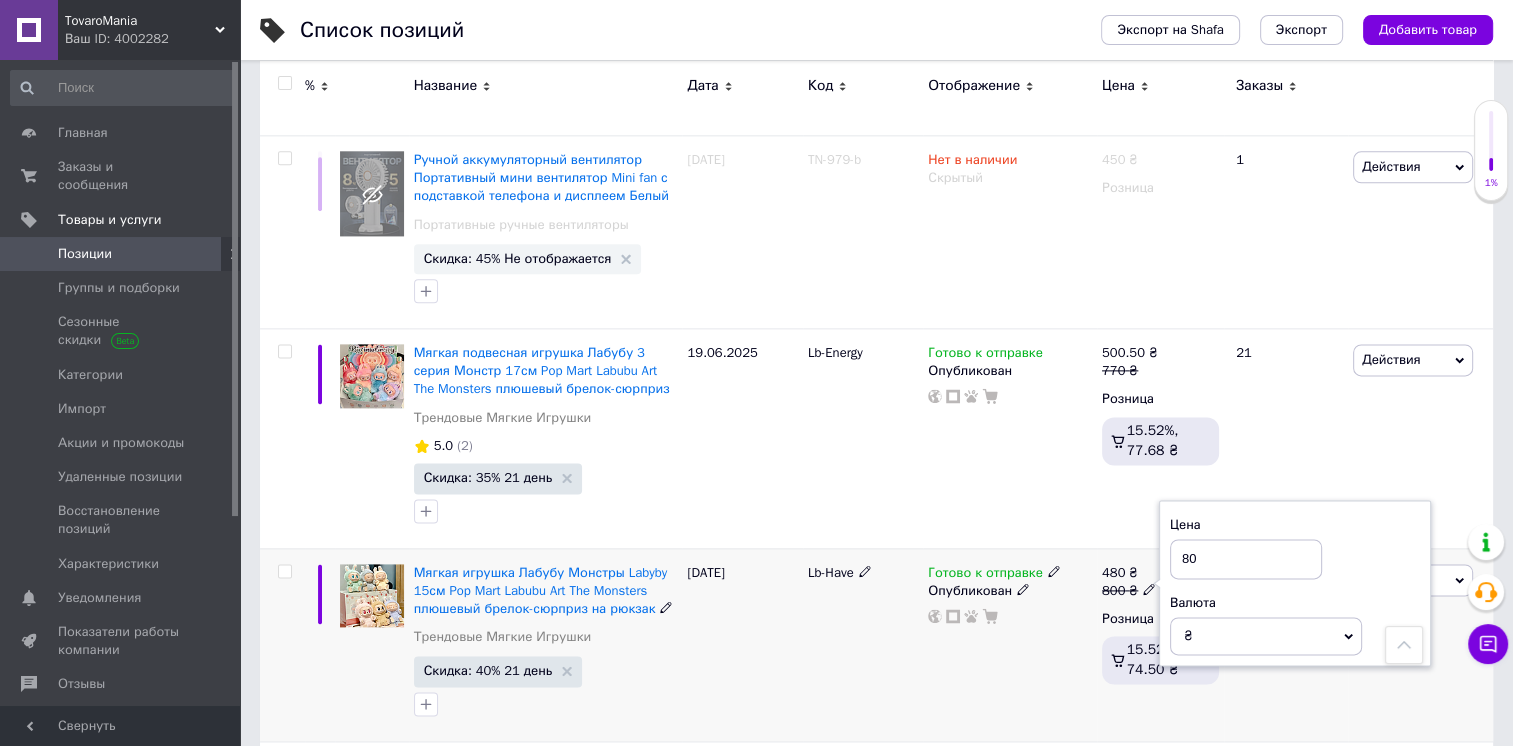type on "8" 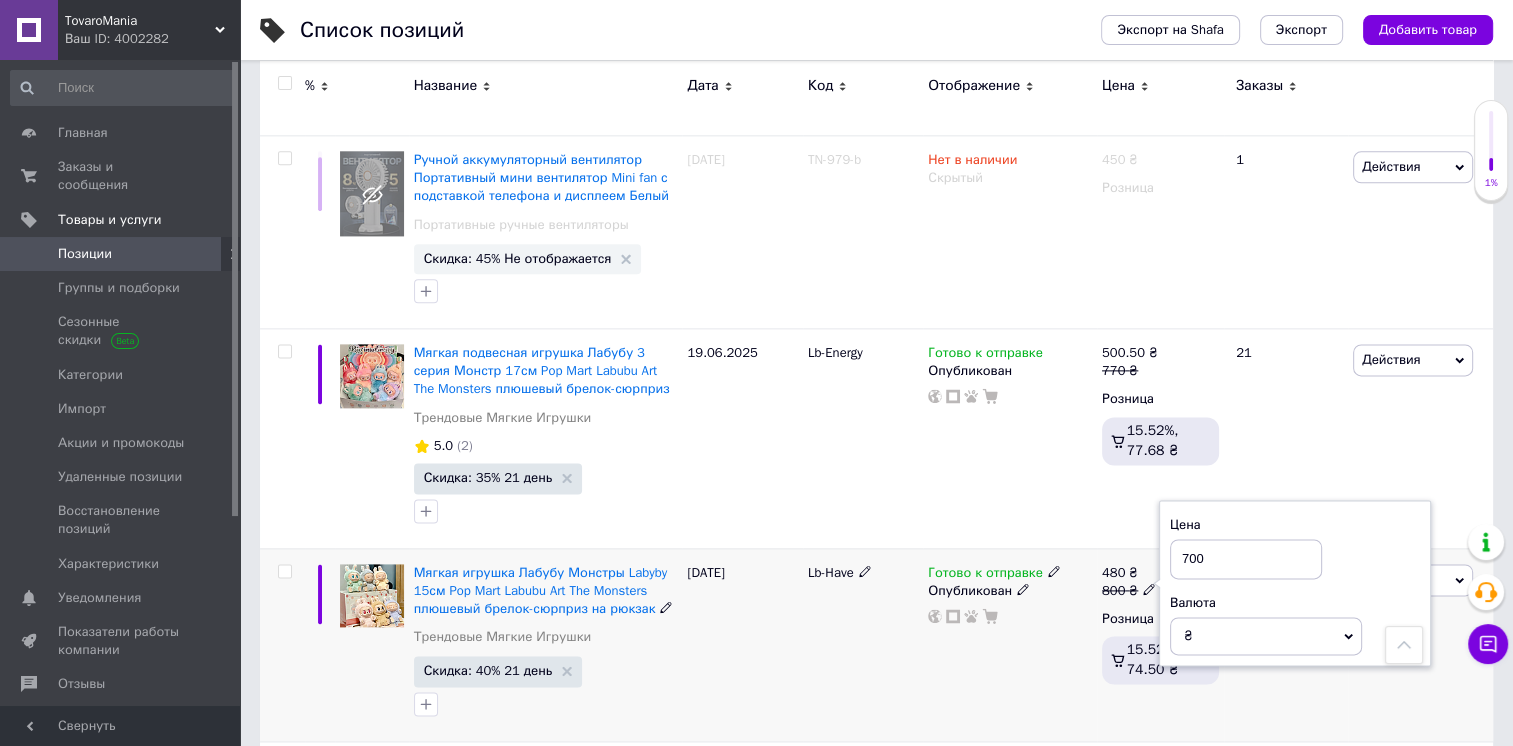 type on "700" 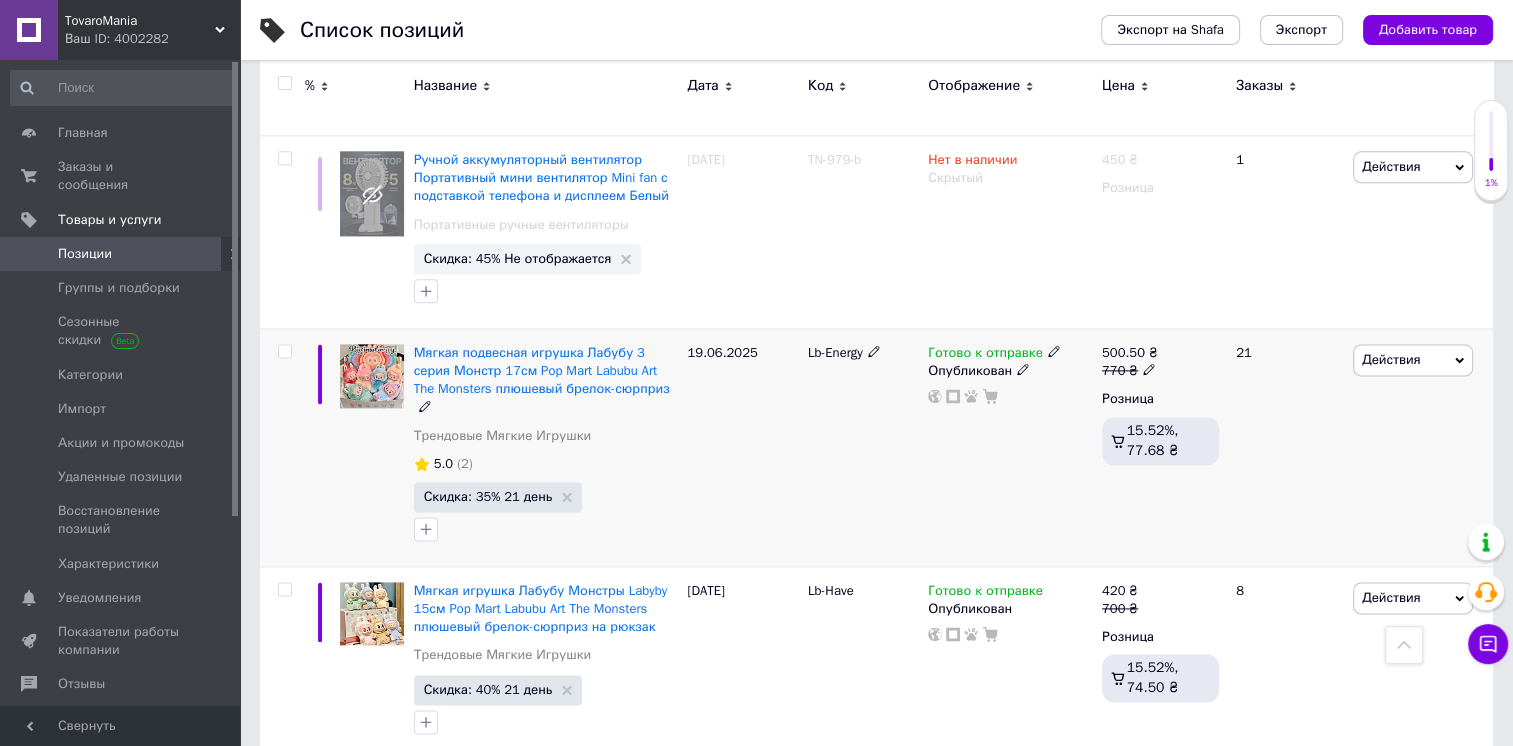 click 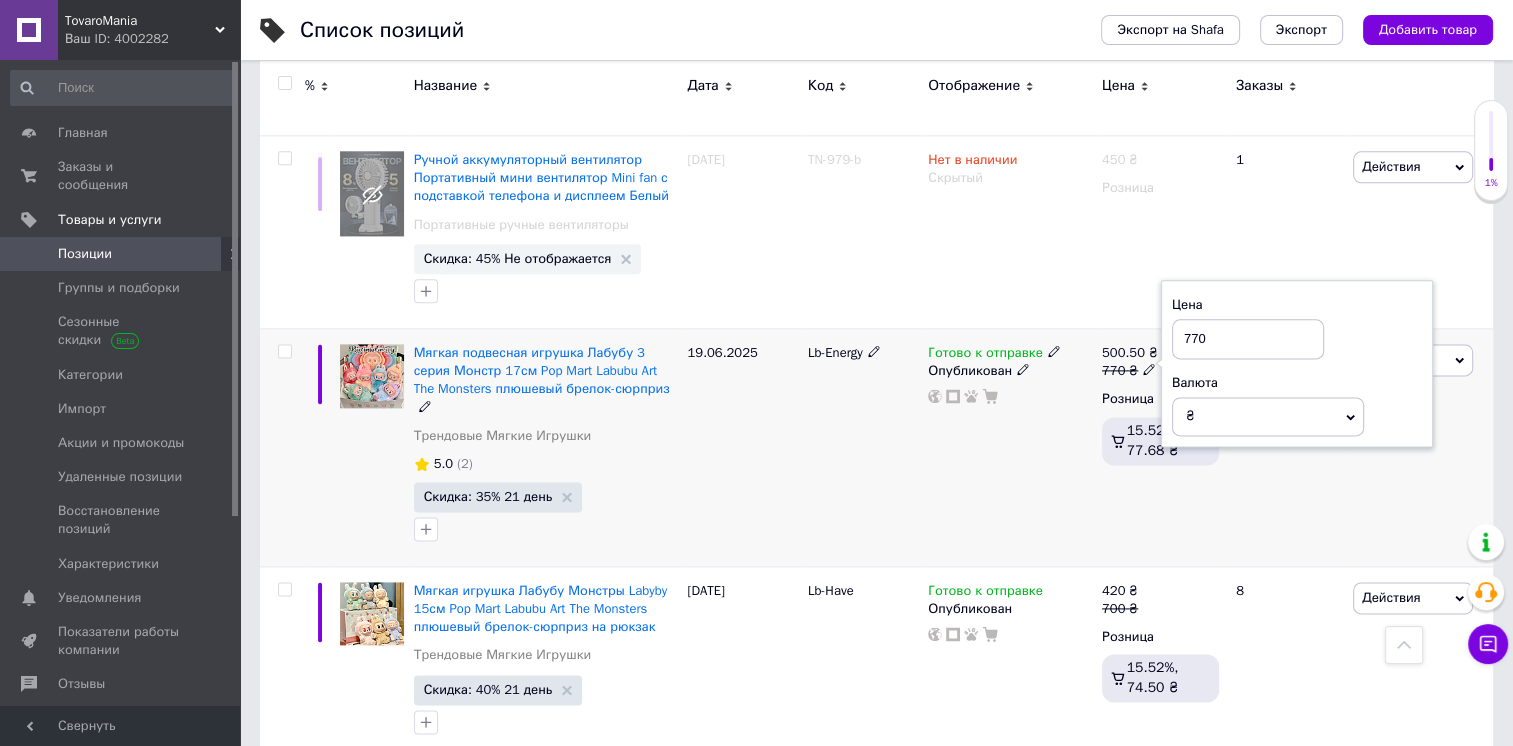 click on "Готово к отправке Опубликован" at bounding box center (1010, 448) 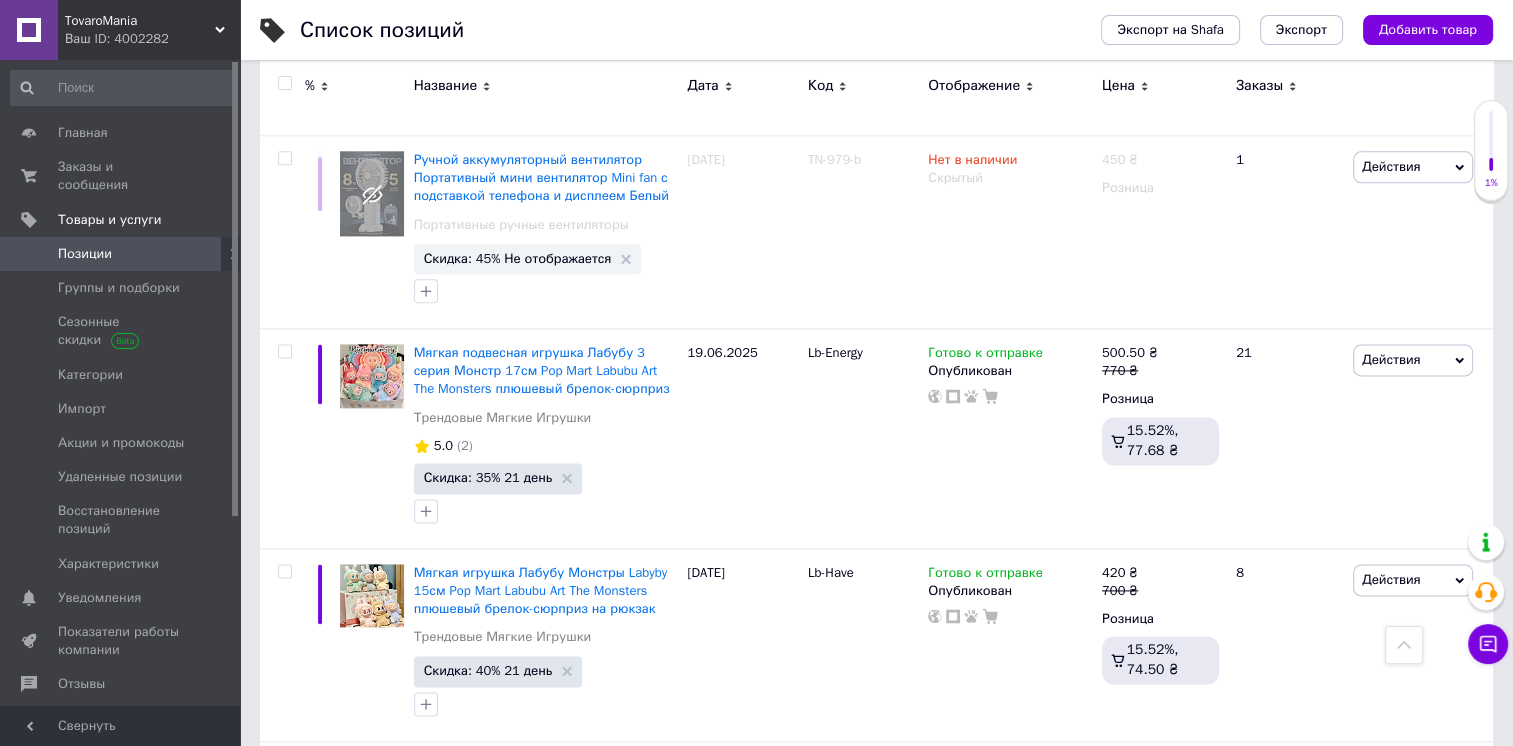 click on "Позиции" at bounding box center [85, 254] 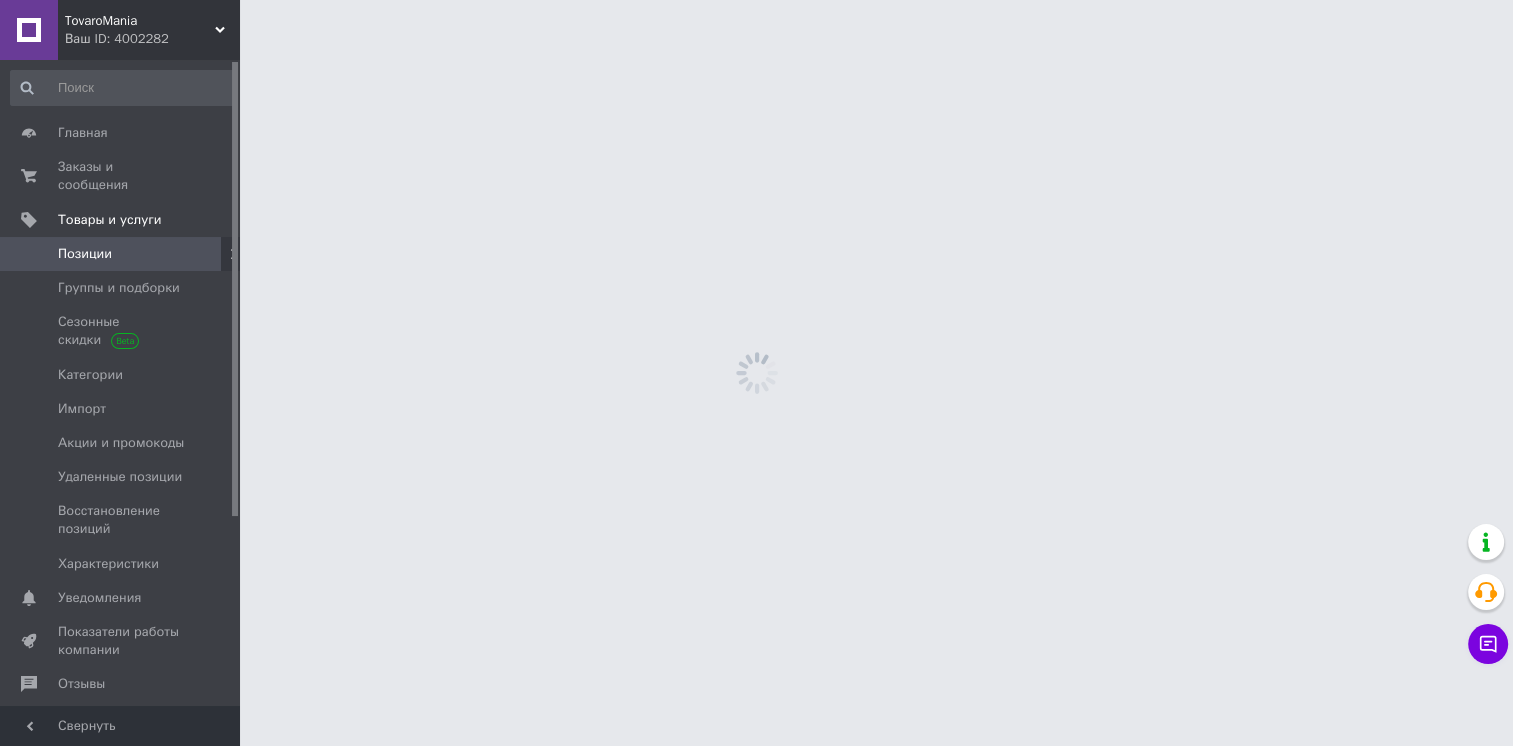 scroll, scrollTop: 0, scrollLeft: 0, axis: both 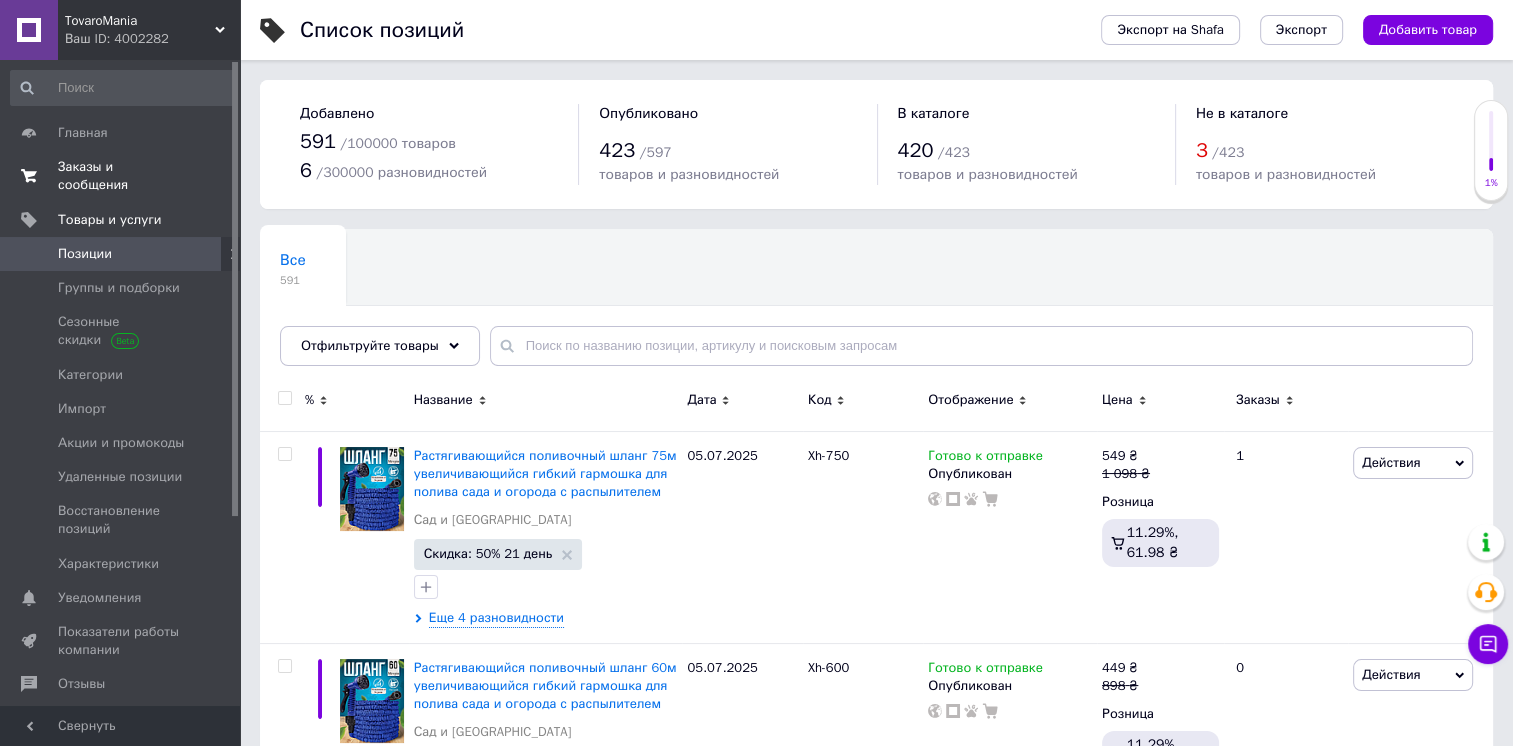 click on "Заказы и сообщения" at bounding box center (121, 176) 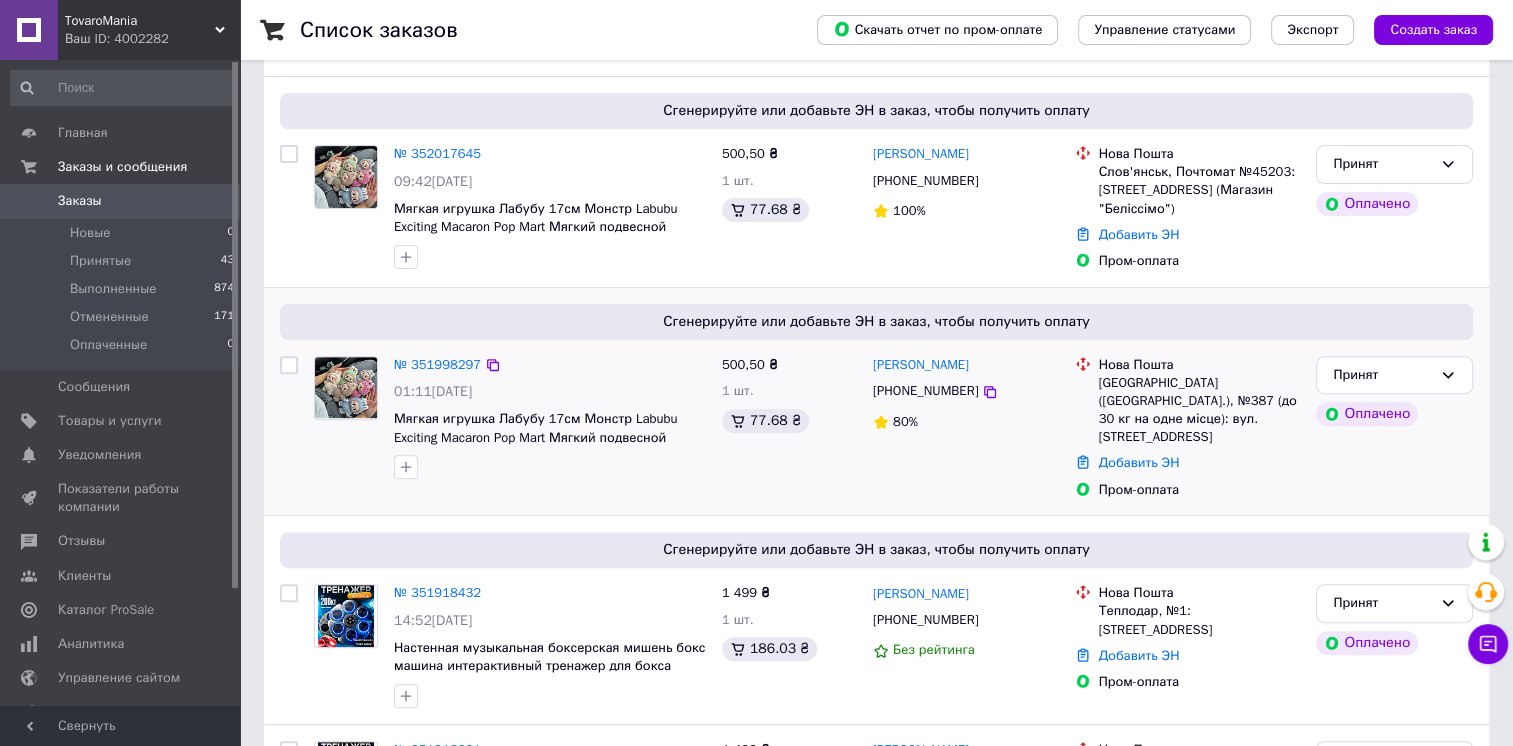 scroll, scrollTop: 600, scrollLeft: 0, axis: vertical 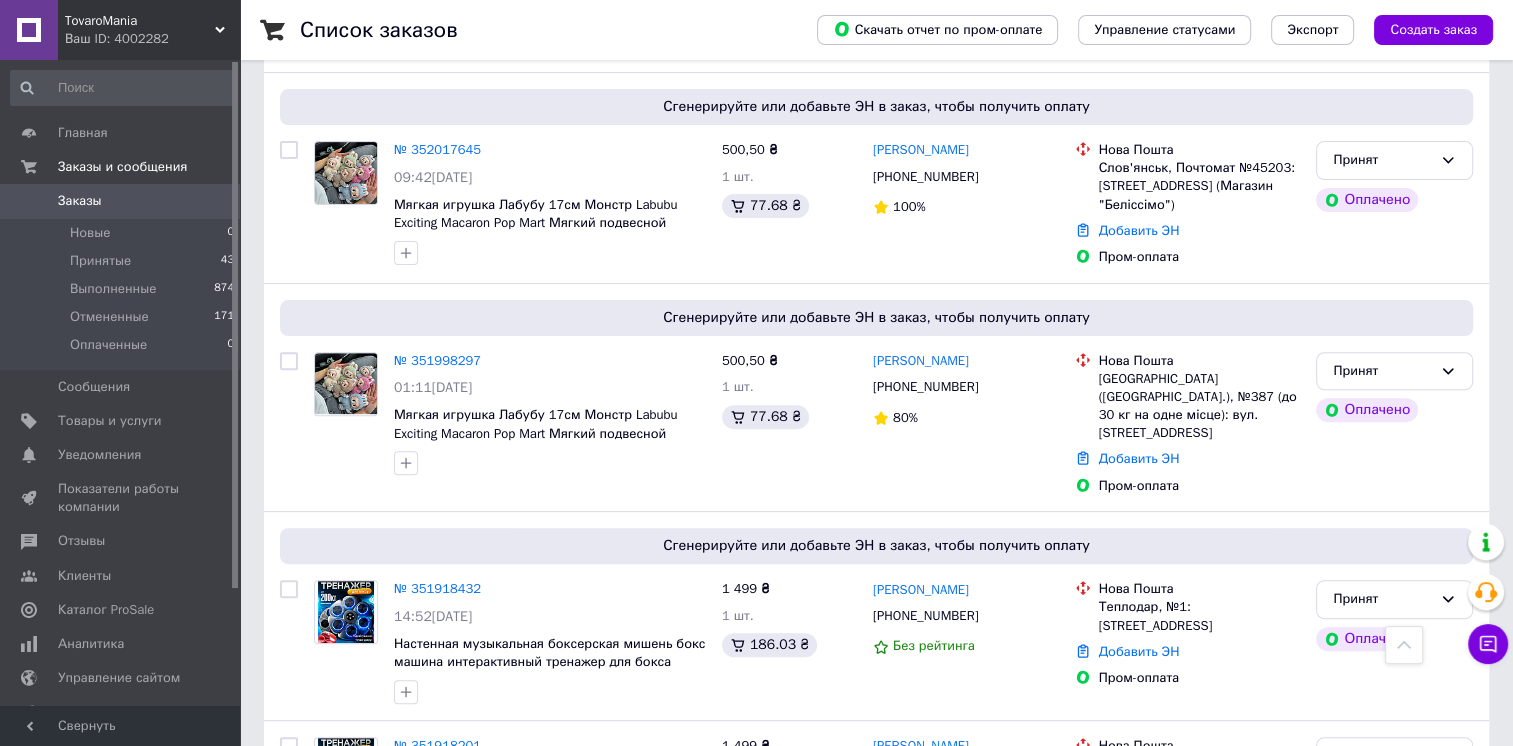 click on "Заказы" at bounding box center [121, 201] 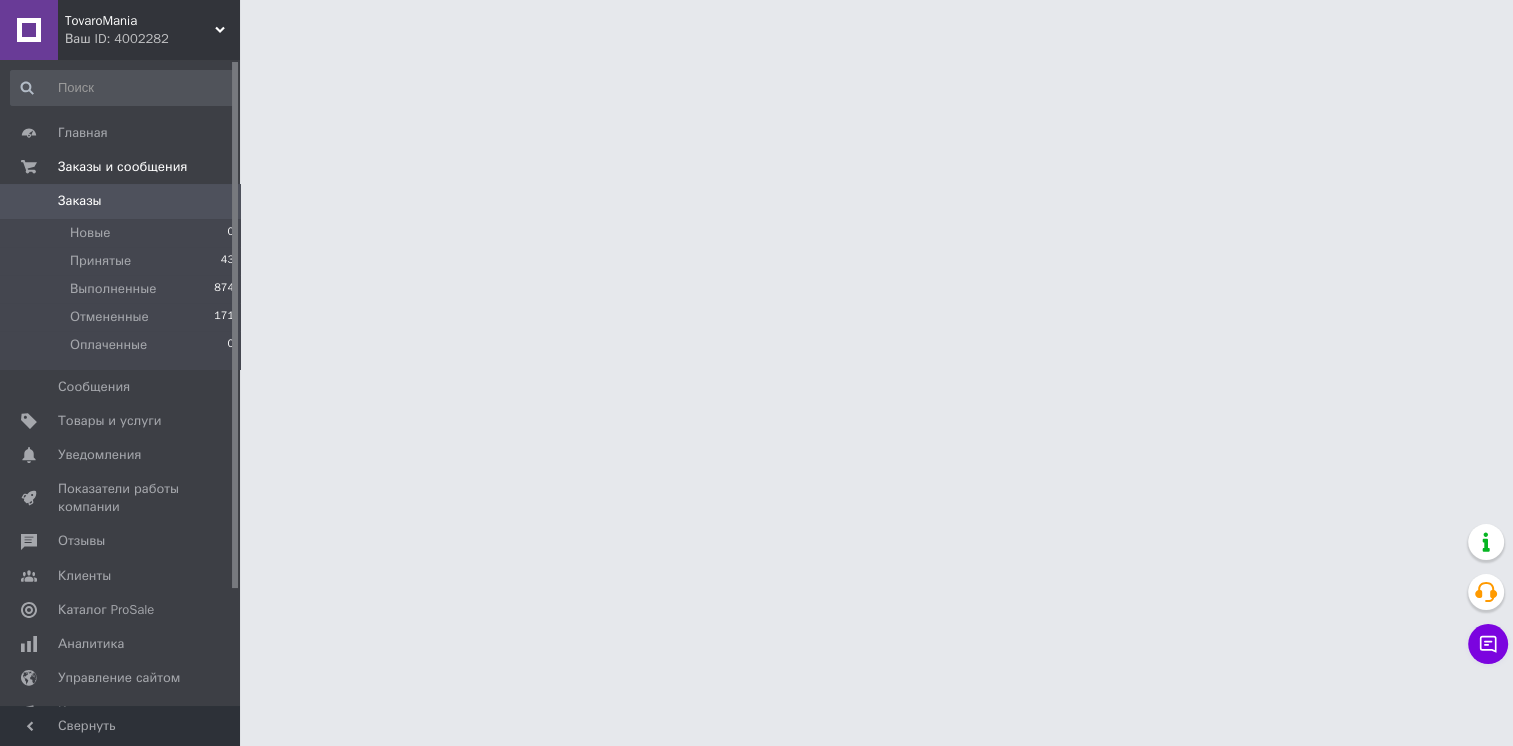 scroll, scrollTop: 0, scrollLeft: 0, axis: both 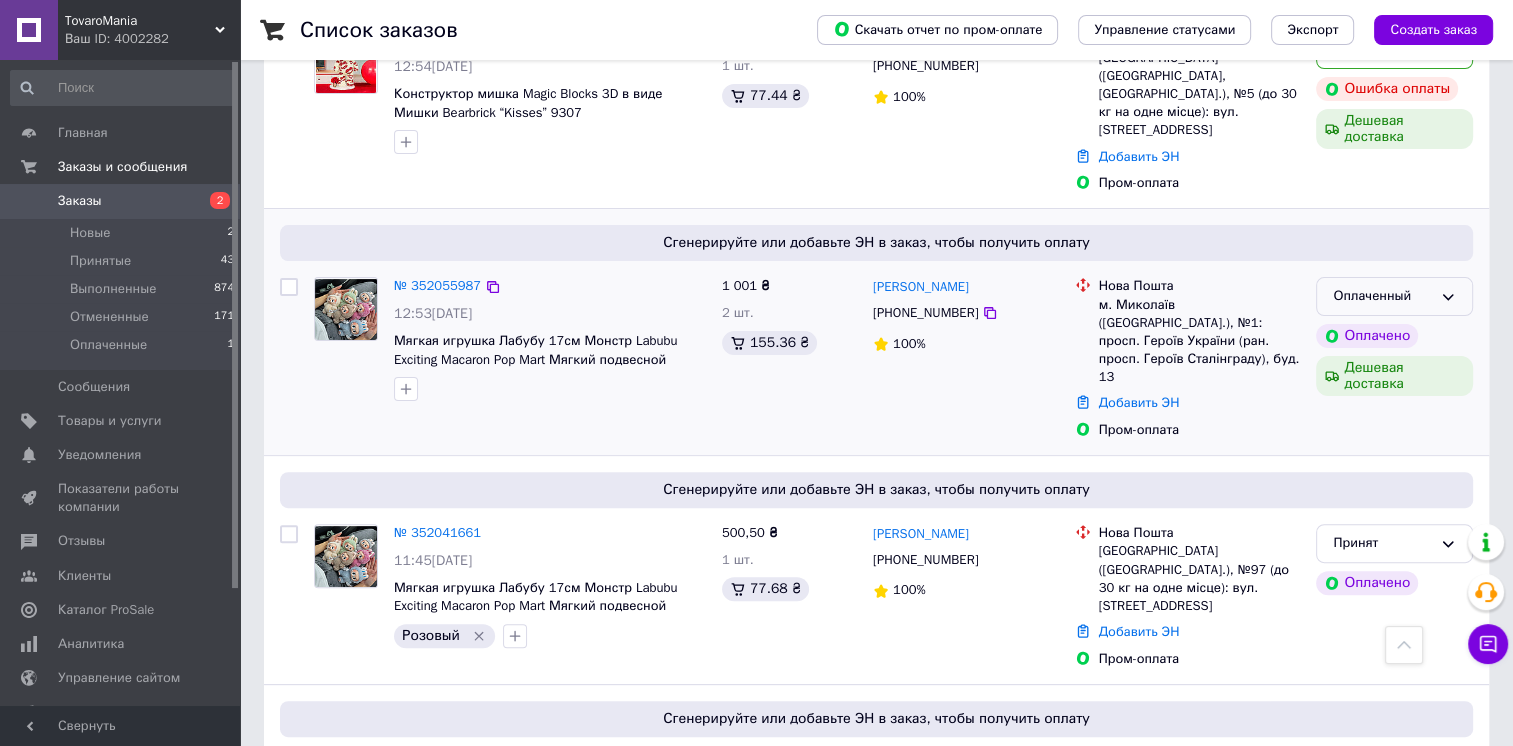 click on "Оплаченный" at bounding box center (1382, 296) 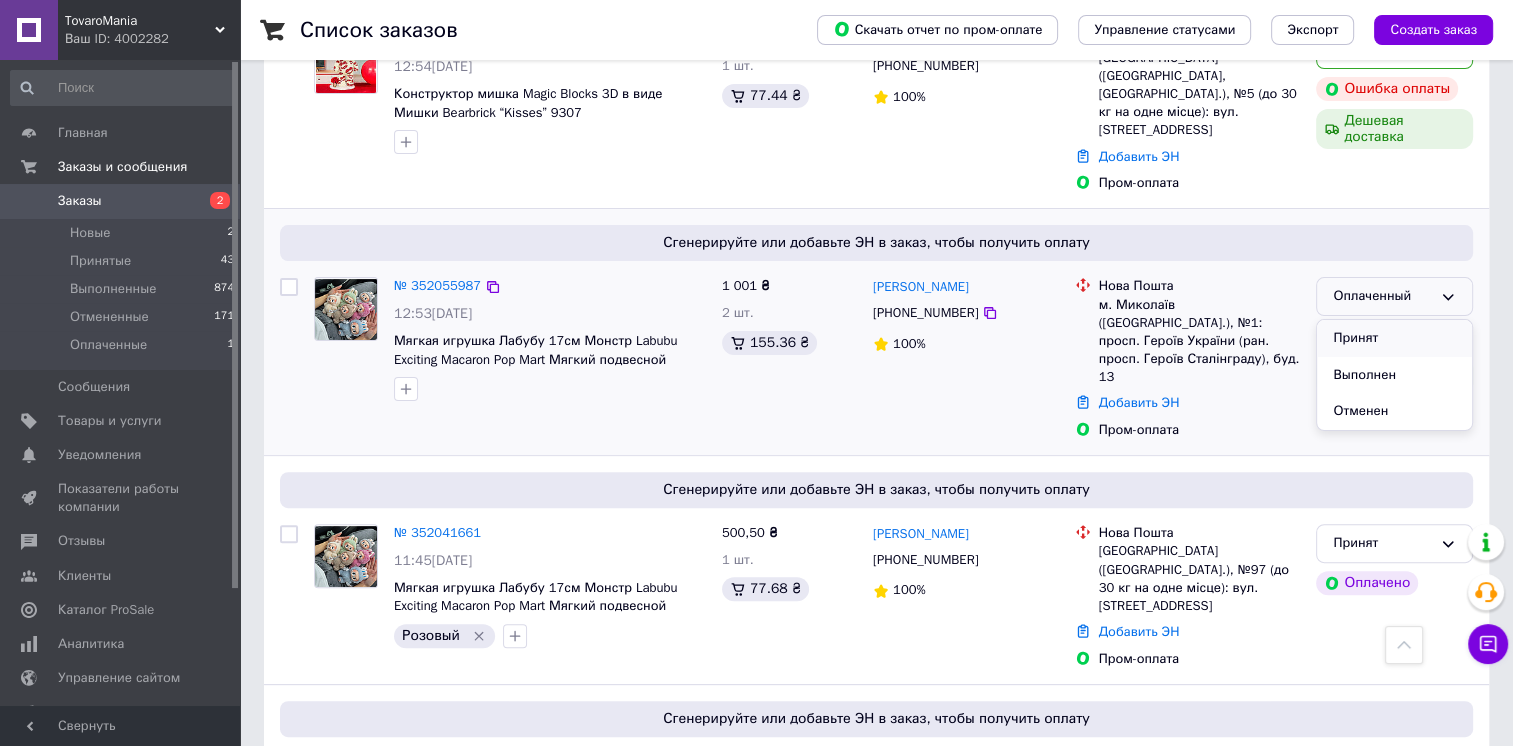 click on "Принят" at bounding box center (1394, 338) 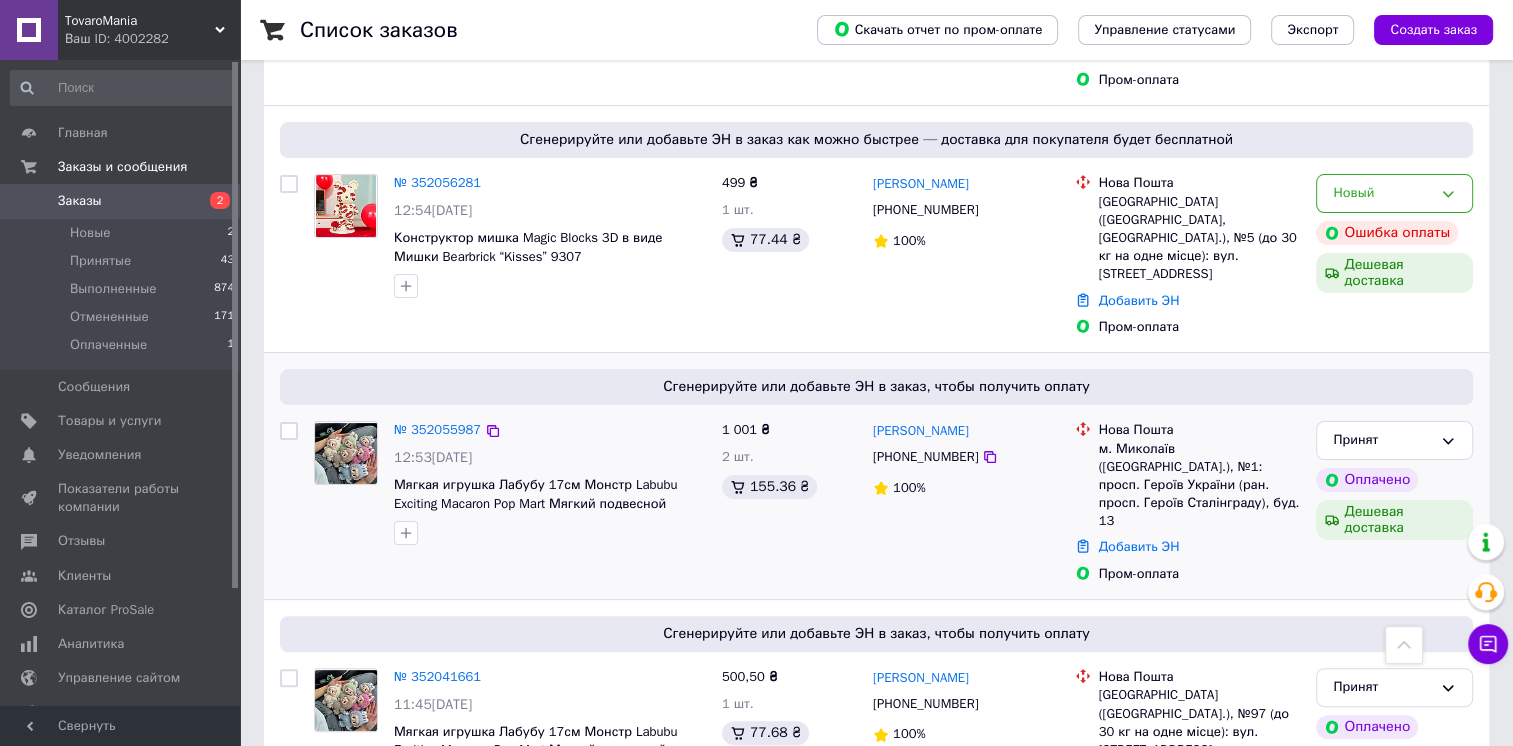 scroll, scrollTop: 300, scrollLeft: 0, axis: vertical 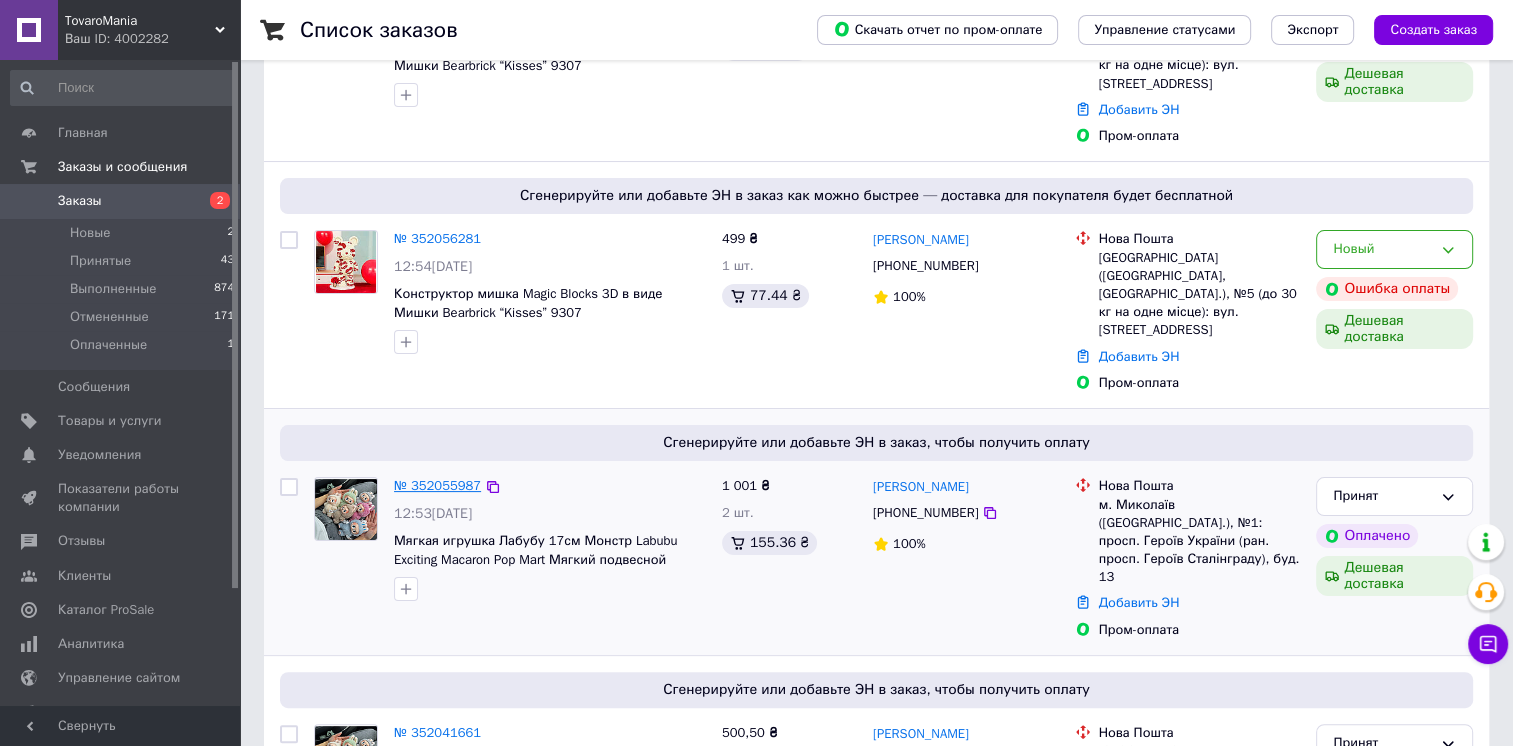 click on "№ 352055987" at bounding box center (437, 485) 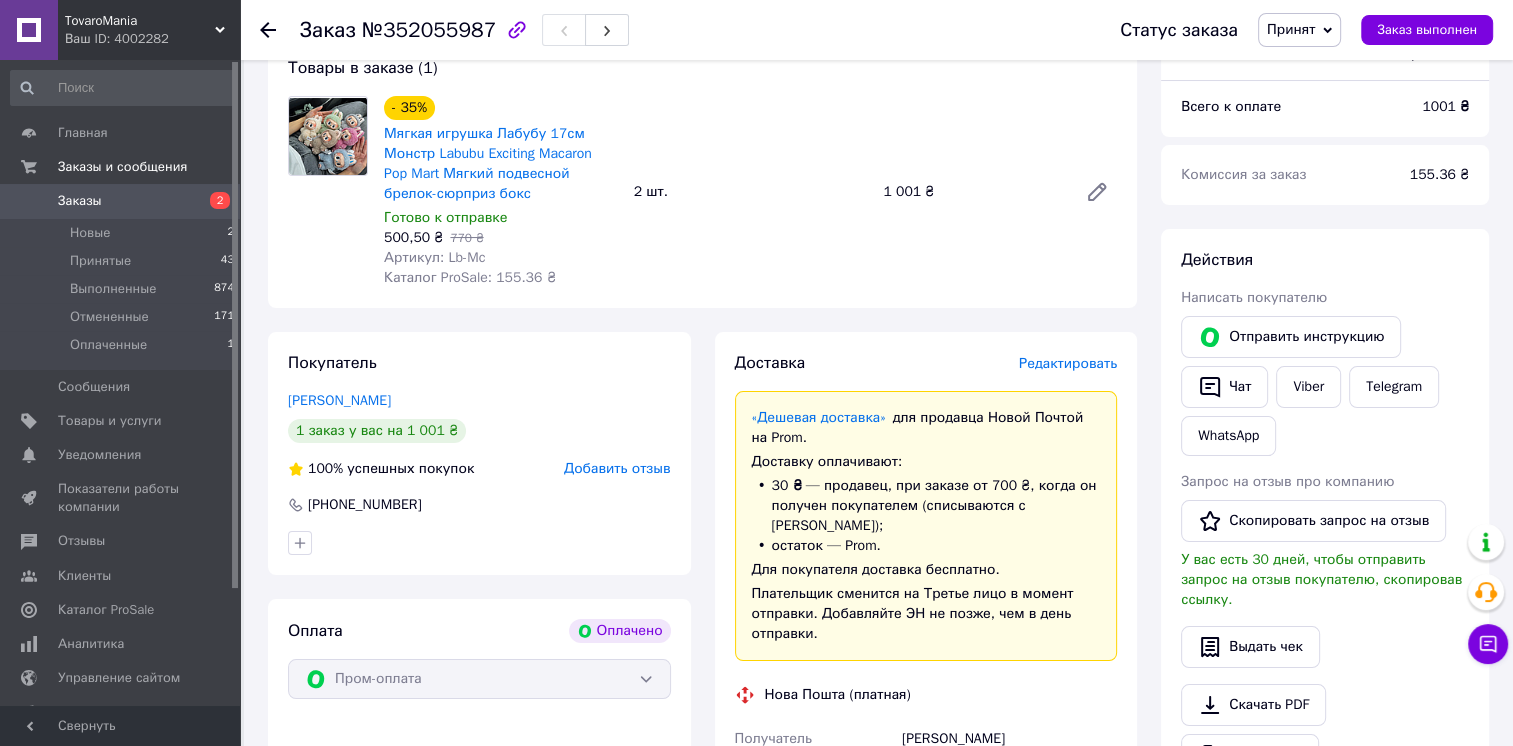 scroll, scrollTop: 169, scrollLeft: 0, axis: vertical 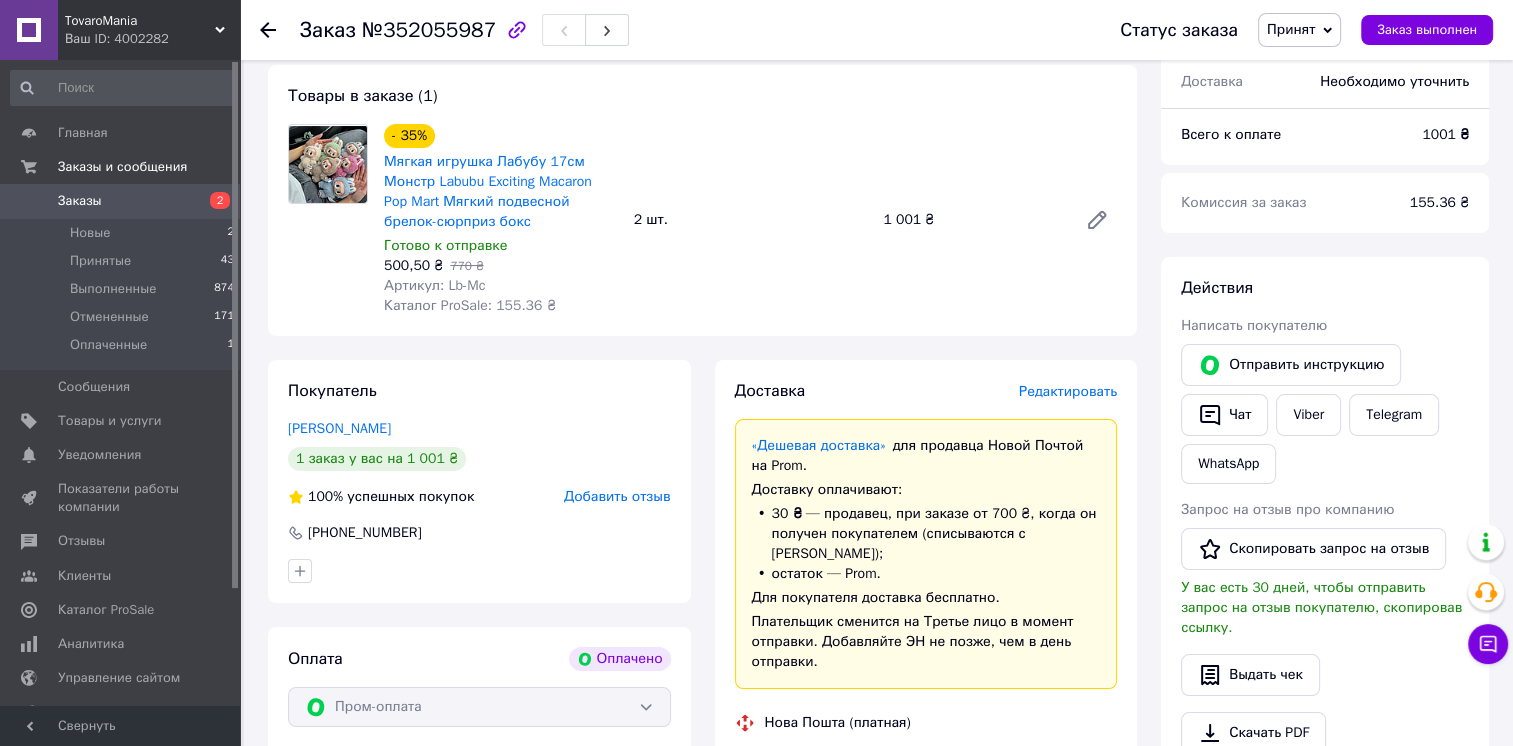 click 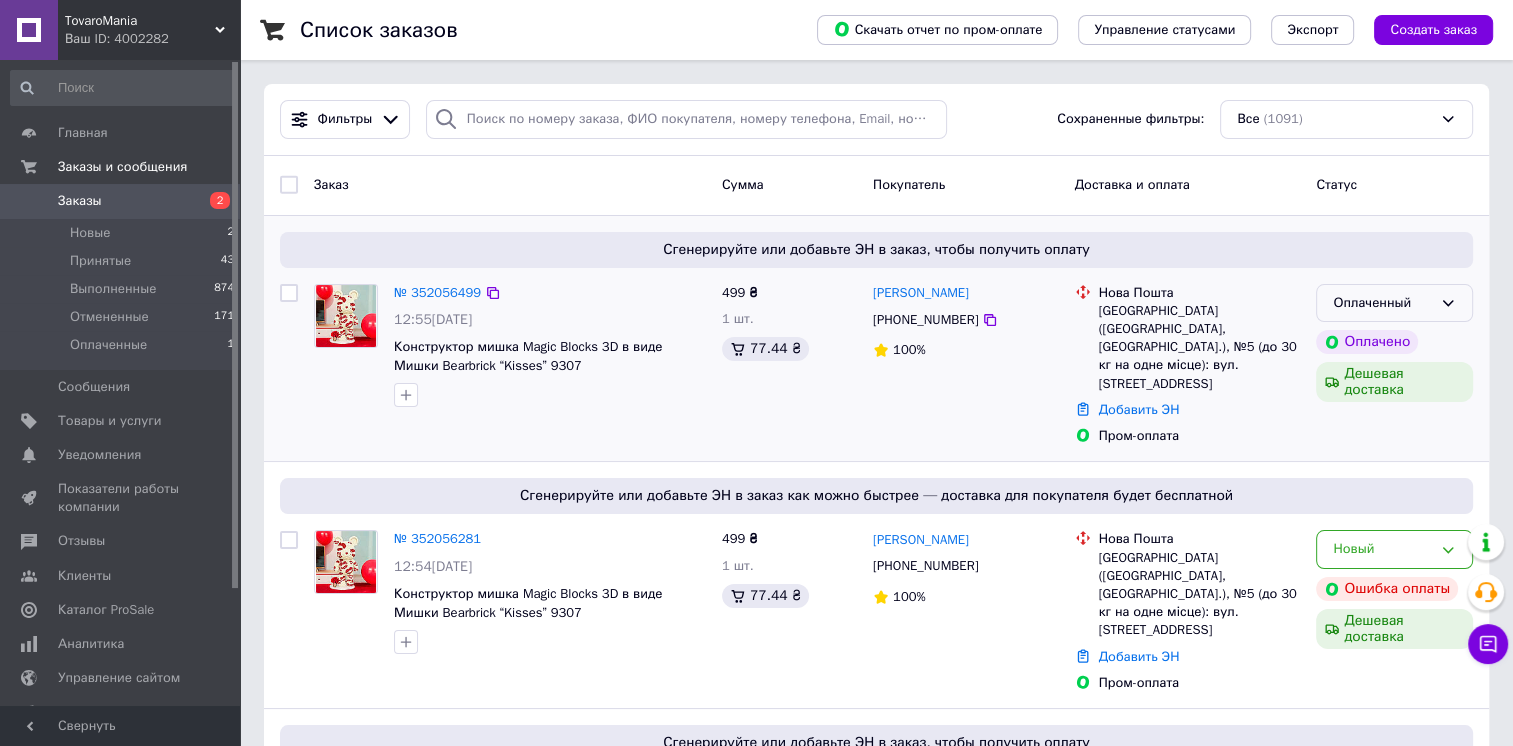 click on "Оплаченный" at bounding box center (1382, 303) 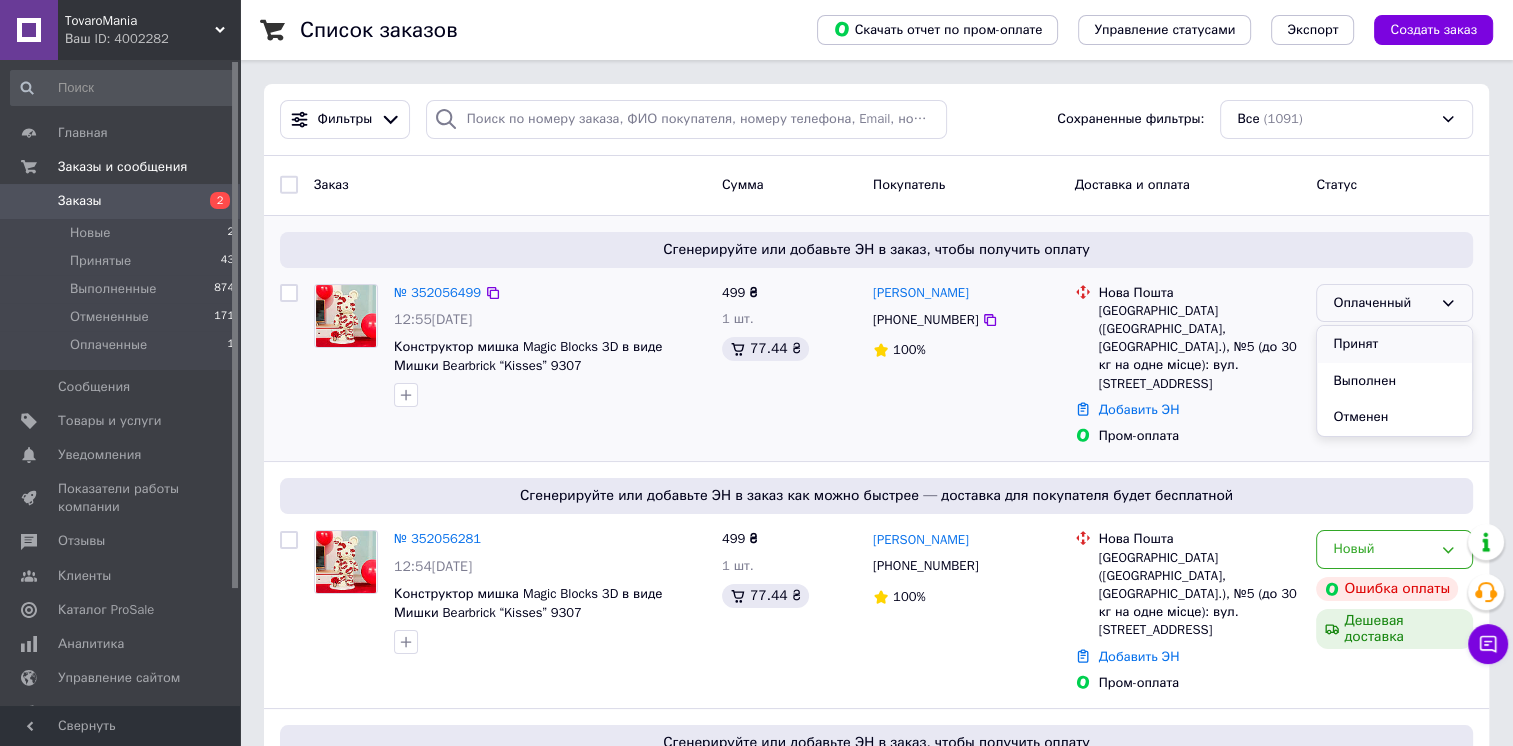 click on "Принят" at bounding box center (1394, 344) 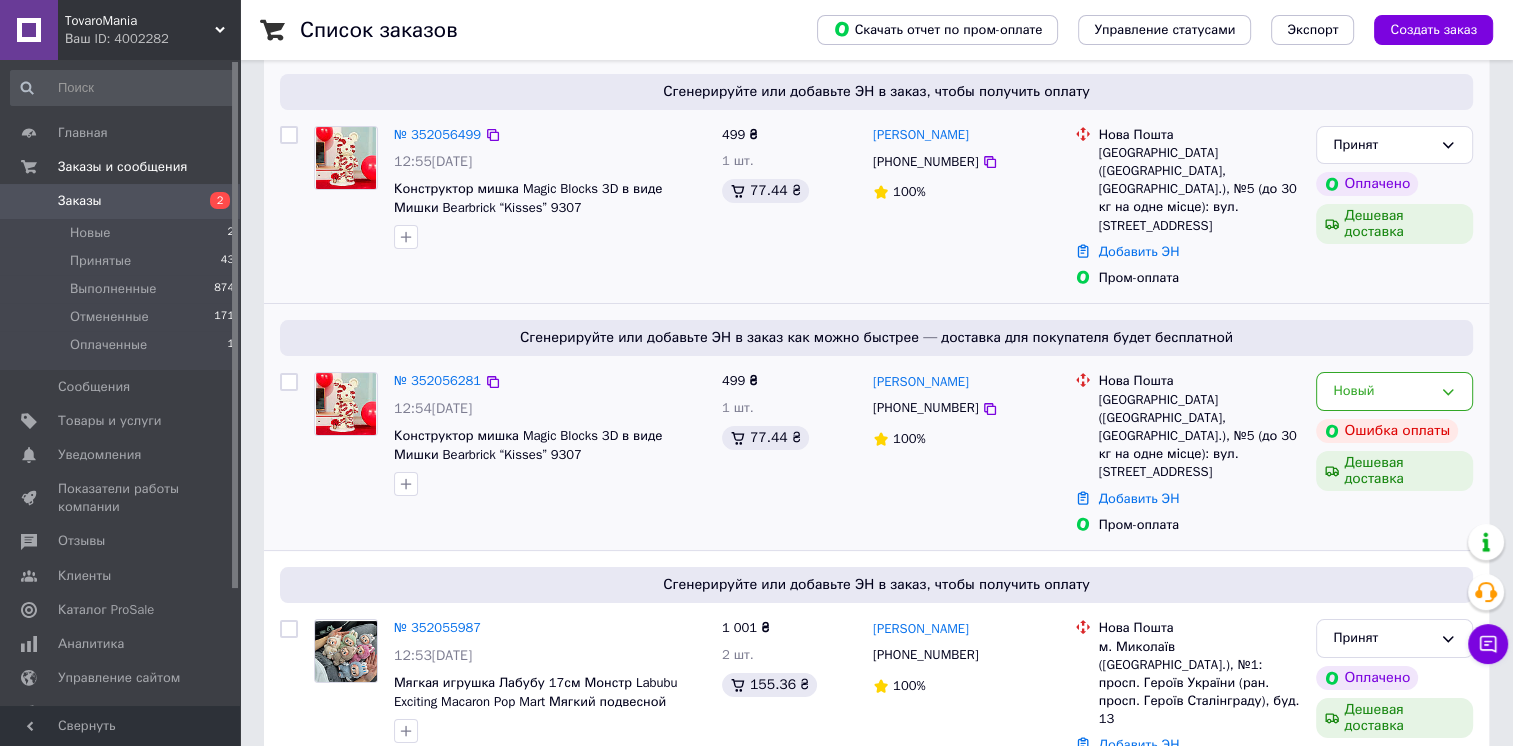 scroll, scrollTop: 200, scrollLeft: 0, axis: vertical 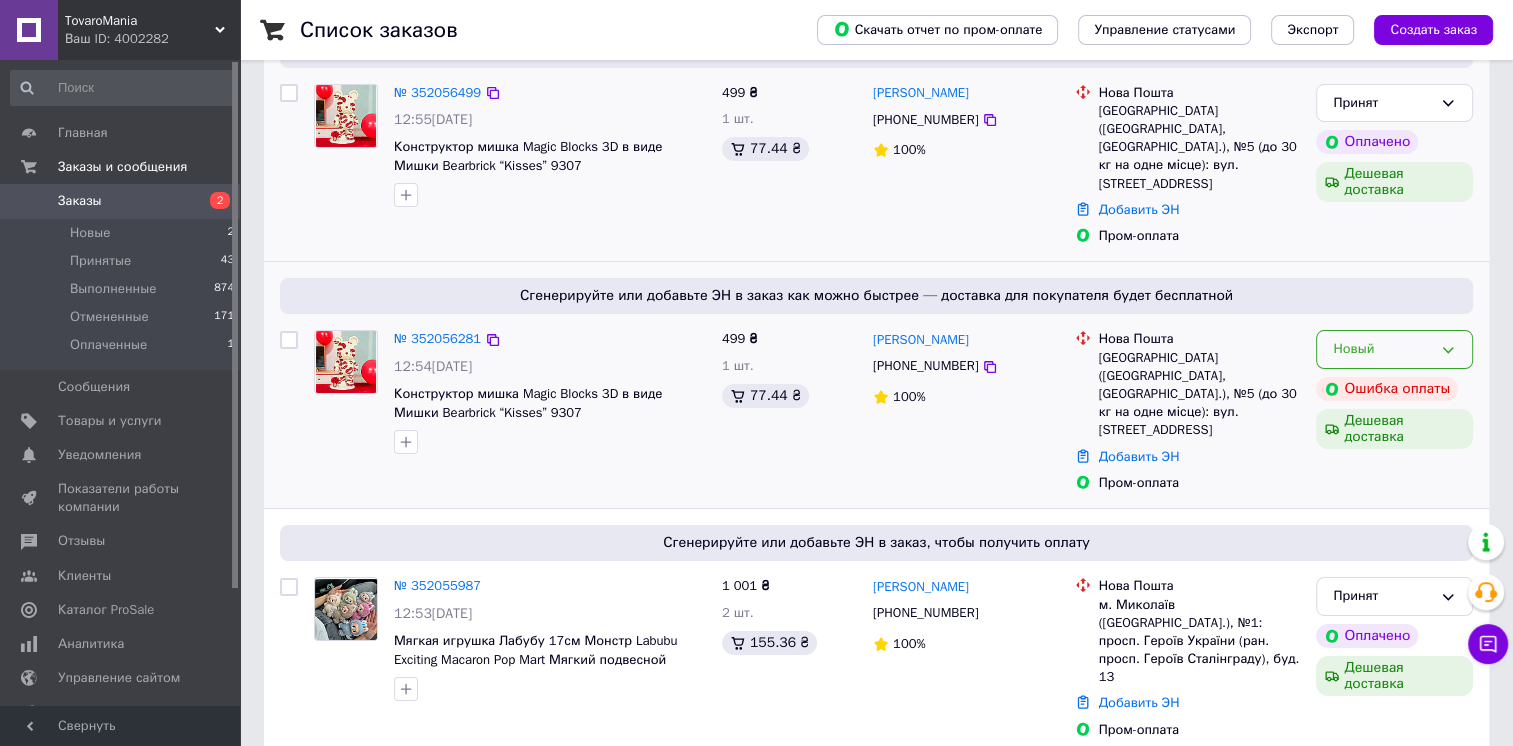 click on "Новый" at bounding box center (1382, 349) 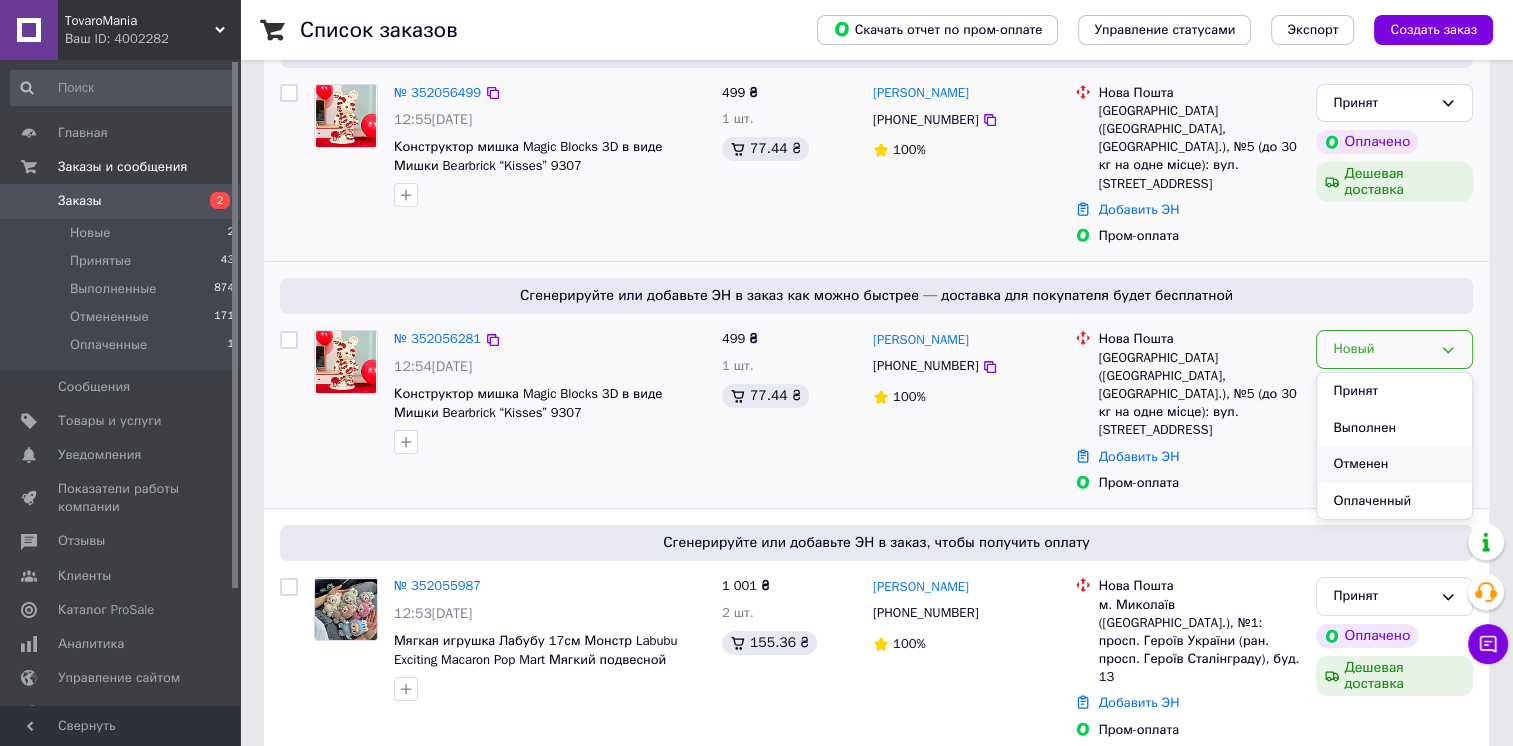 click on "Отменен" at bounding box center [1394, 464] 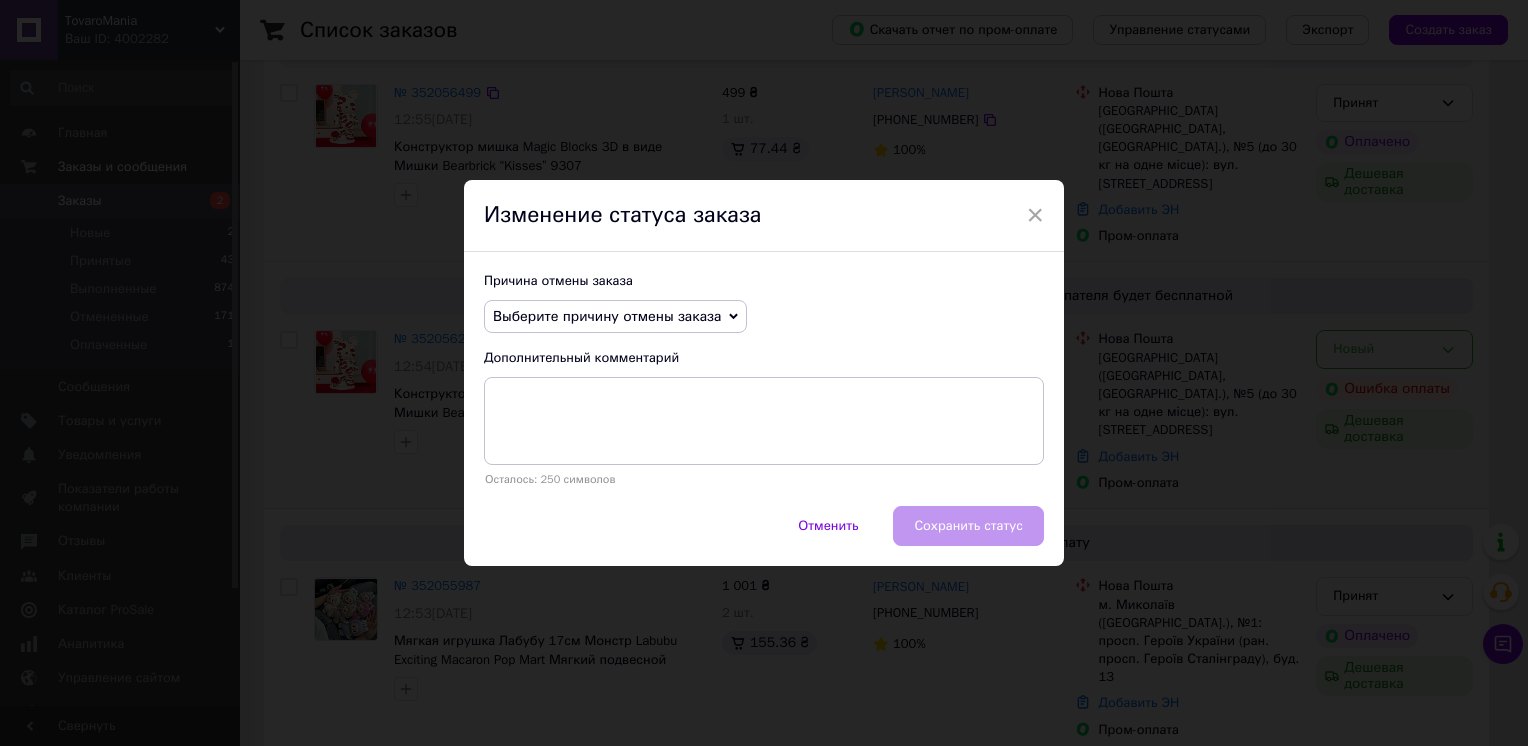 click on "Выберите причину отмены заказа" at bounding box center [607, 316] 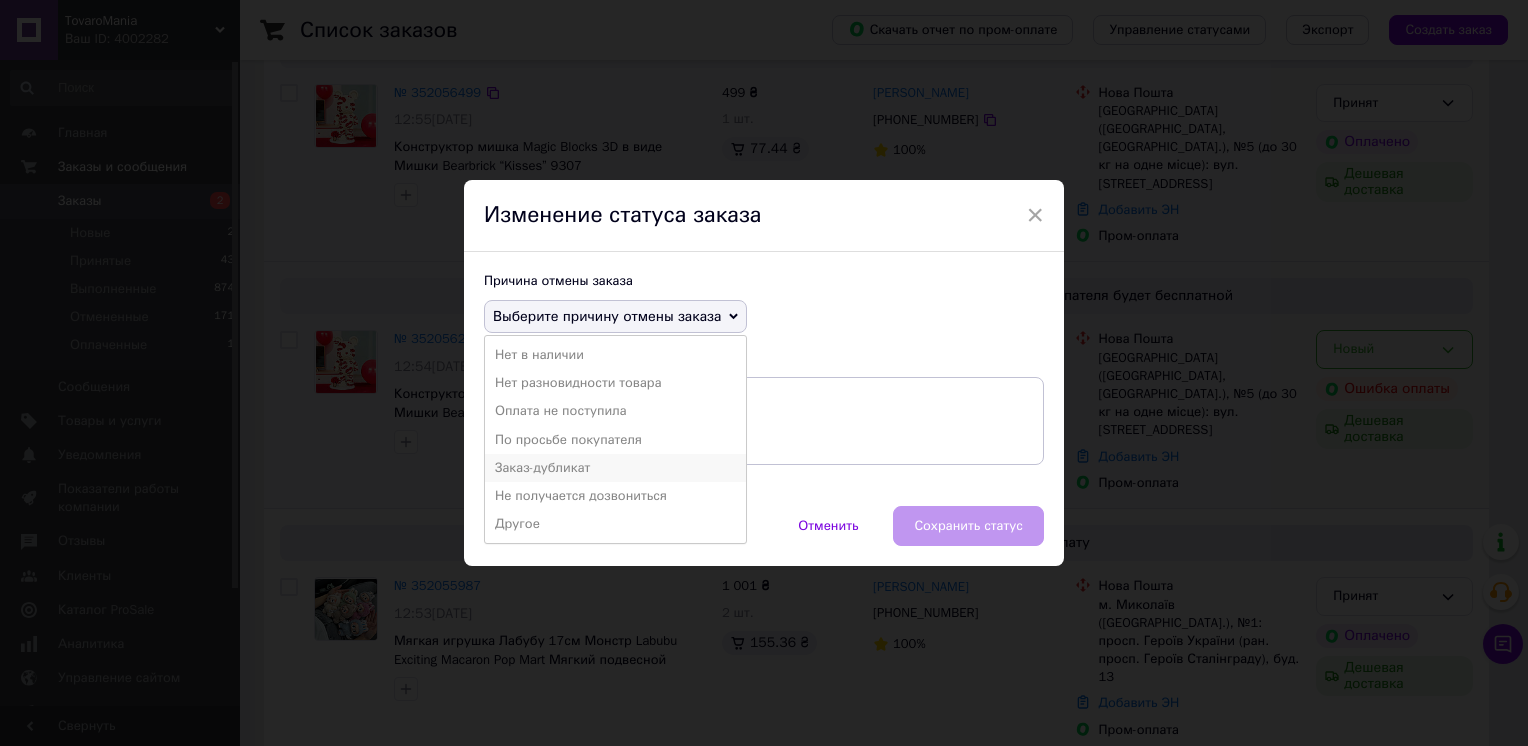 click on "Заказ-дубликат" at bounding box center (615, 468) 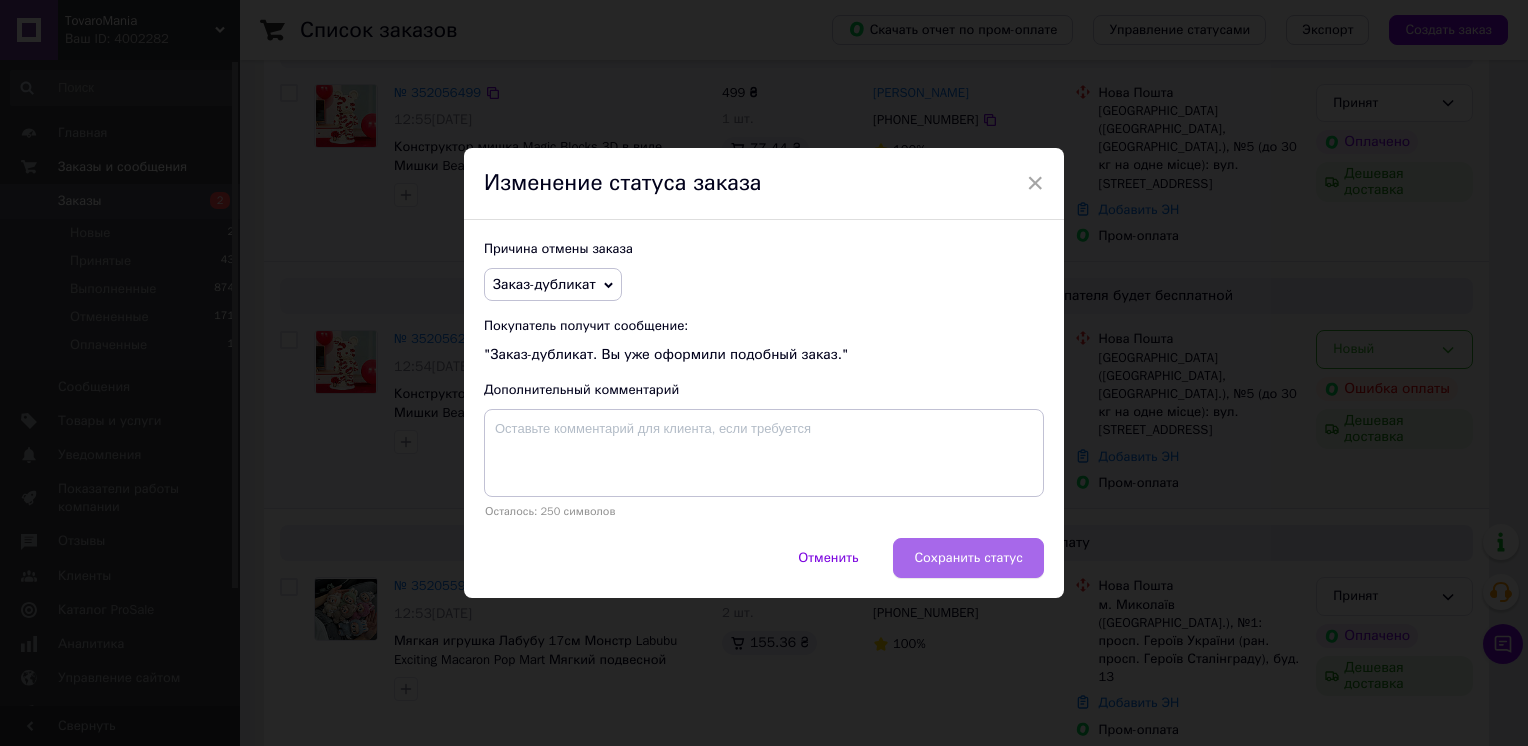 click on "Сохранить статус" at bounding box center [968, 558] 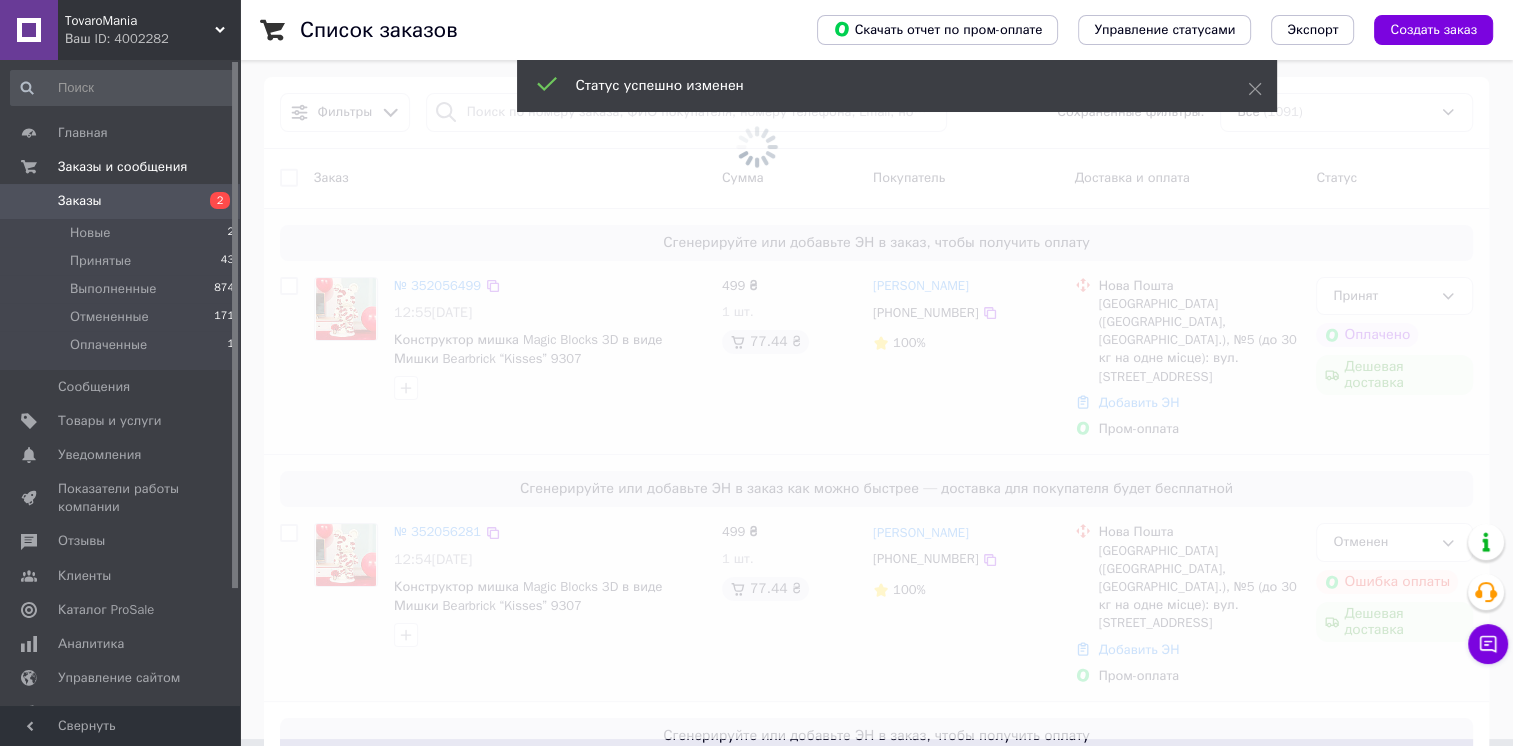 scroll, scrollTop: 0, scrollLeft: 0, axis: both 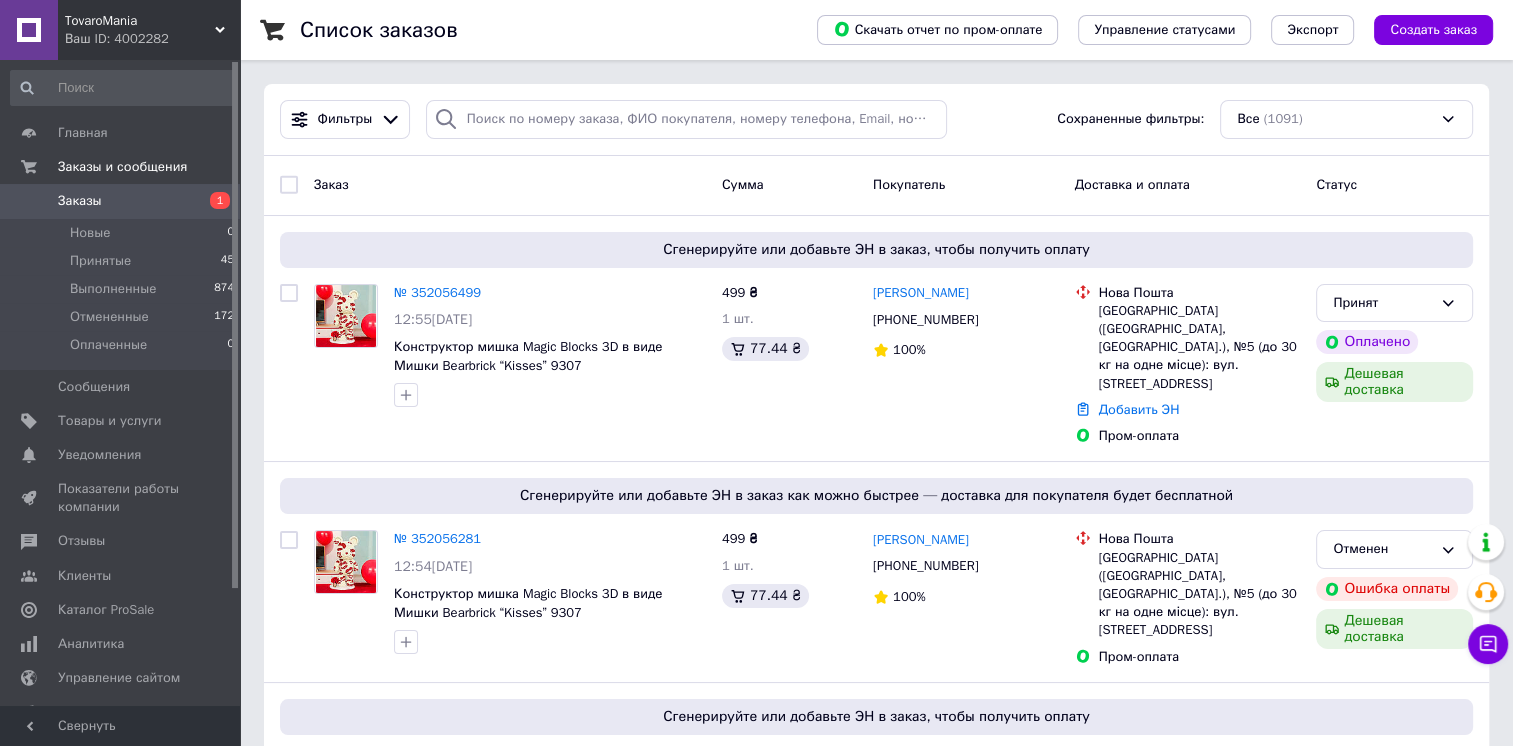 click on "Заказы" at bounding box center (80, 201) 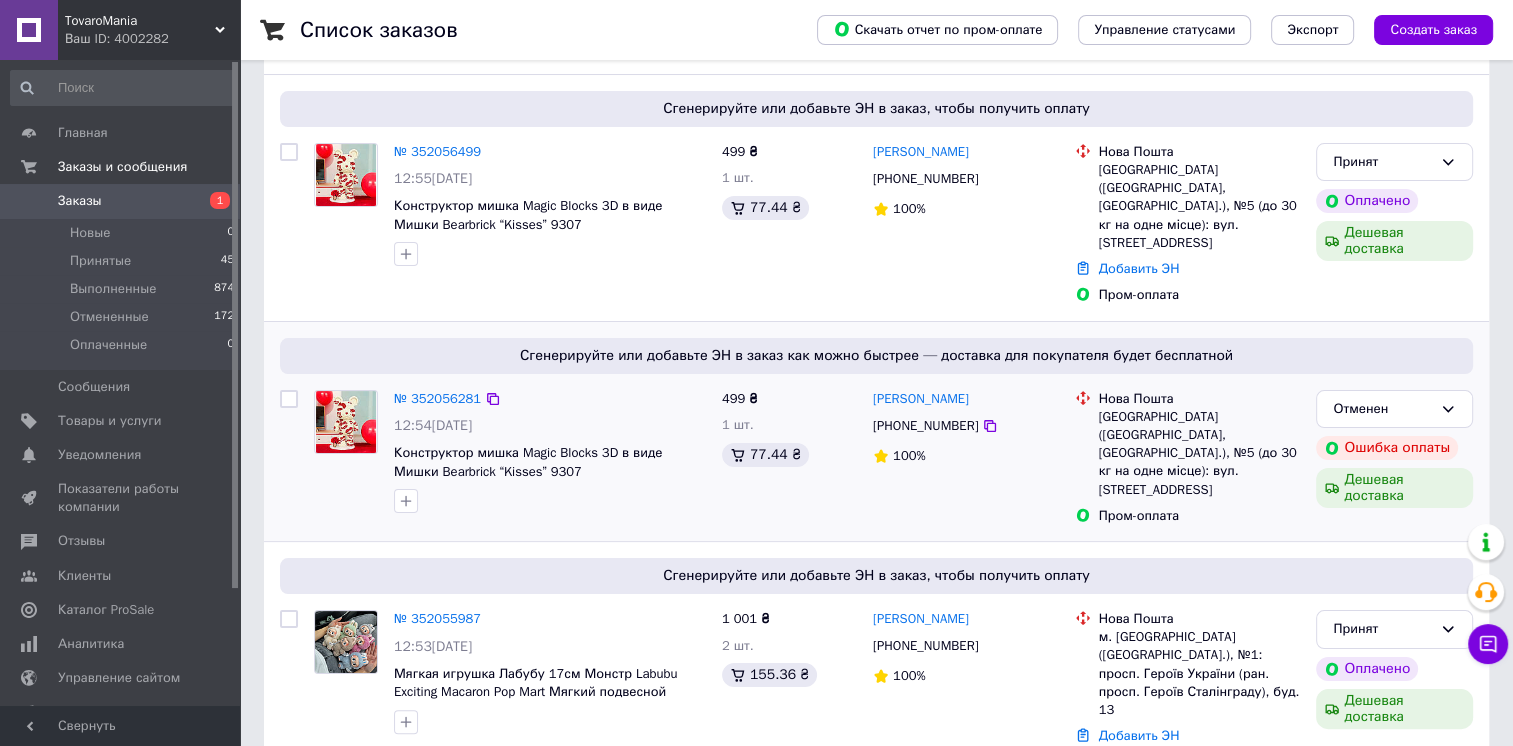 scroll, scrollTop: 300, scrollLeft: 0, axis: vertical 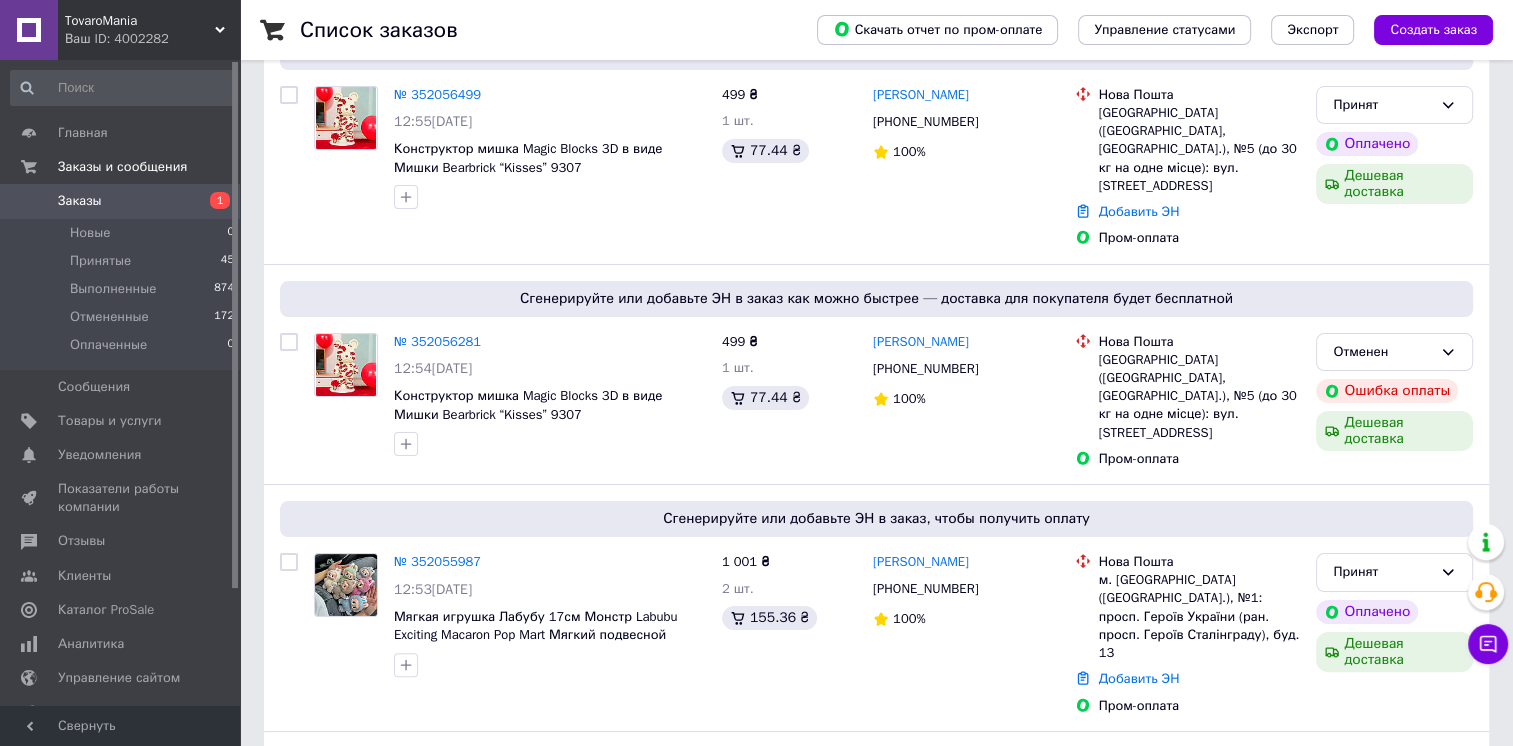 click on "Список заказов   Скачать отчет по пром-оплате Управление статусами Экспорт Создать заказ -287.55 ₴ реальных средств на балансе Через 4 дня товары станут неактивны Пополните Баланс ,  чтоб и далее получать заказы Пополнить баланс Фильтры Сохраненные фильтры: Все (1091) Заказ Сумма Покупатель Доставка и оплата Статус Сгенерируйте или добавьте ЭН в заказ, чтобы получить оплату № 352056499 12:55[DATE] Конструктор мишка Magic Blocks 3D  в виде Мишки Bearbrick “Kisses” 9307 499 ₴ 1 шт. 77.44 ₴ [PERSON_NAME] [PHONE_NUMBER] 100% Нова Пошта Добавить ЭН Пром-оплата Принят Оплачено Дешевая доставка" at bounding box center (876, 9493) 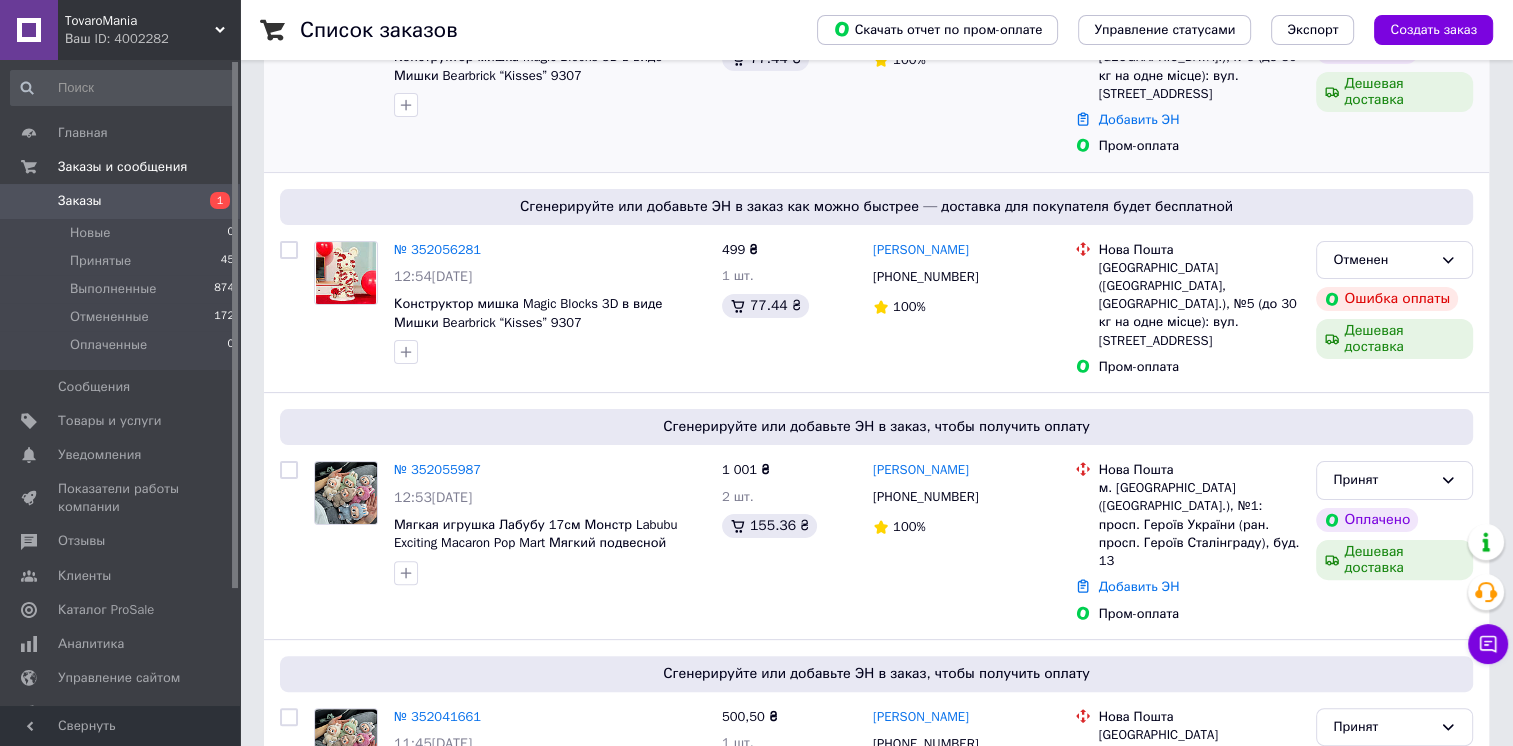 scroll, scrollTop: 600, scrollLeft: 0, axis: vertical 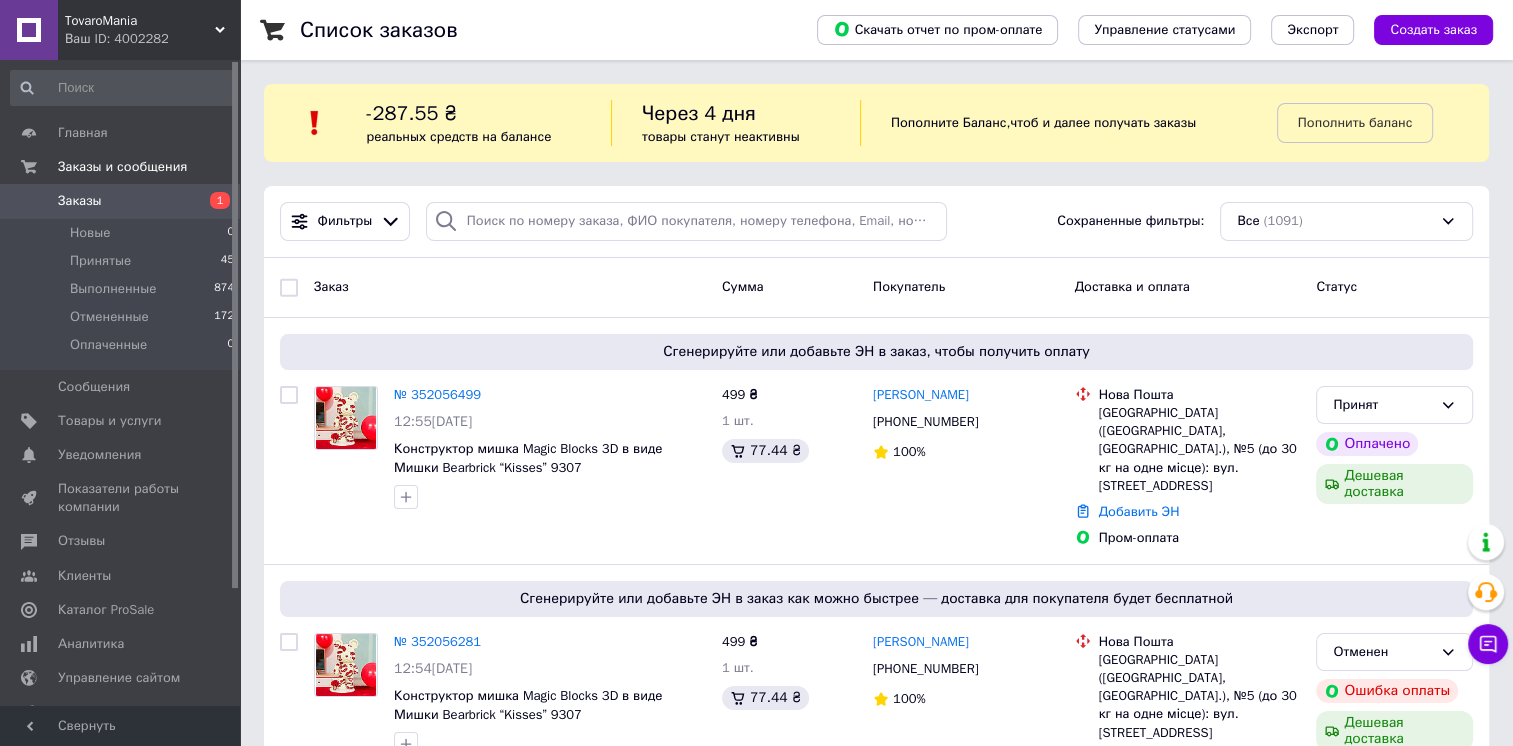 click on "Список заказов   Скачать отчет по пром-оплате Управление статусами Экспорт Создать заказ -287.55 ₴ реальных средств на балансе Через 4 дня товары станут неактивны Пополните Баланс ,  чтоб и далее получать заказы Пополнить баланс Фильтры Сохраненные фильтры: Все (1091) Заказ Сумма Покупатель Доставка и оплата Статус Сгенерируйте или добавьте ЭН в заказ, чтобы получить оплату № 352056499 12:55[DATE] Конструктор мишка Magic Blocks 3D  в виде Мишки Bearbrick “Kisses” 9307 499 ₴ 1 шт. 77.44 ₴ [PERSON_NAME] [PHONE_NUMBER] 100% Нова Пошта Добавить ЭН Пром-оплата Принят Оплачено Дешевая доставка" at bounding box center [876, 9793] 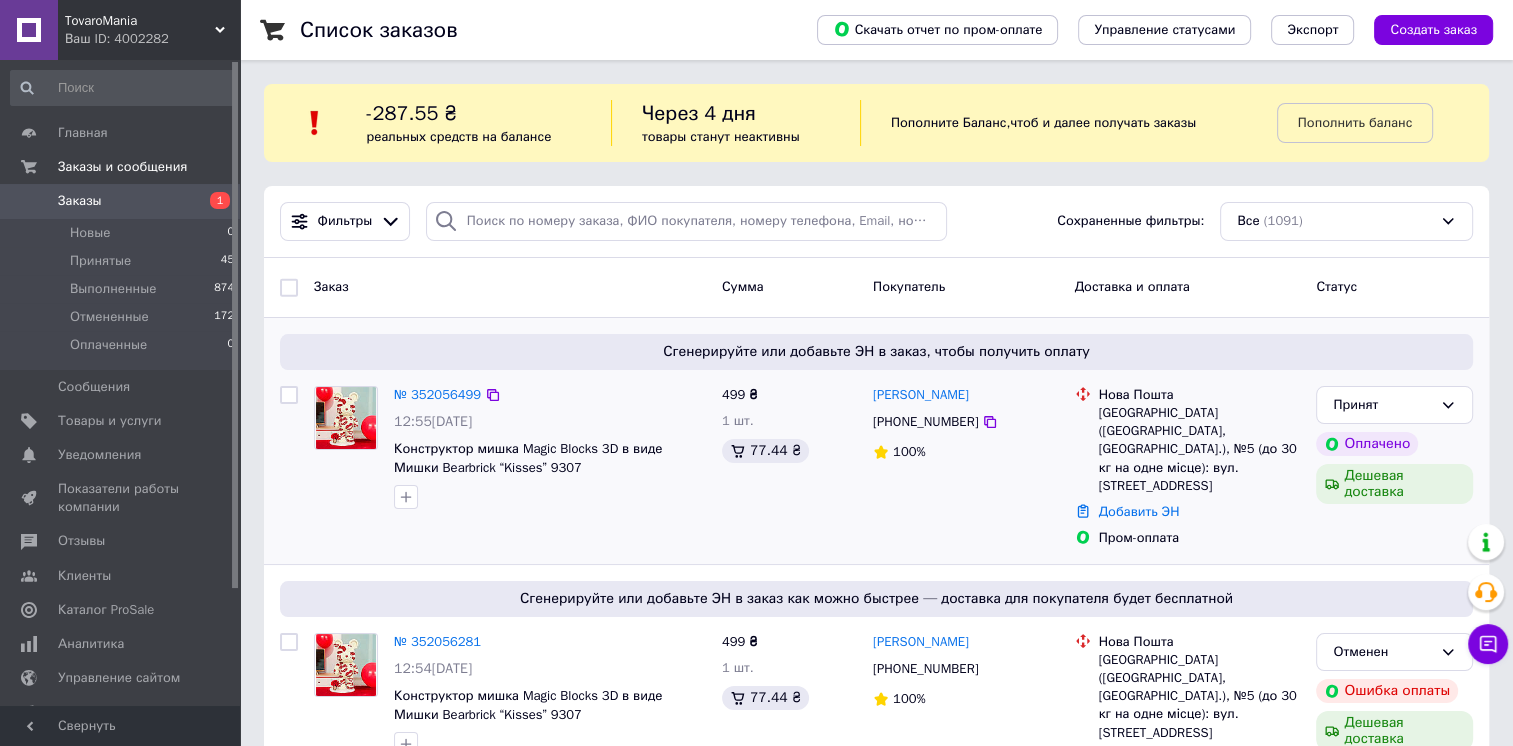 scroll, scrollTop: 100, scrollLeft: 0, axis: vertical 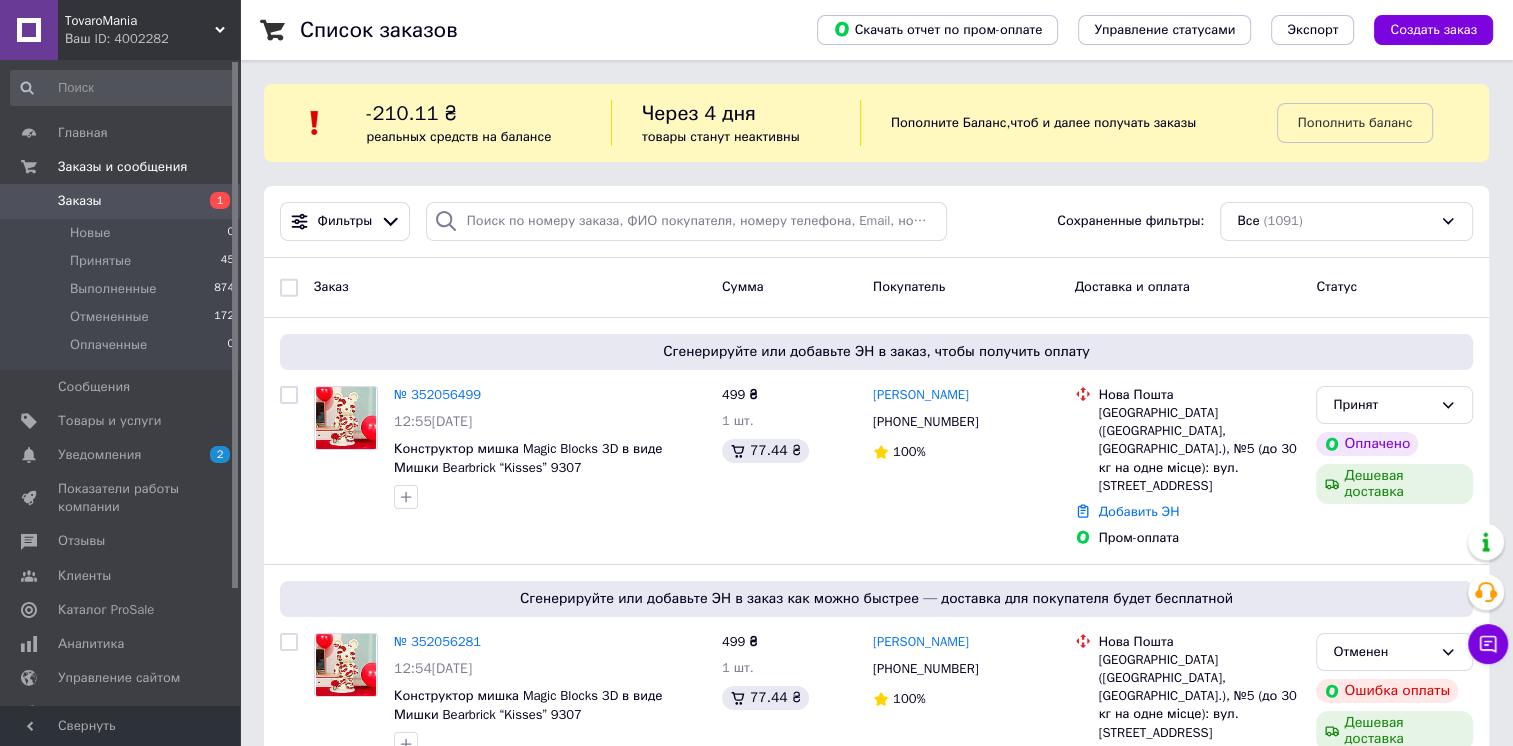drag, startPoint x: 244, startPoint y: 178, endPoint x: 240, endPoint y: 157, distance: 21.377558 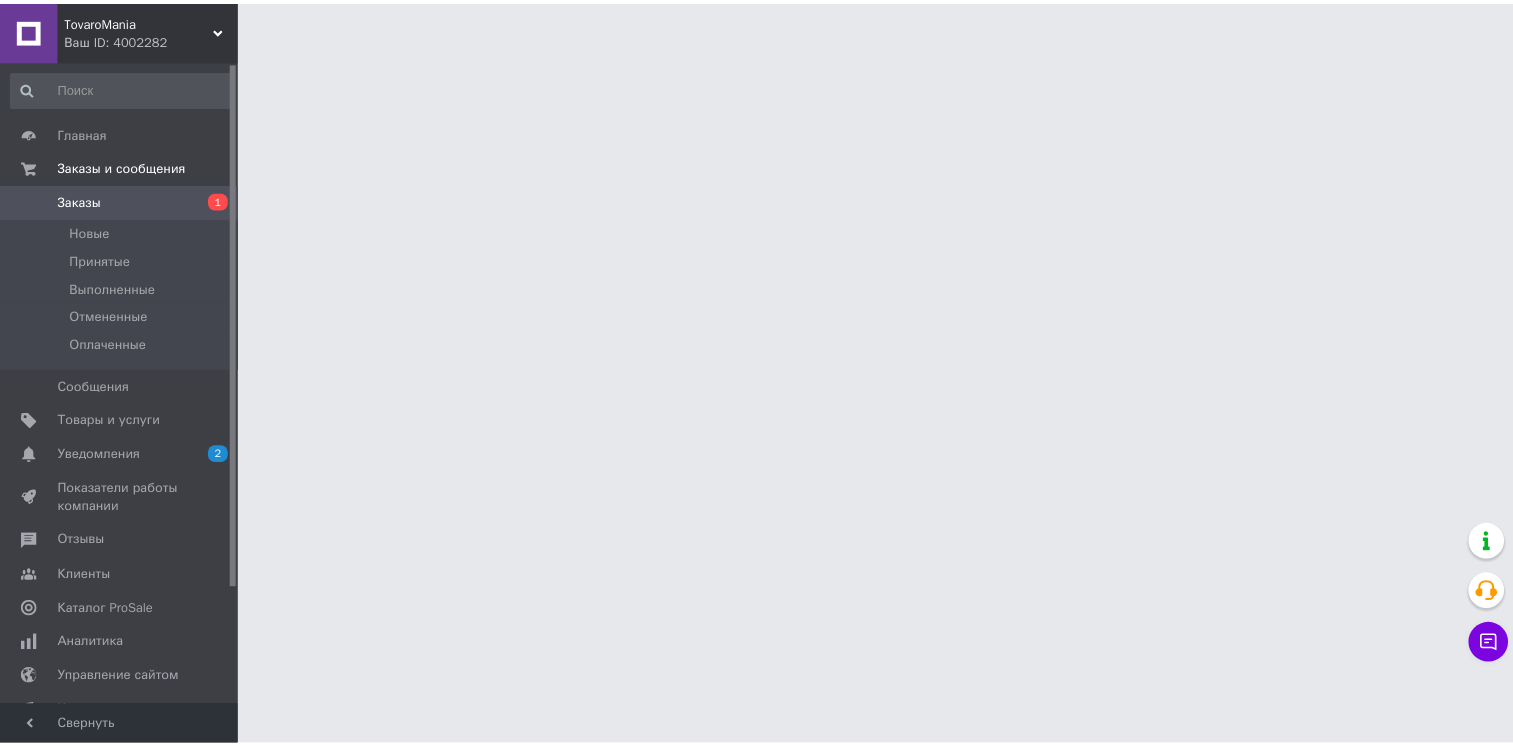 scroll, scrollTop: 0, scrollLeft: 0, axis: both 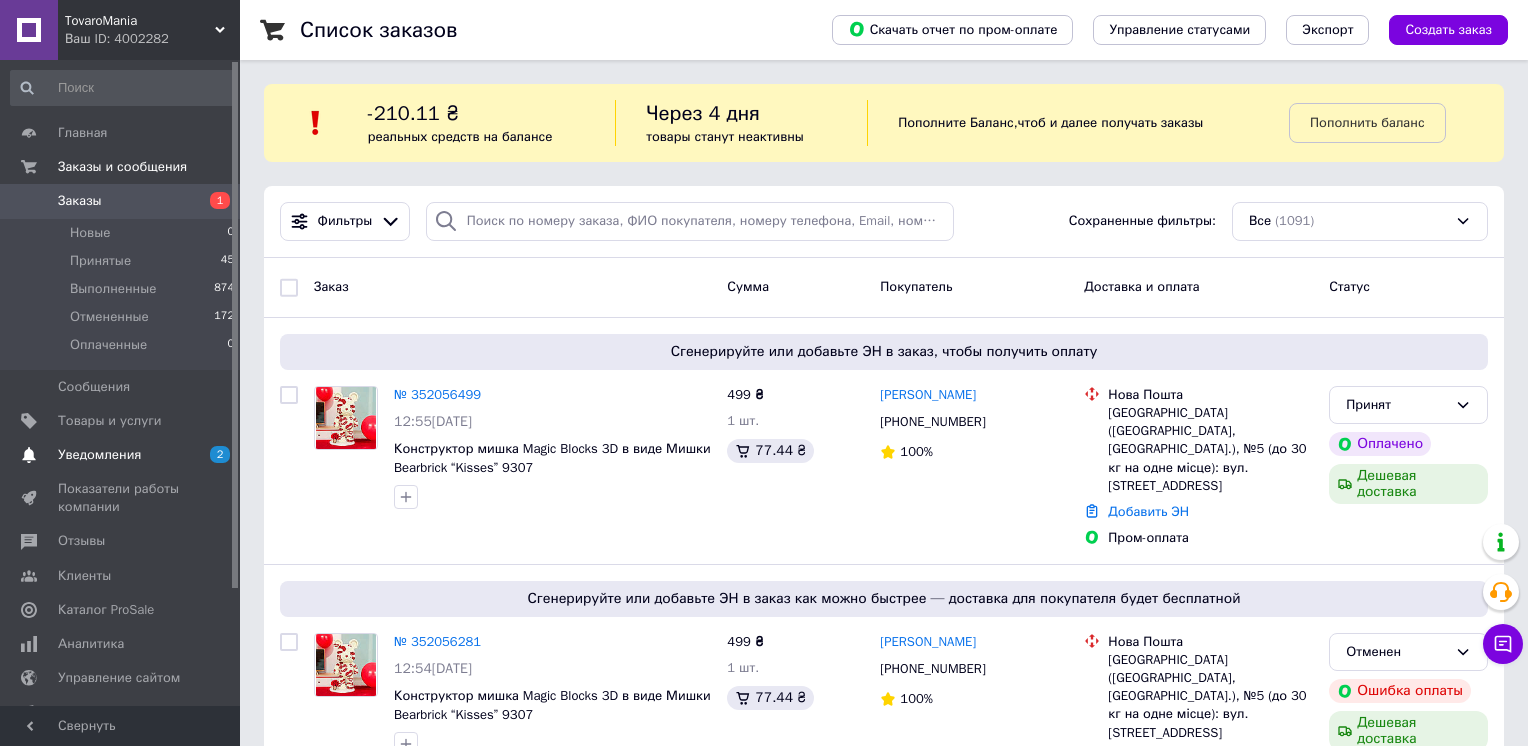click on "Уведомления" at bounding box center (99, 455) 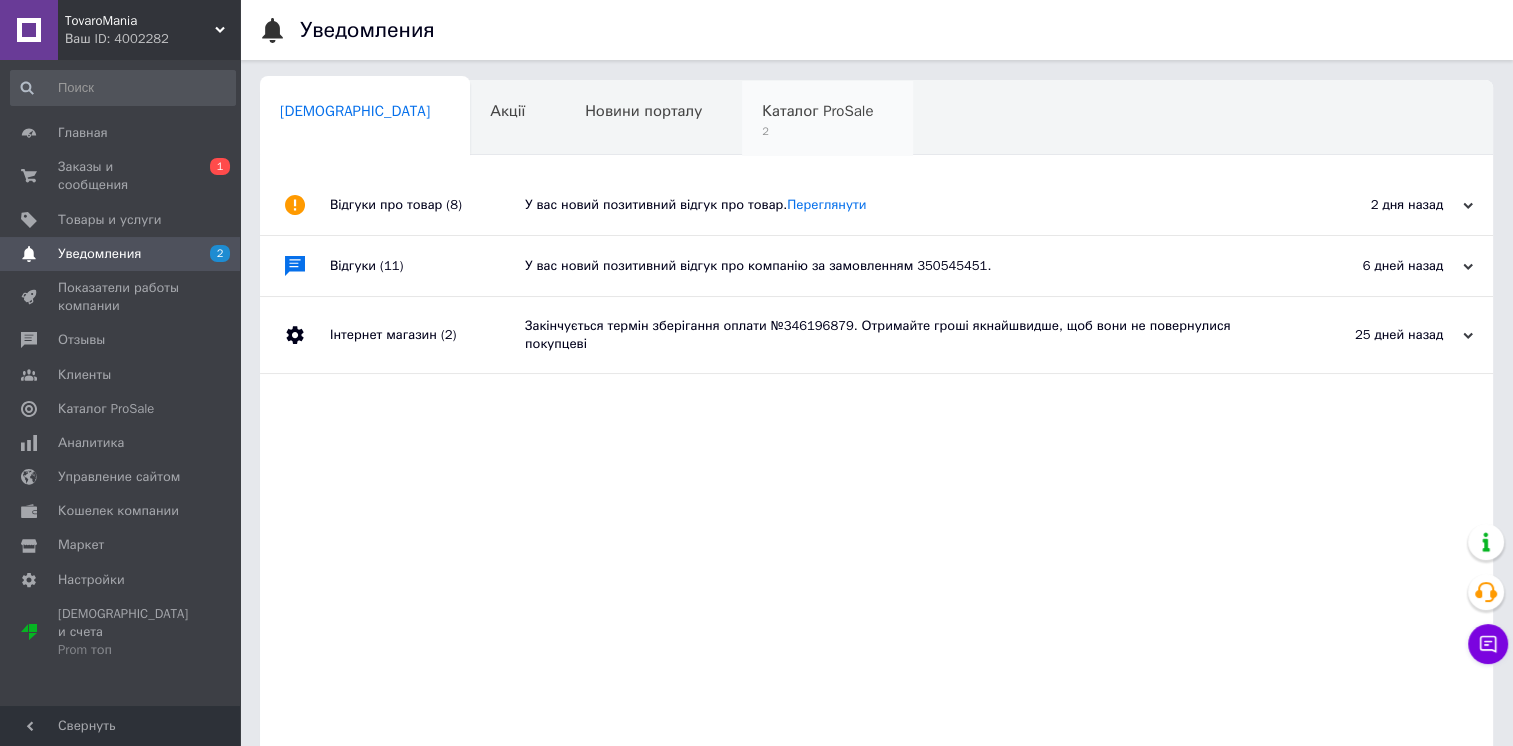 click on "2" at bounding box center (817, 131) 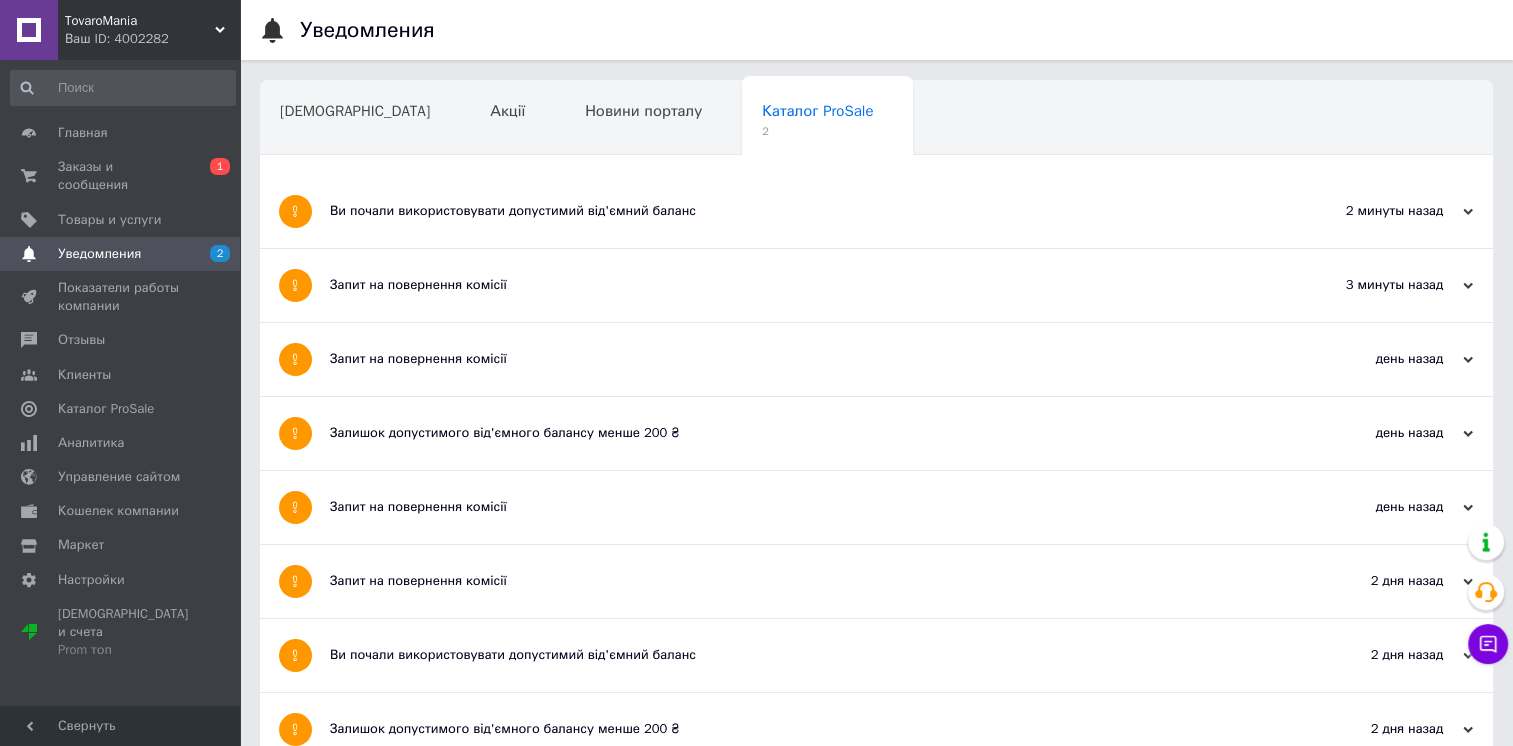click on "Запит на повернення комісії" at bounding box center [801, 285] 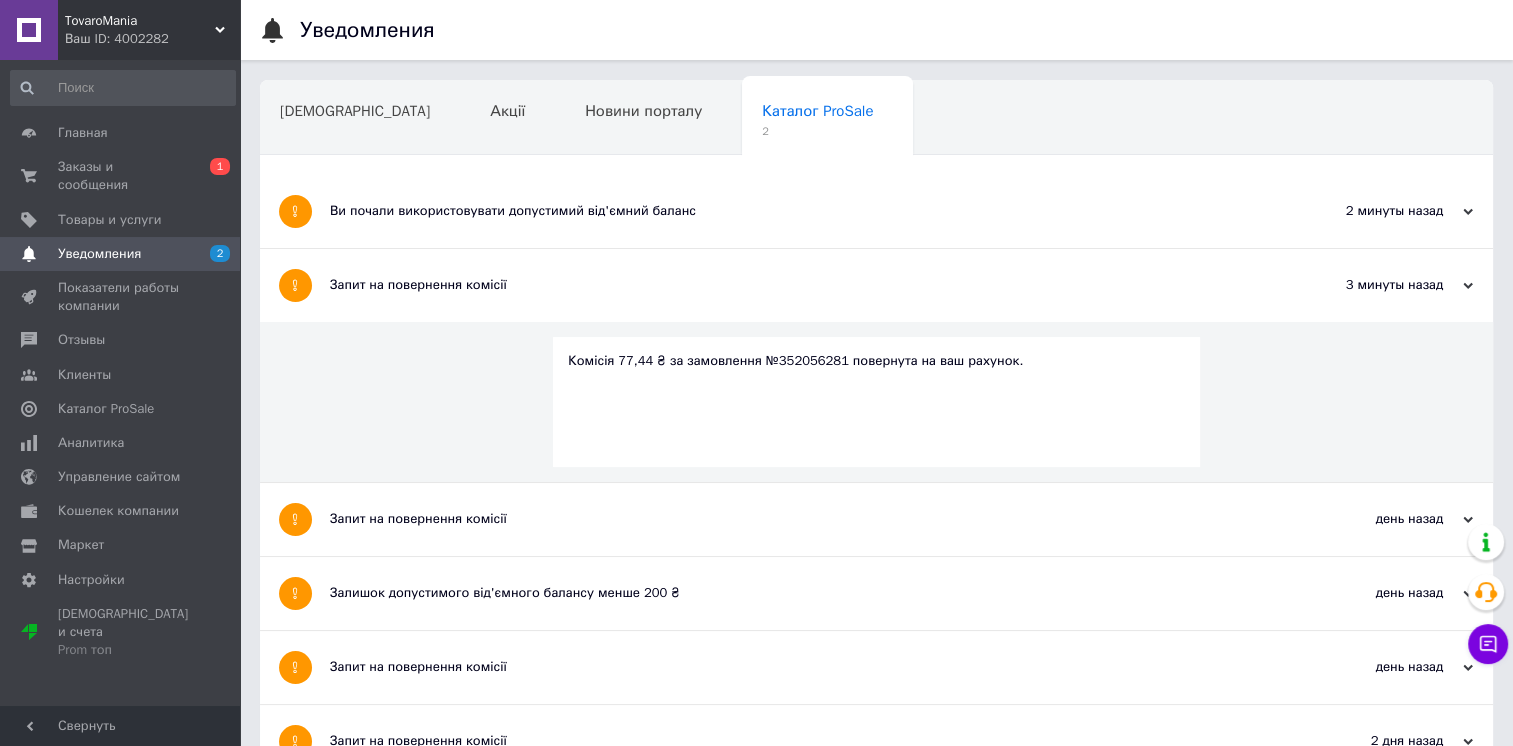 click on "Ви почали використовувати допустимий від'ємний баланс" at bounding box center (801, 211) 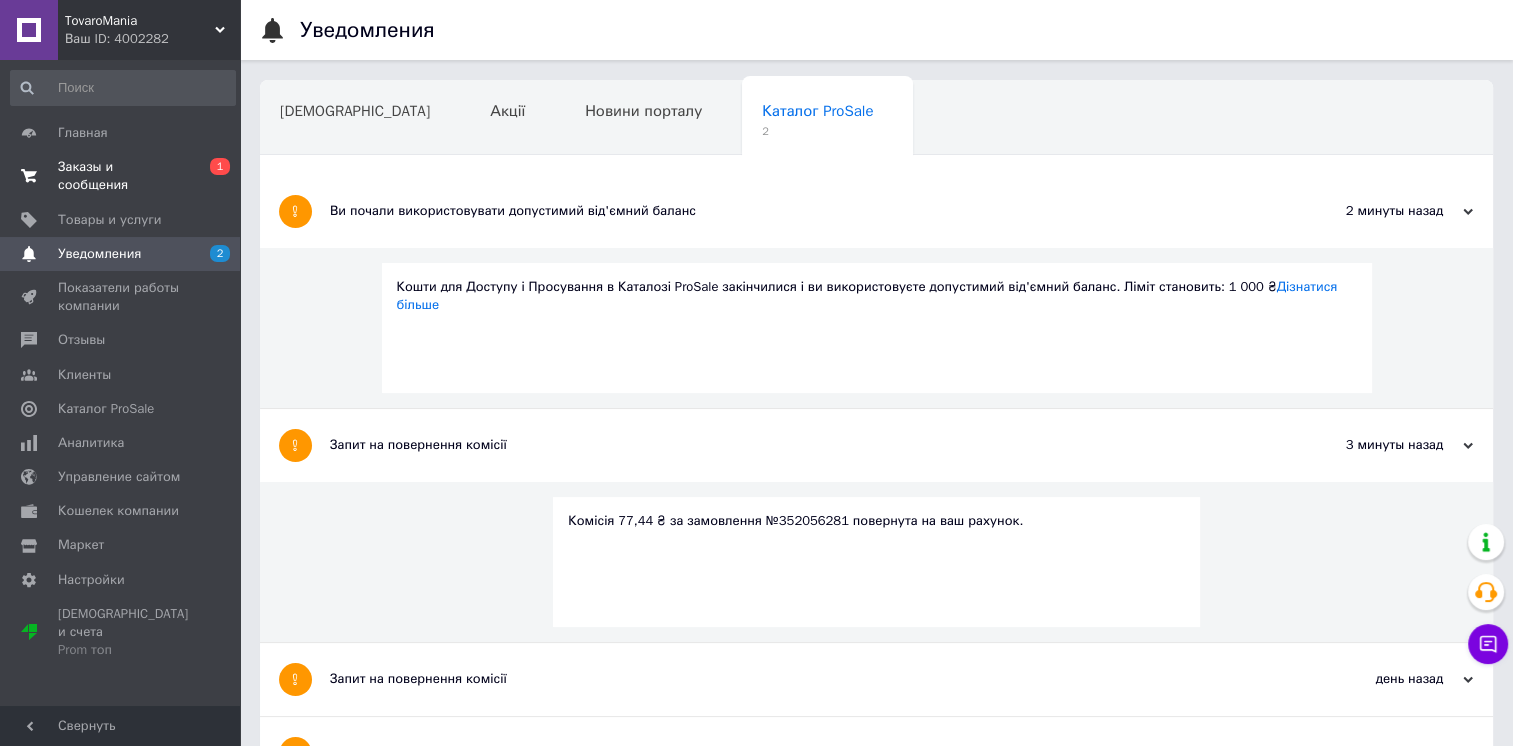 click on "Заказы и сообщения" at bounding box center (121, 176) 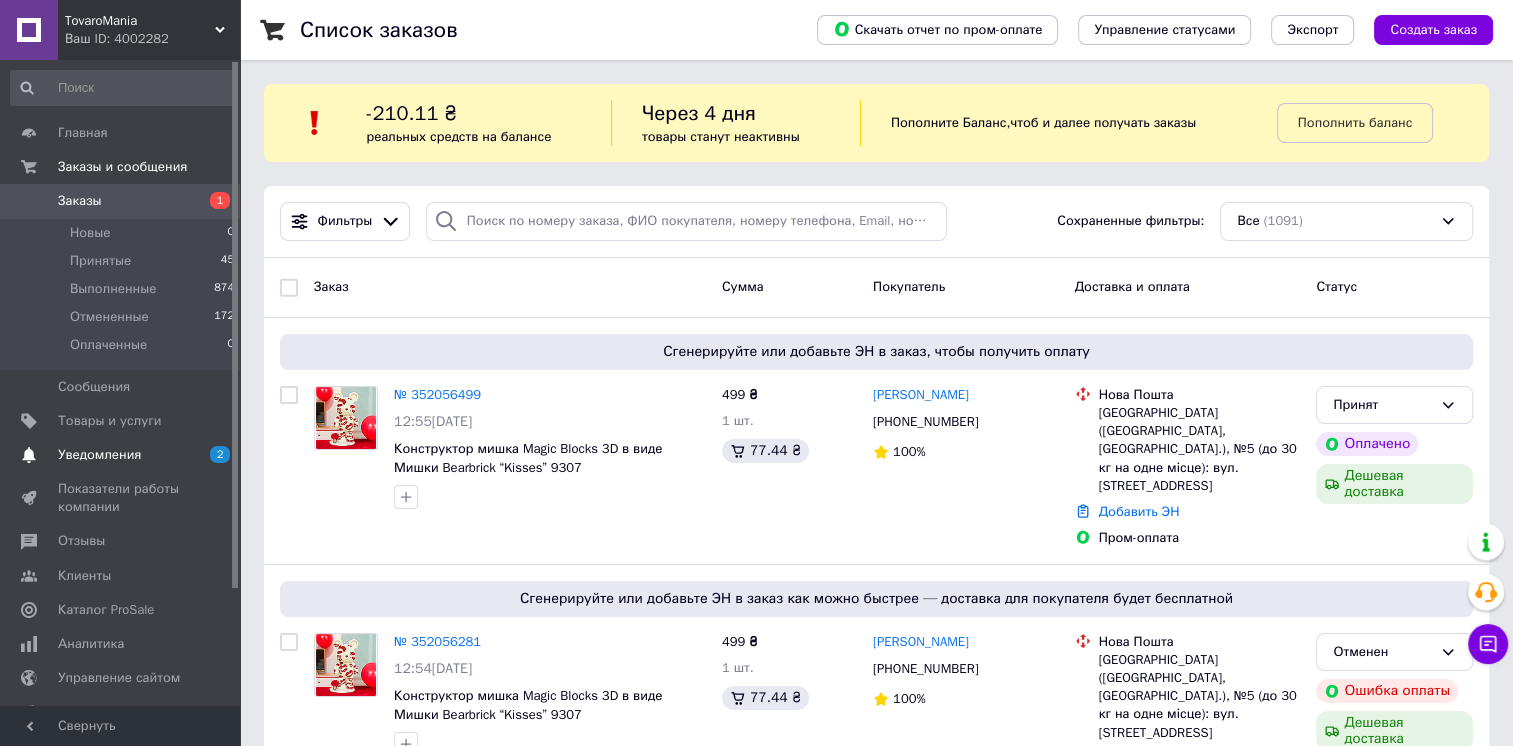 click on "Уведомления" at bounding box center [121, 455] 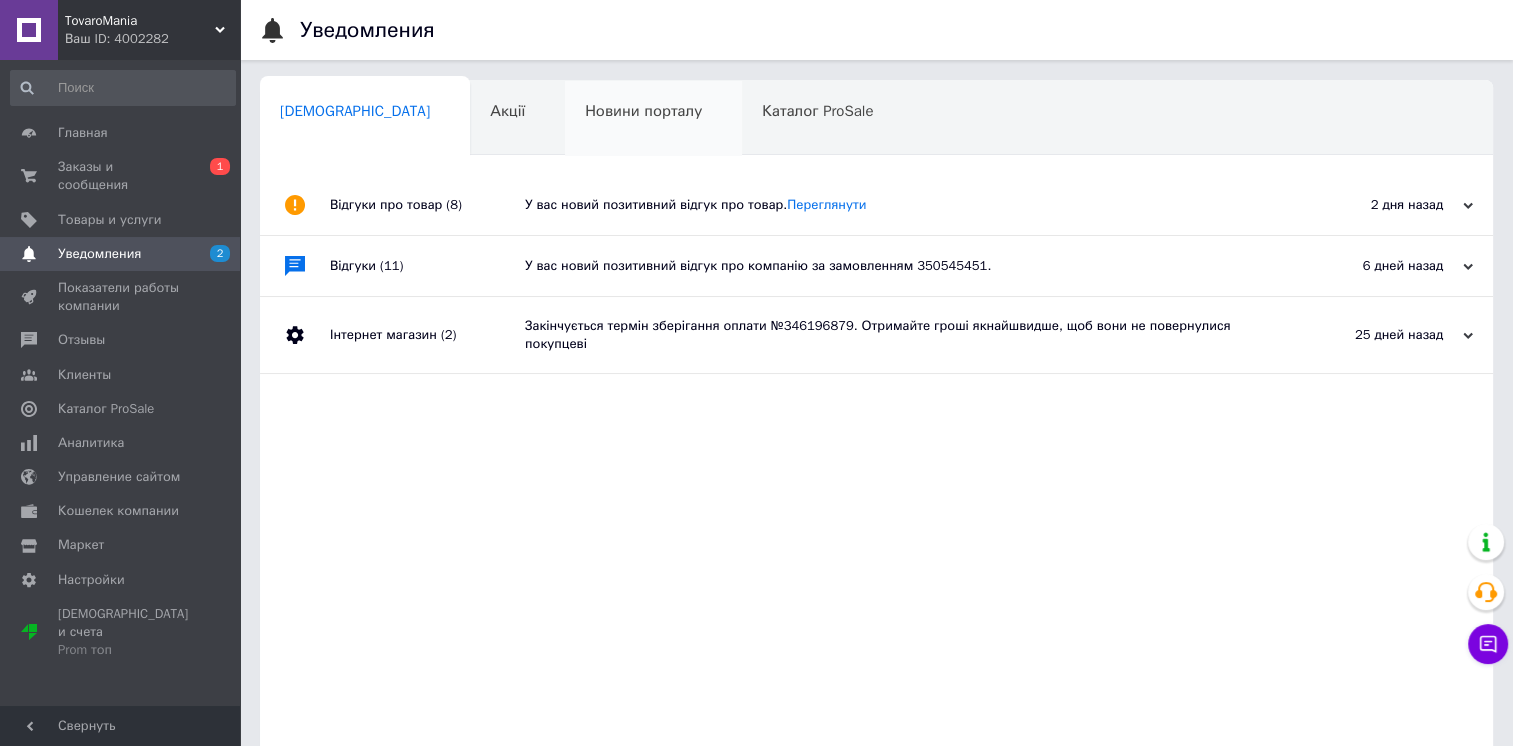 click on "Новини порталу" at bounding box center (643, 111) 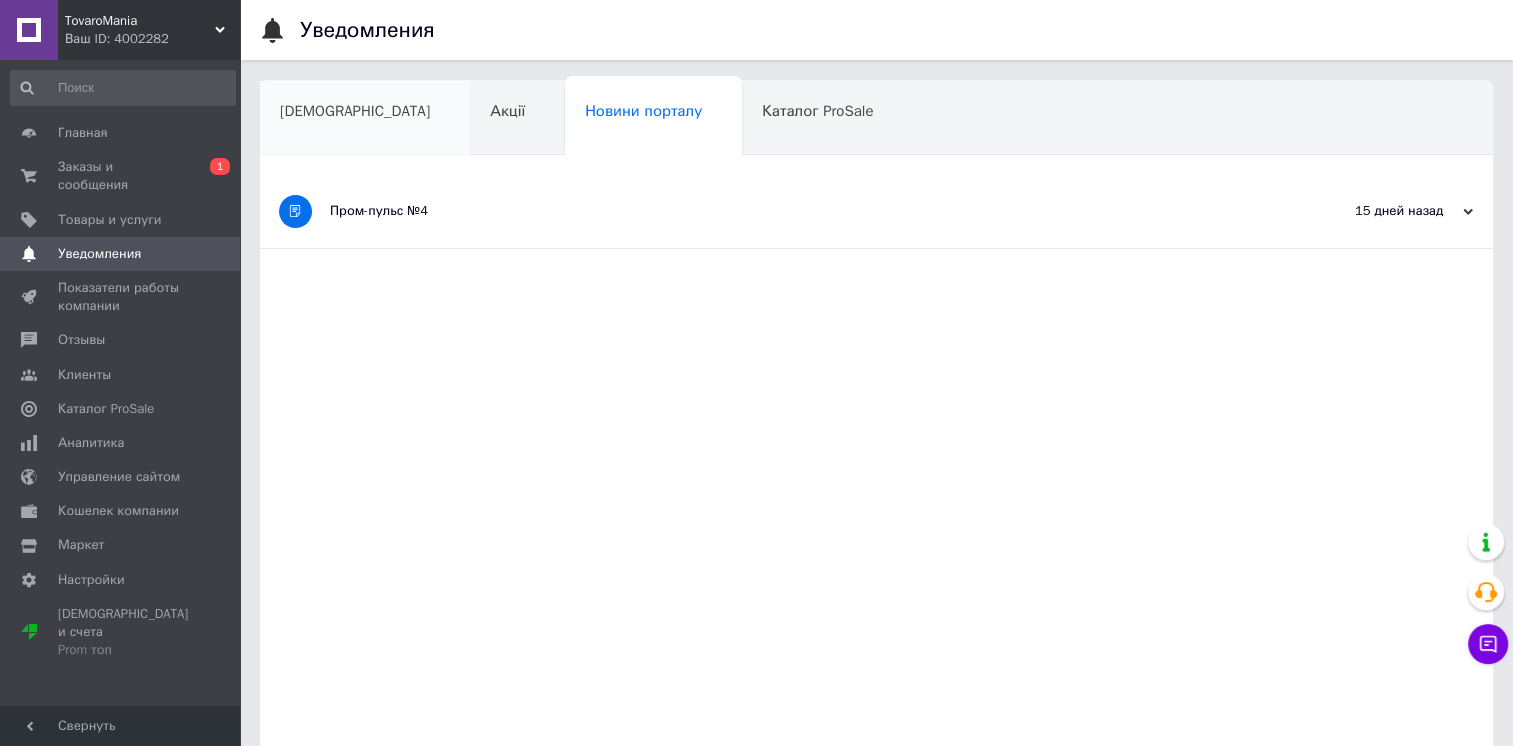 click on "Сповіщення" at bounding box center [355, 111] 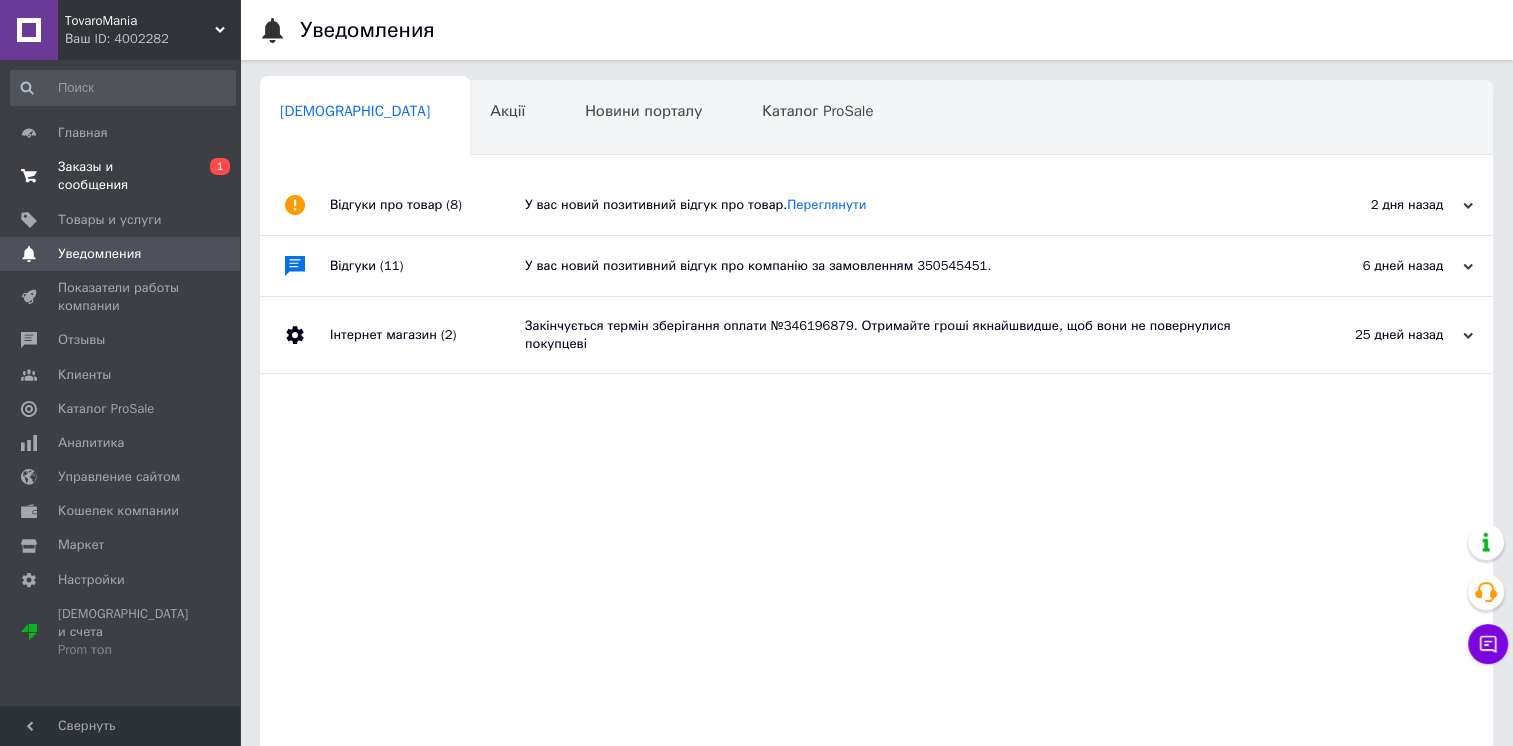 click on "Заказы и сообщения" at bounding box center [121, 176] 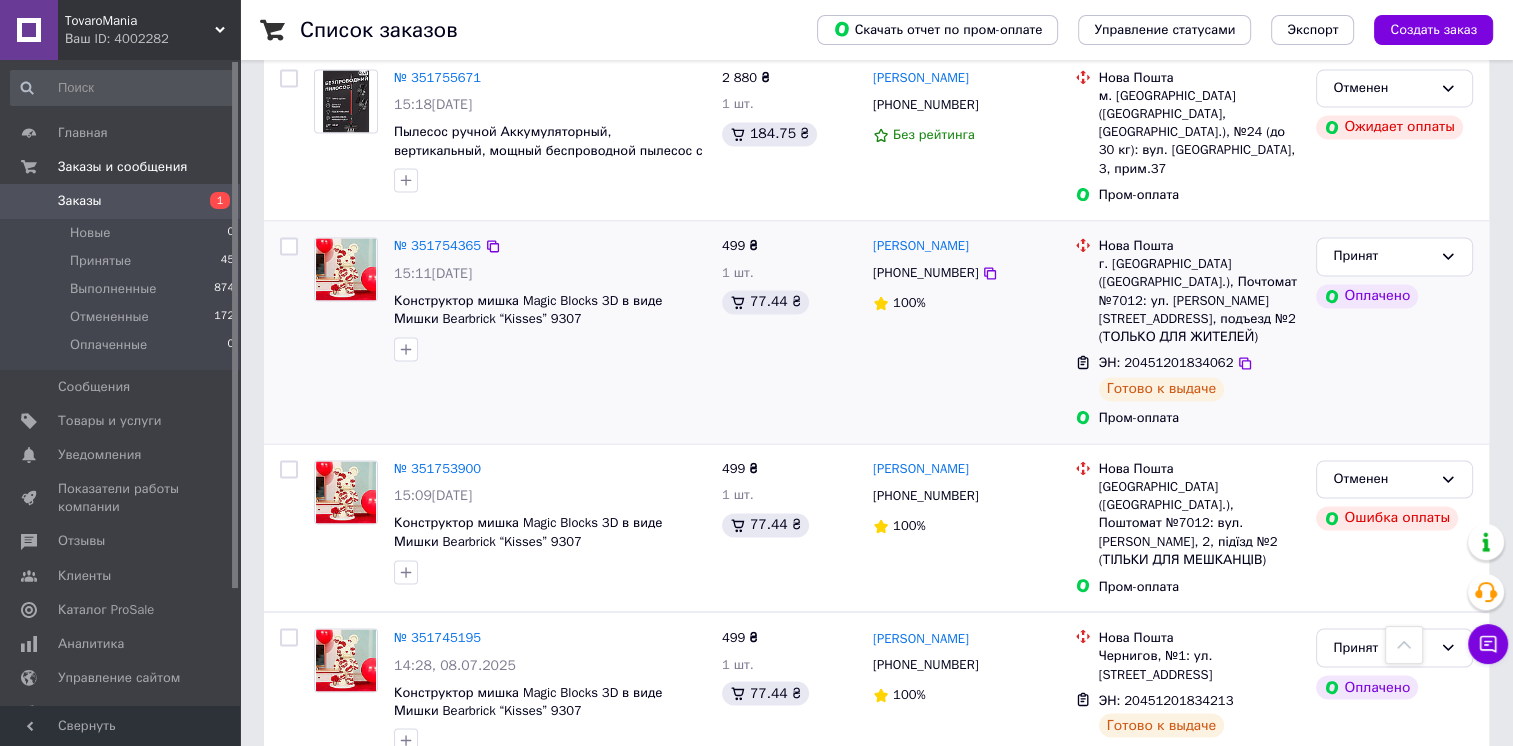 scroll, scrollTop: 3200, scrollLeft: 0, axis: vertical 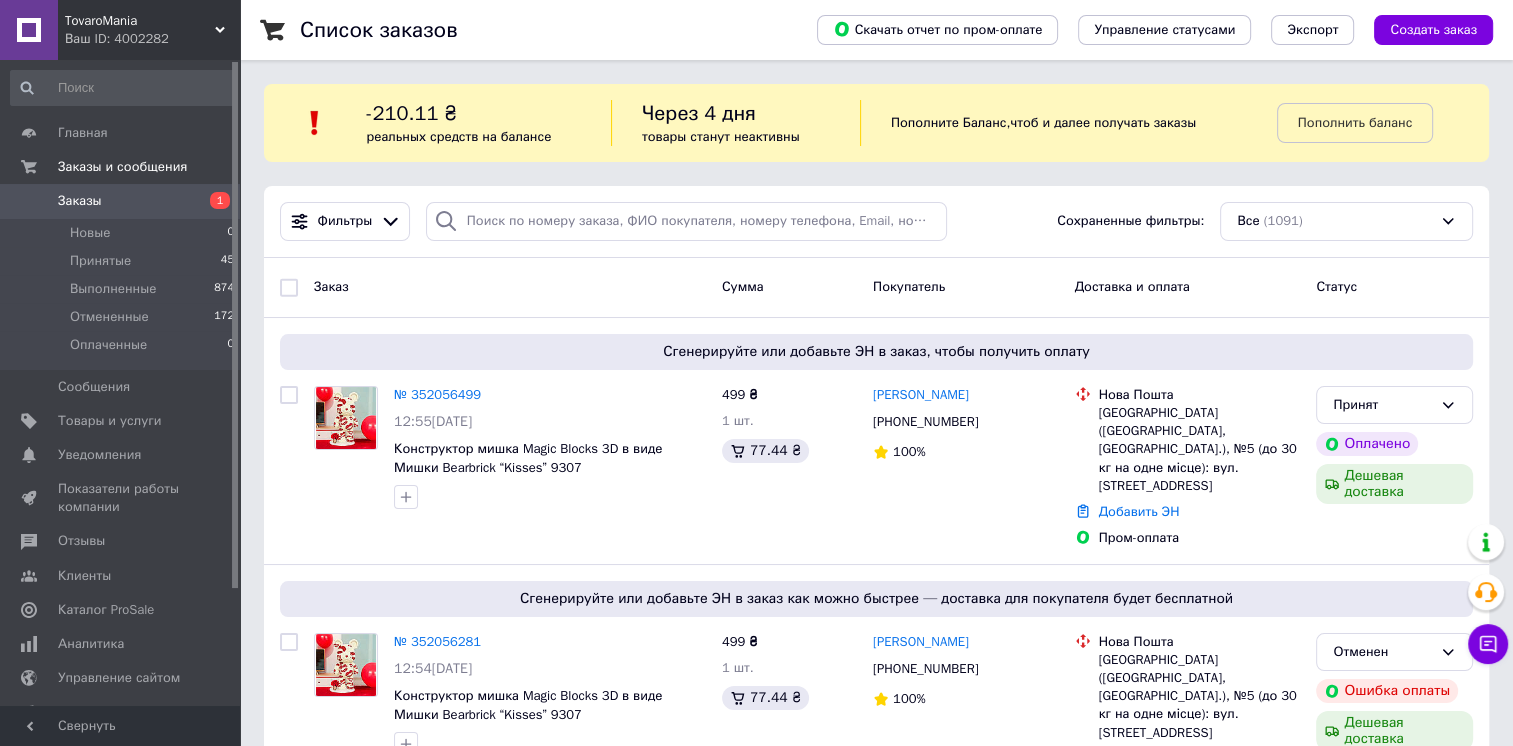 click on "Список заказов   Скачать отчет по пром-оплате Управление статусами Экспорт Создать заказ -210.11 ₴ реальных средств на балансе Через 4 дня товары станут неактивны Пополните Баланс ,  чтоб и далее получать заказы Пополнить баланс Фильтры Сохраненные фильтры: Все (1091) Заказ Сумма Покупатель Доставка и оплата Статус Сгенерируйте или добавьте ЭН в заказ, чтобы получить оплату № 352056499 12:55, 10.07.2025 Конструктор мишка Magic Blocks 3D  в виде Мишки Bearbrick “Kisses” 9307 499 ₴ 1 шт. 77.44 ₴ Ольга Марьяновская +380965451797 100% Нова Пошта Добавить ЭН Пром-оплата Принят Оплачено Дешевая доставка" at bounding box center [876, 9668] 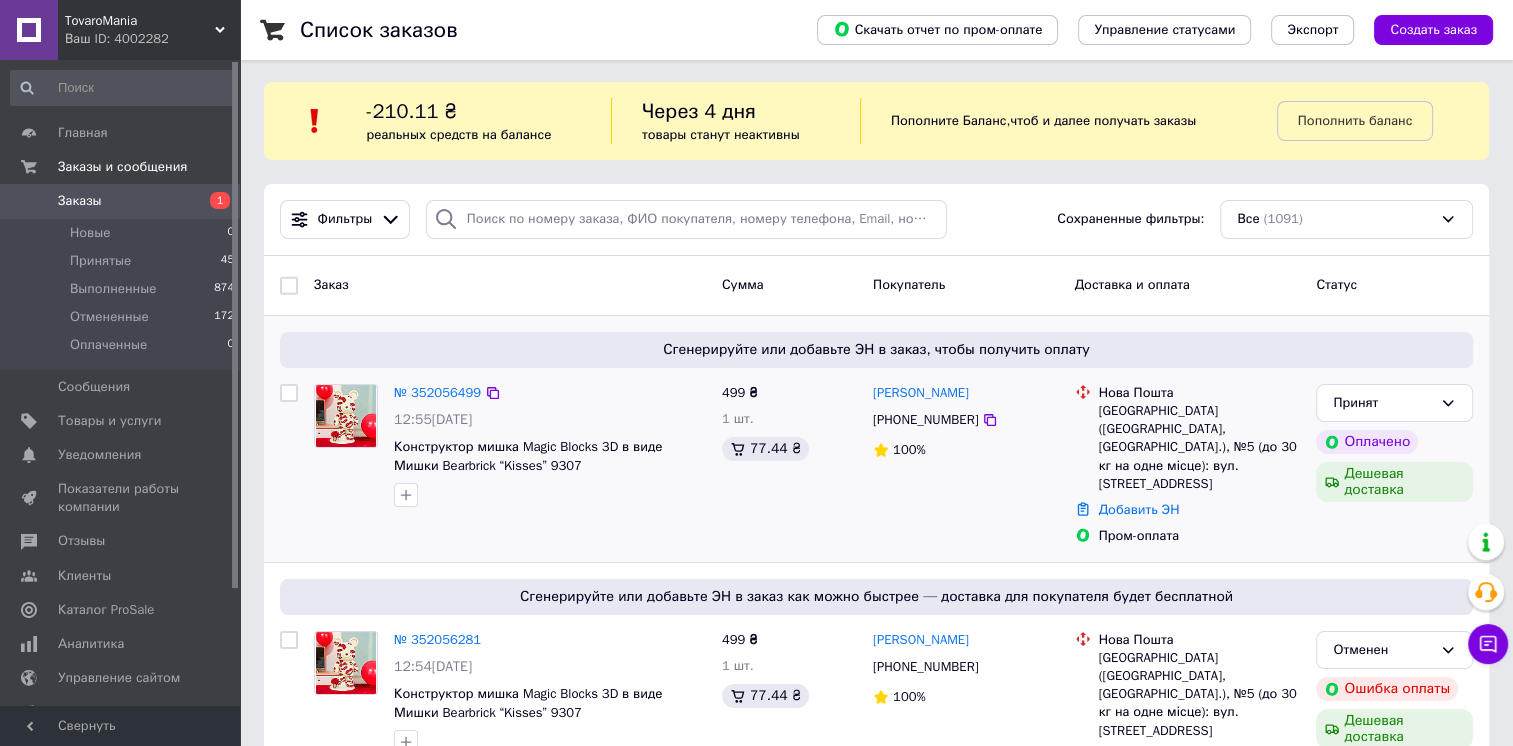 scroll, scrollTop: 0, scrollLeft: 0, axis: both 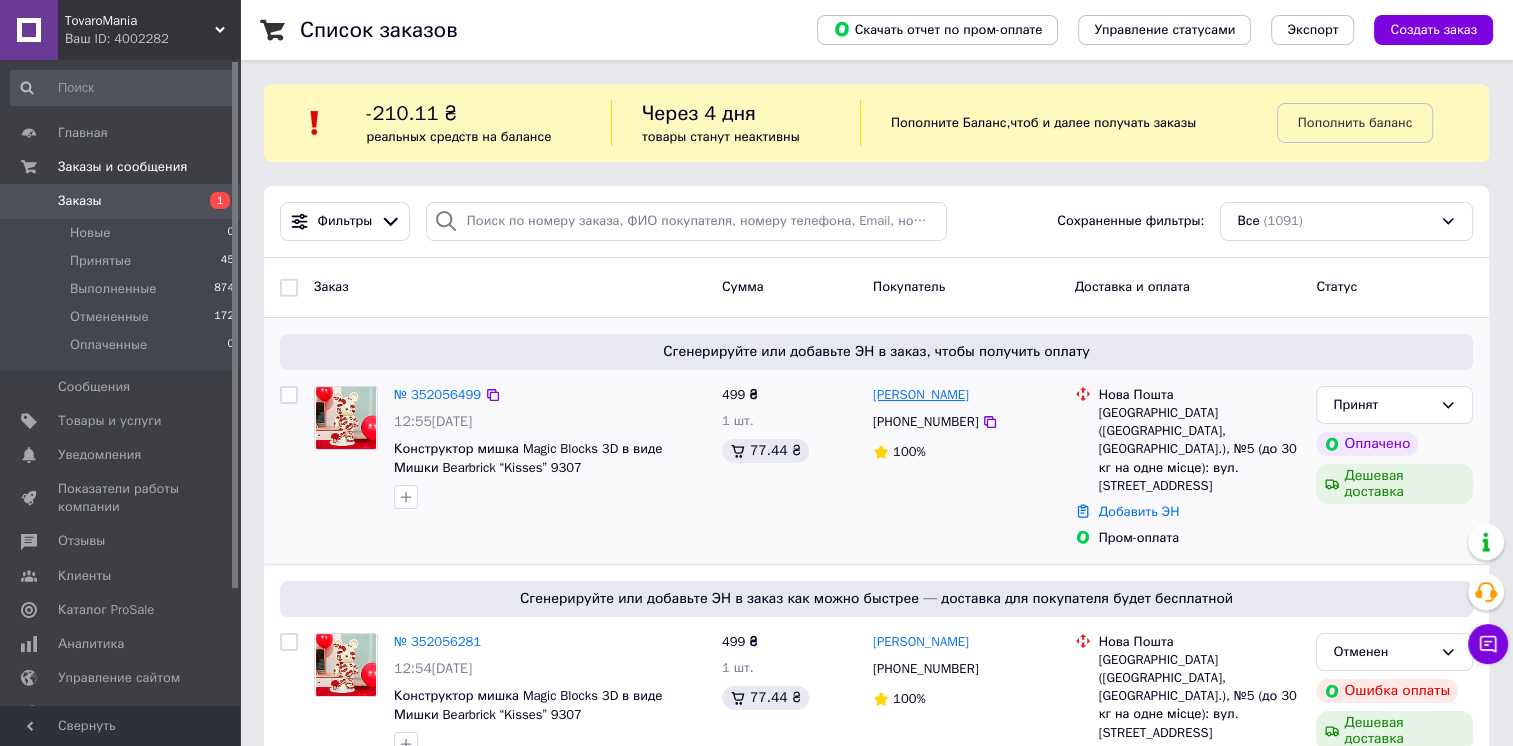 click on "[PERSON_NAME]" at bounding box center [921, 395] 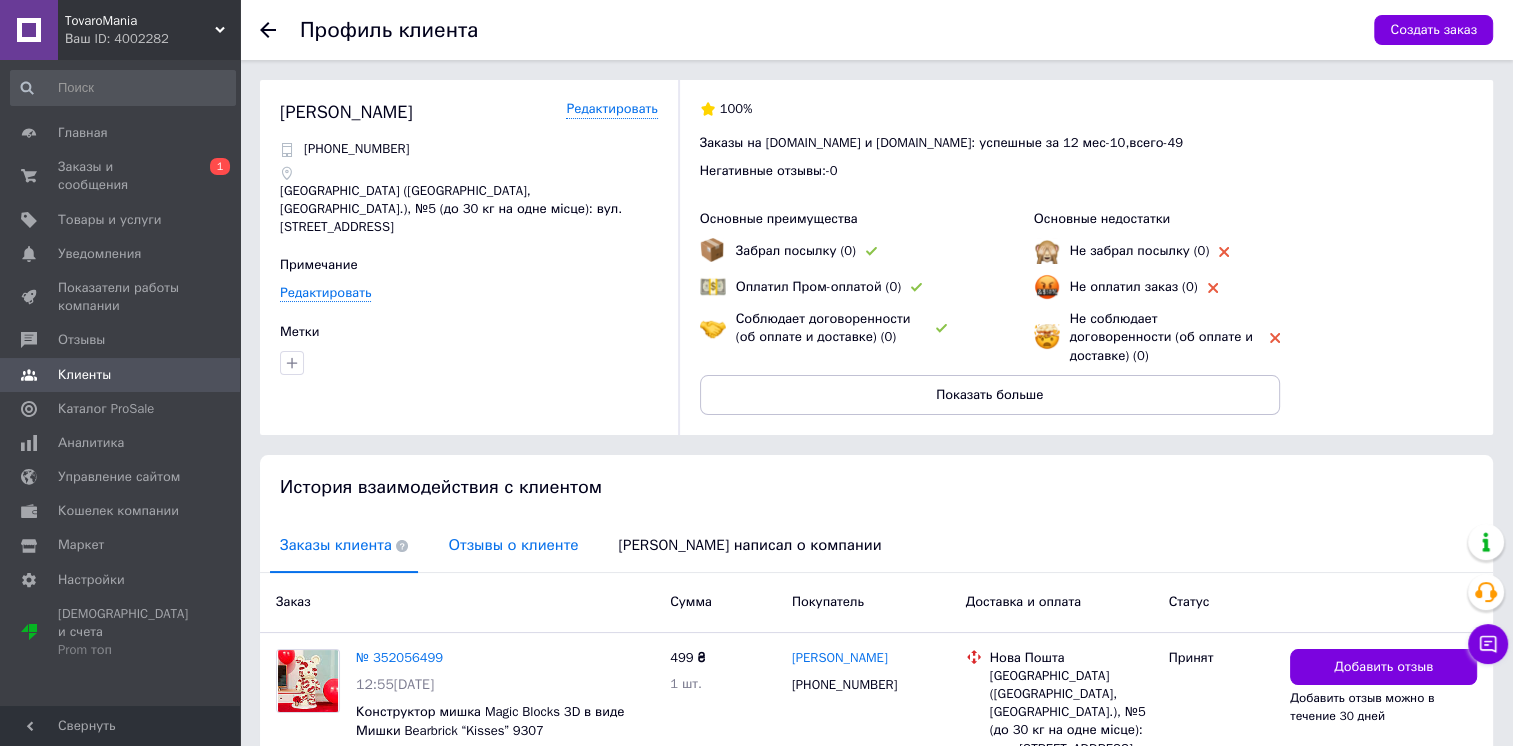 click on "Отзывы о клиенте" at bounding box center (513, 545) 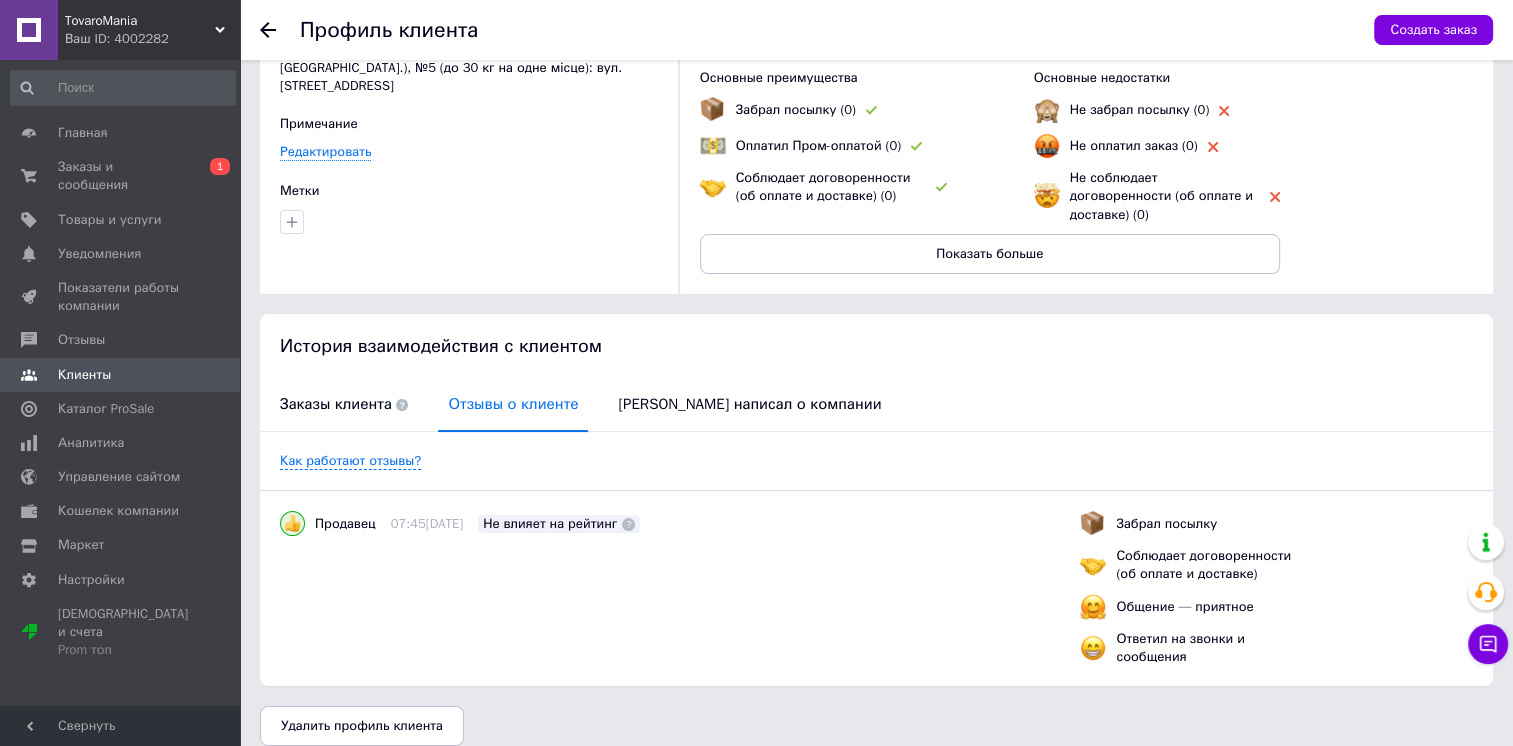 scroll, scrollTop: 0, scrollLeft: 0, axis: both 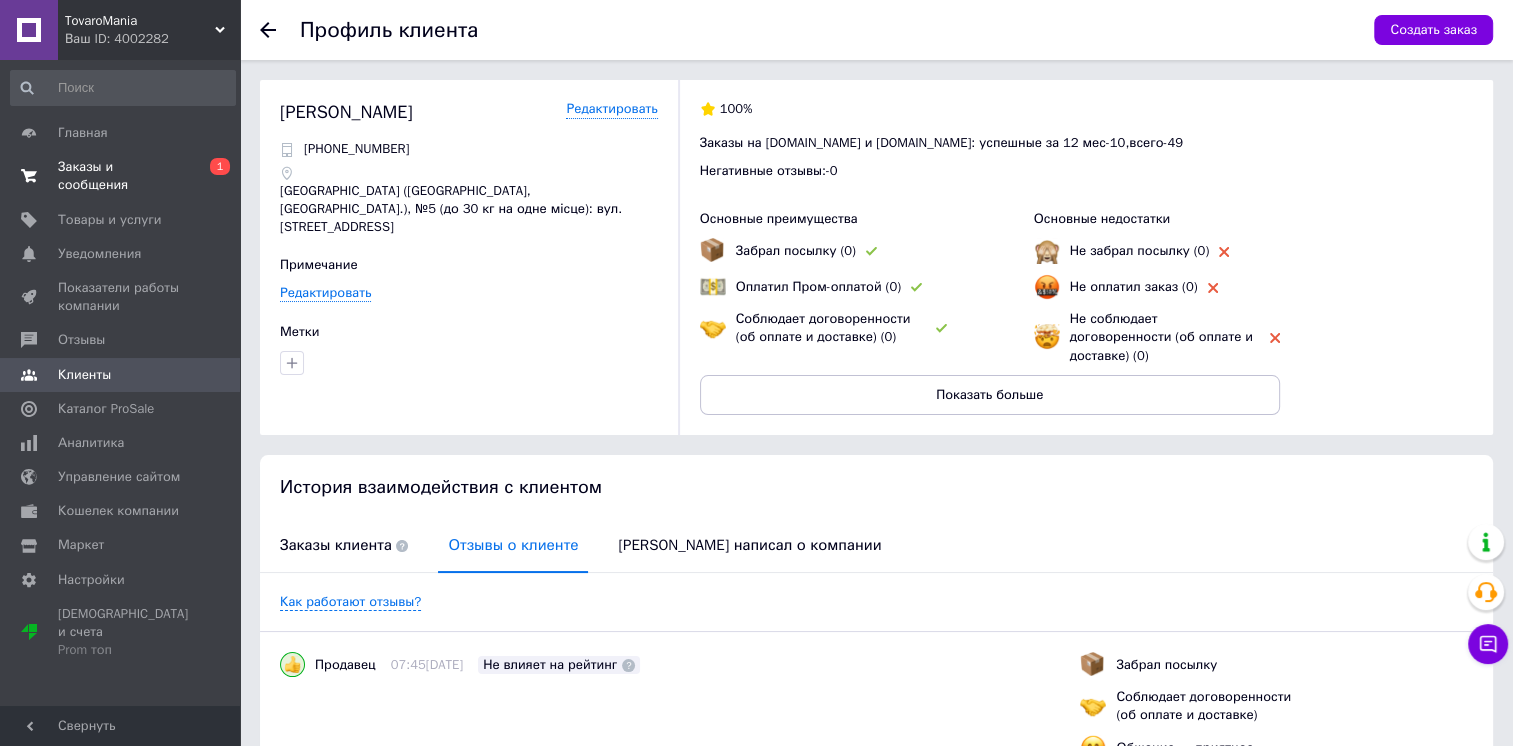 click on "Заказы и сообщения" at bounding box center (121, 176) 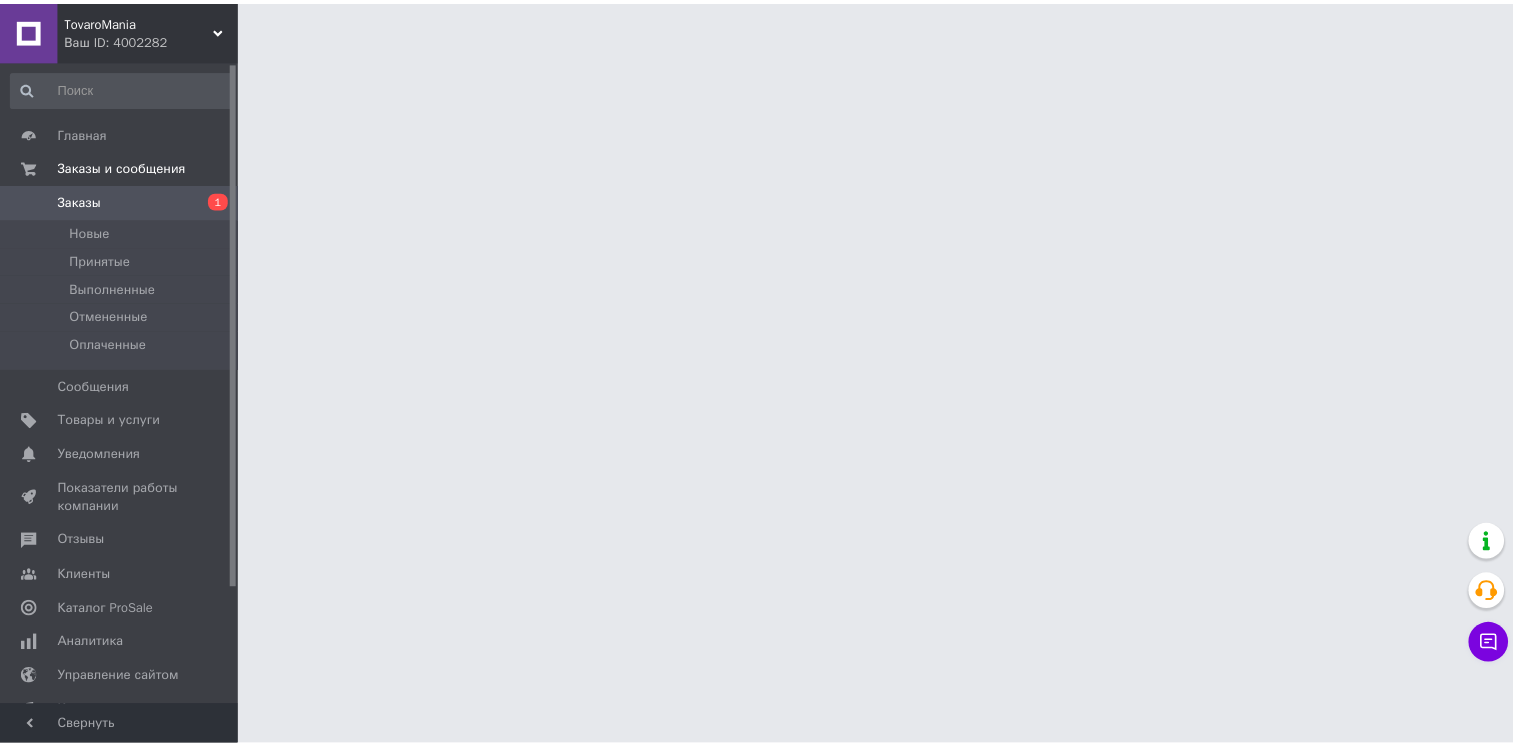 scroll, scrollTop: 0, scrollLeft: 0, axis: both 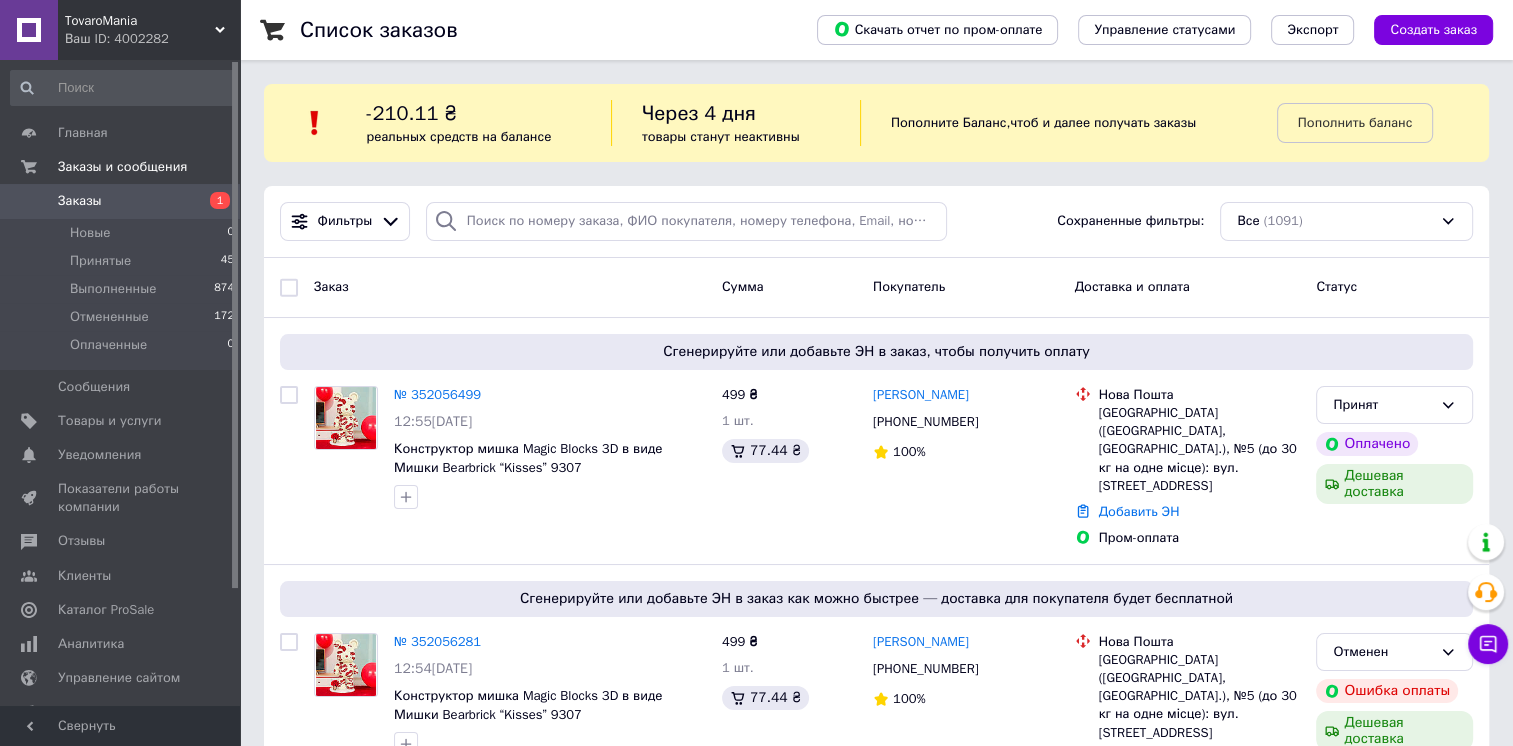 click on "Список заказов   Скачать отчет по пром-оплате Управление статусами Экспорт Создать заказ -210.11 ₴ реальных средств на балансе Через 4 дня товары станут неактивны Пополните Баланс ,  чтоб и далее получать заказы Пополнить баланс Фильтры Сохраненные фильтры: Все (1091) Заказ Сумма Покупатель Доставка и оплата Статус Сгенерируйте или добавьте ЭН в заказ, чтобы получить оплату № 352056499 12:55[DATE] Конструктор мишка Magic Blocks 3D  в виде Мишки Bearbrick “Kisses” 9307 499 ₴ 1 шт. 77.44 ₴ [PERSON_NAME] [PHONE_NUMBER] 100% Нова Пошта Добавить ЭН Пром-оплата Принят Оплачено Дешевая доставка" at bounding box center [876, 9793] 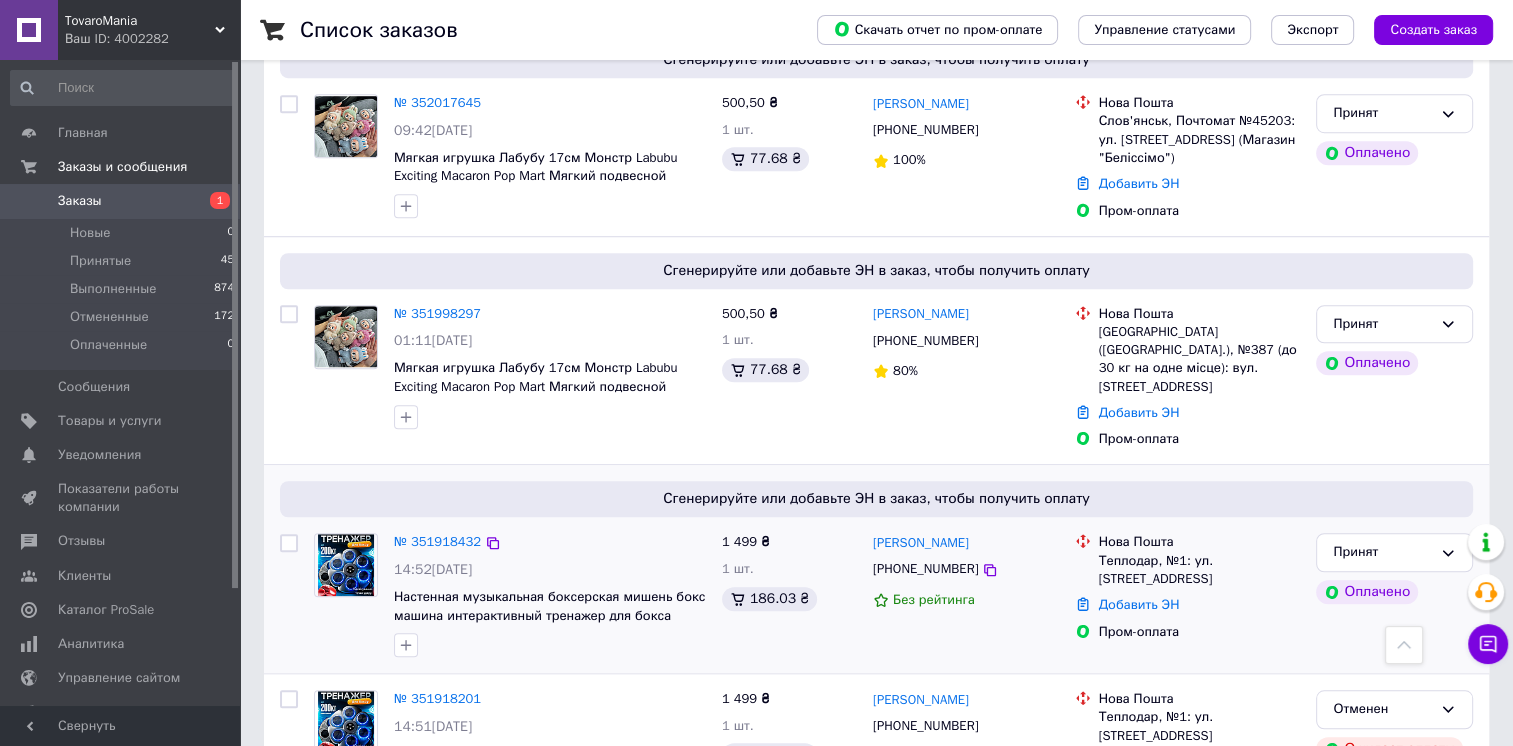 scroll, scrollTop: 1500, scrollLeft: 0, axis: vertical 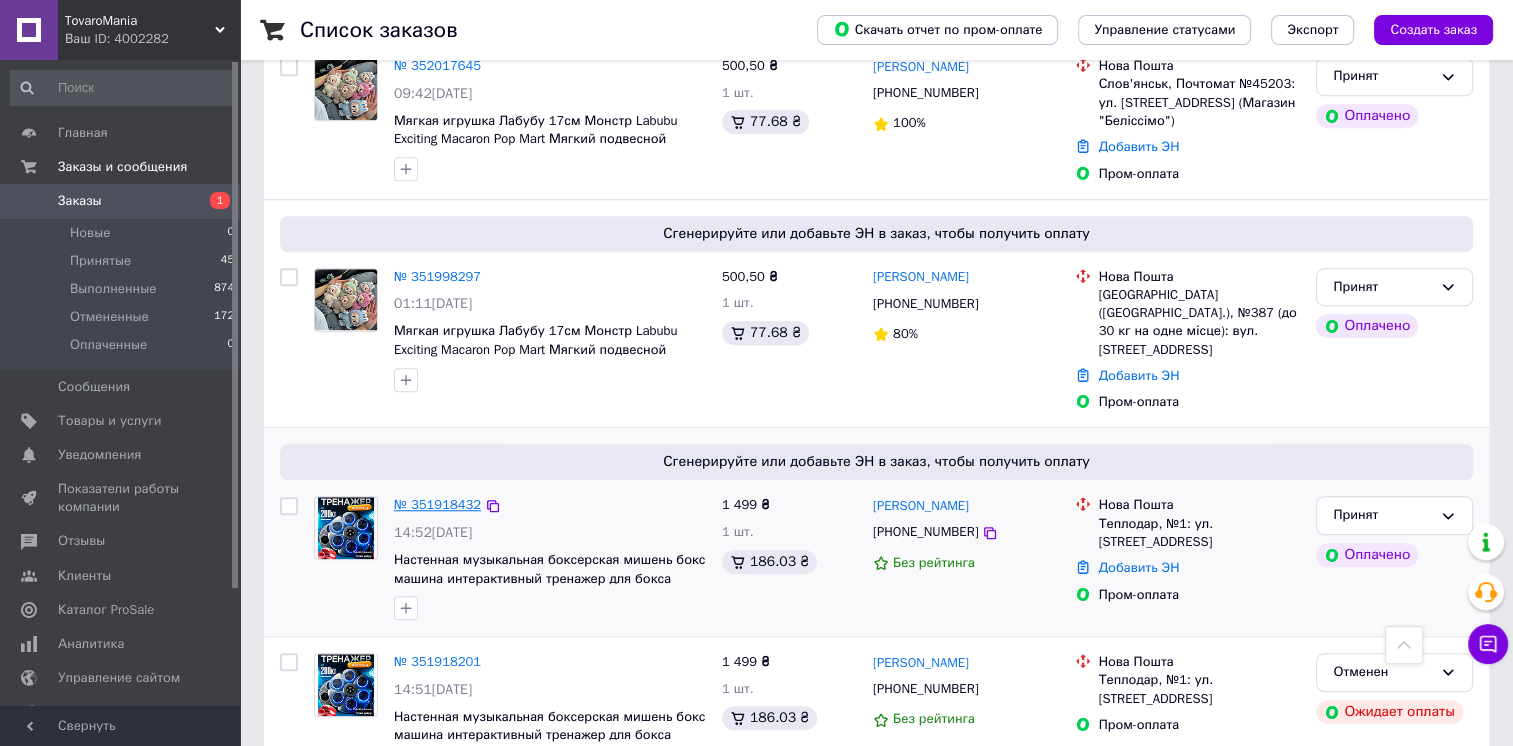 click on "№ 351918432" at bounding box center [437, 504] 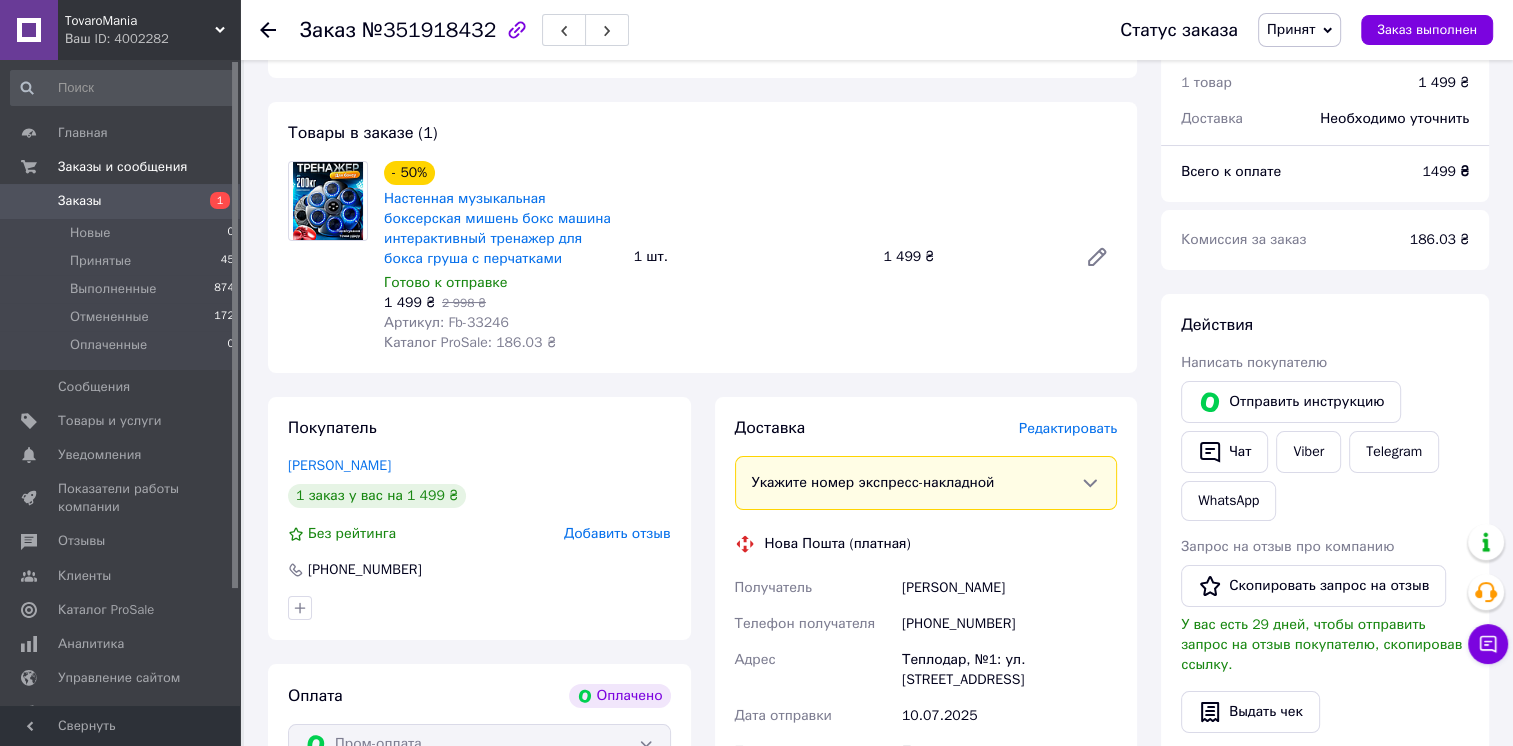 scroll, scrollTop: 200, scrollLeft: 0, axis: vertical 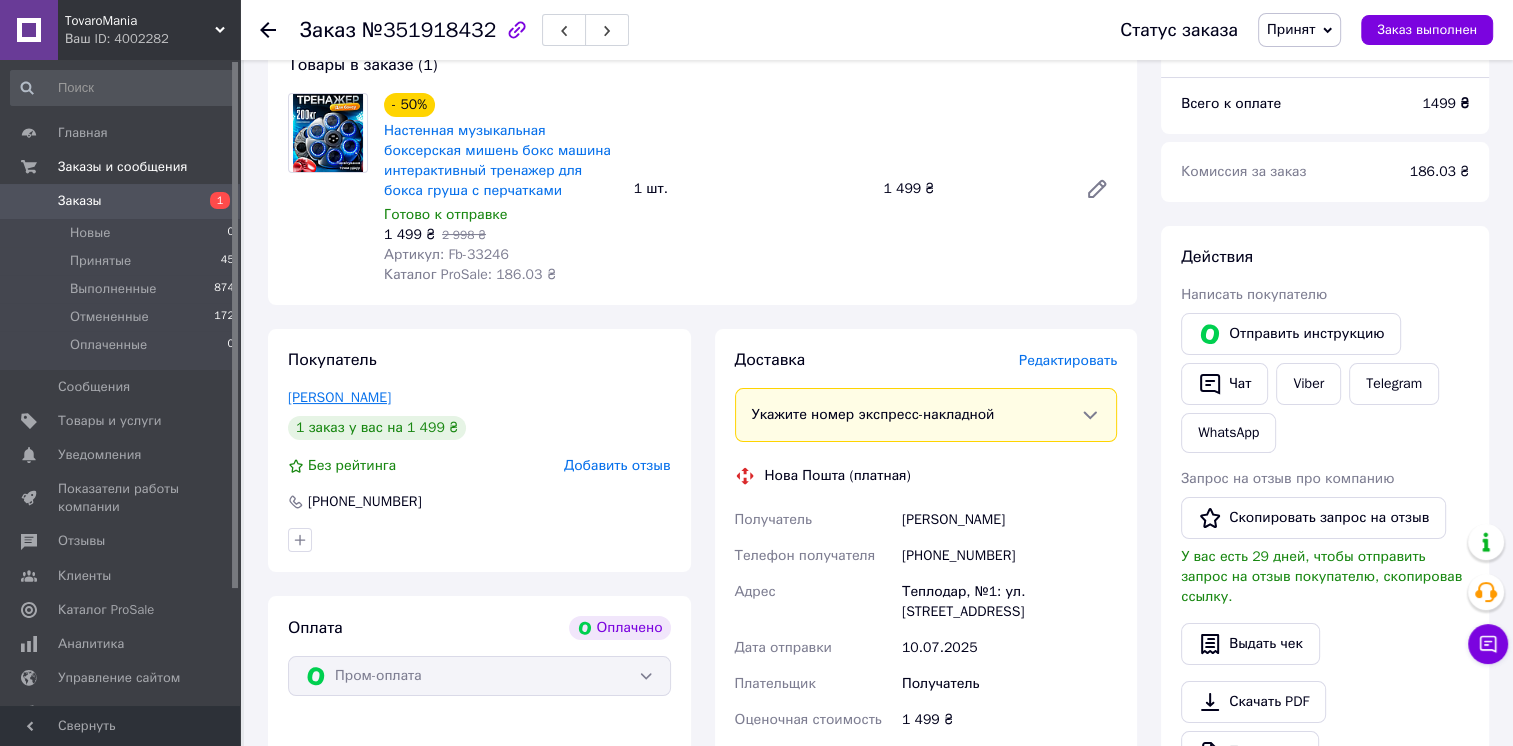 click on "Коваль Катерина" at bounding box center (339, 397) 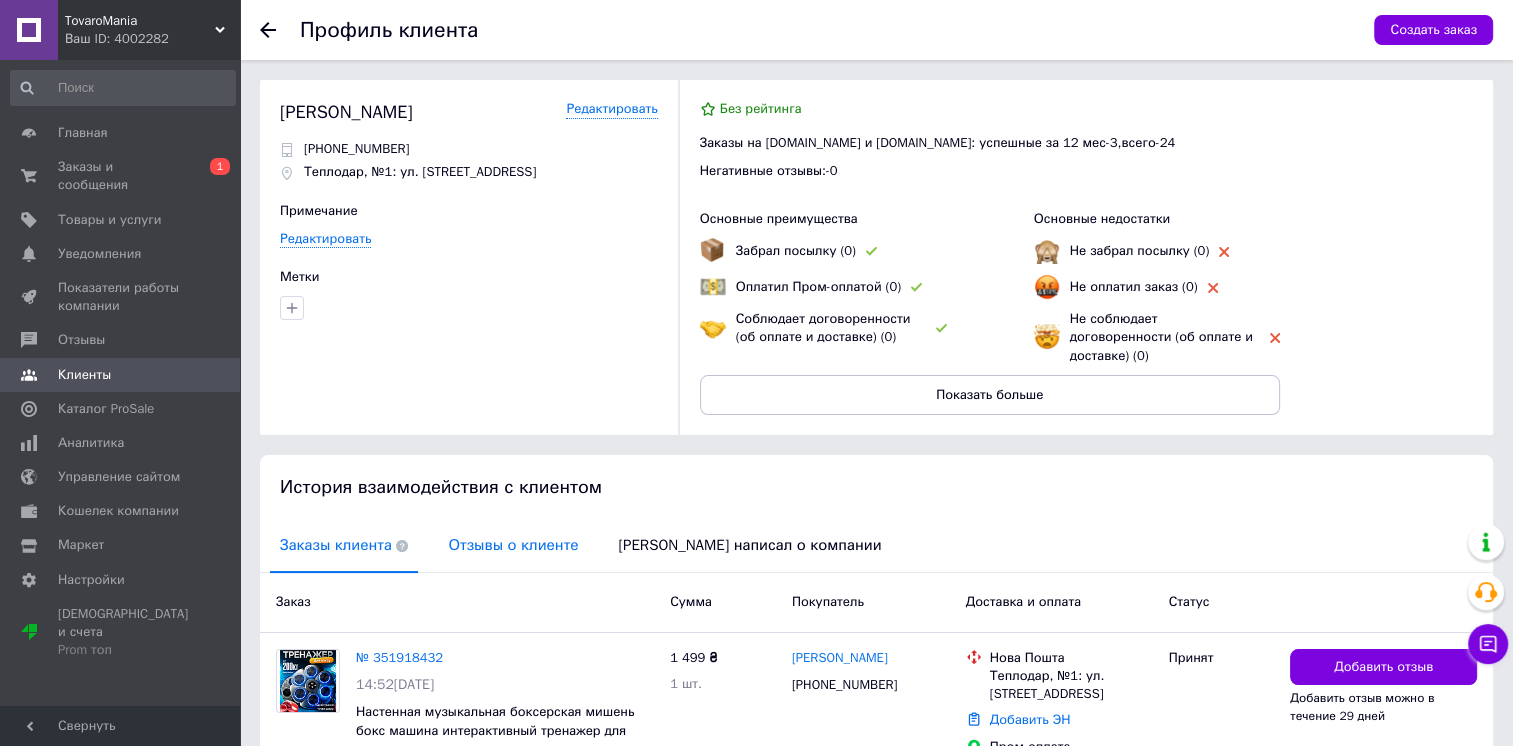 click on "Отзывы о клиенте" at bounding box center (513, 545) 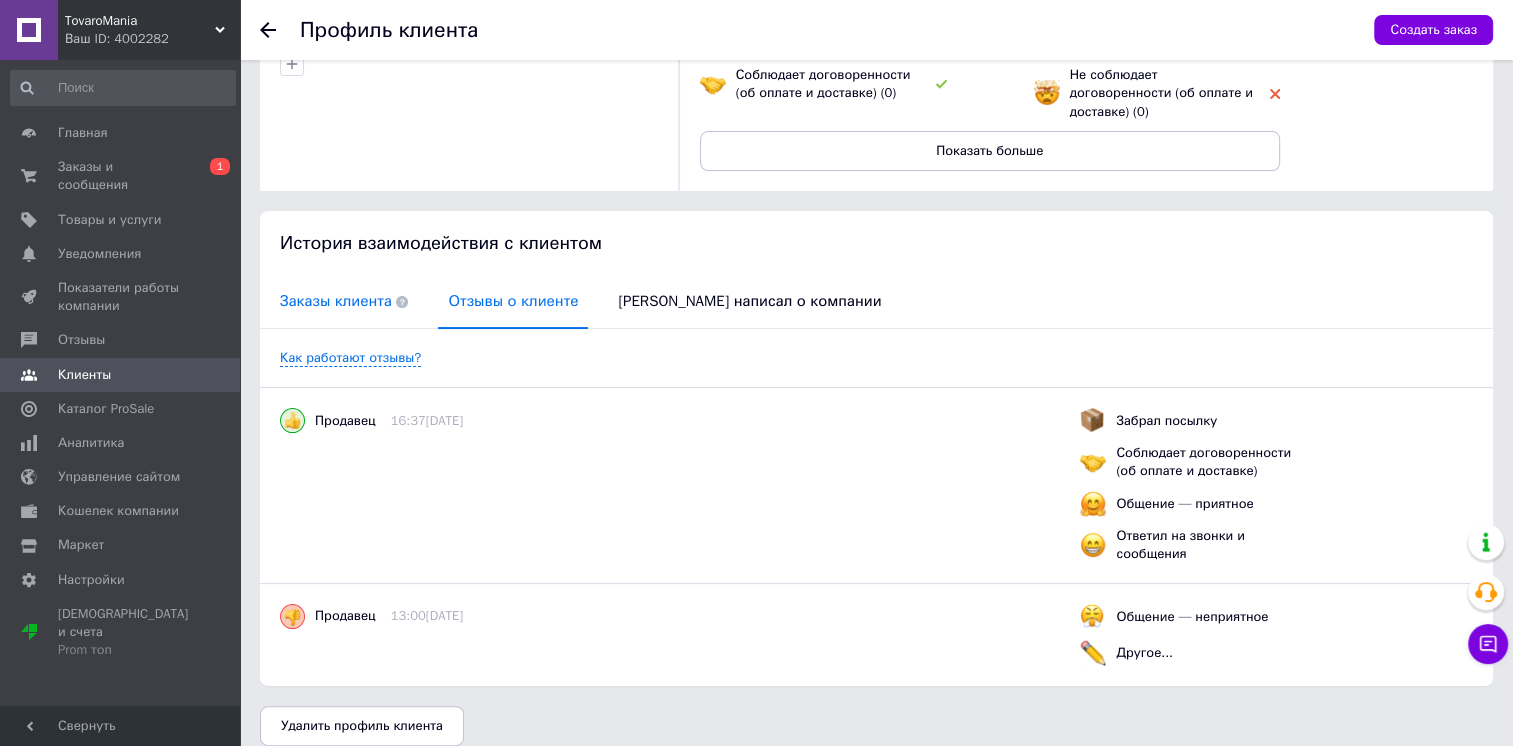 click on "Заказы клиента" at bounding box center [344, 301] 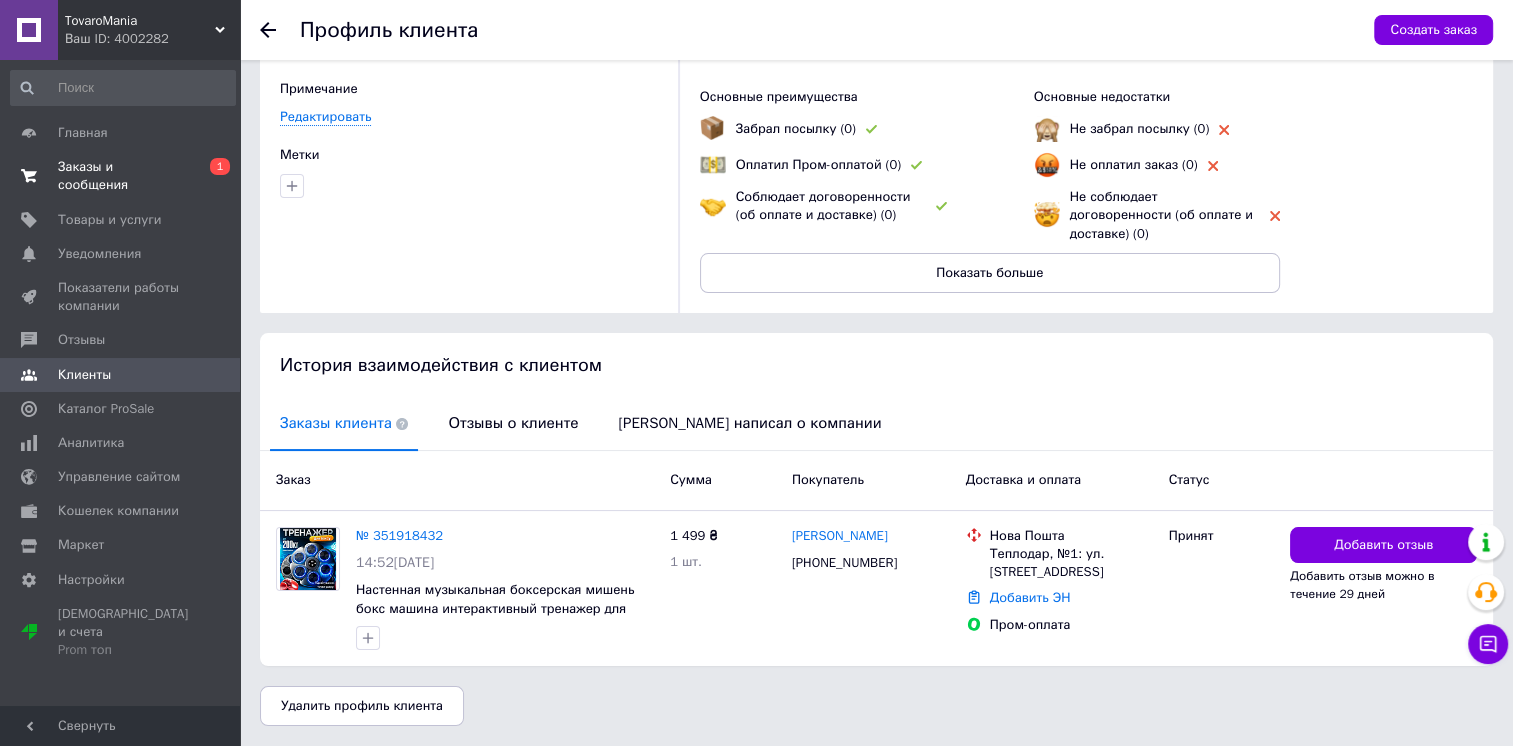 scroll, scrollTop: 103, scrollLeft: 0, axis: vertical 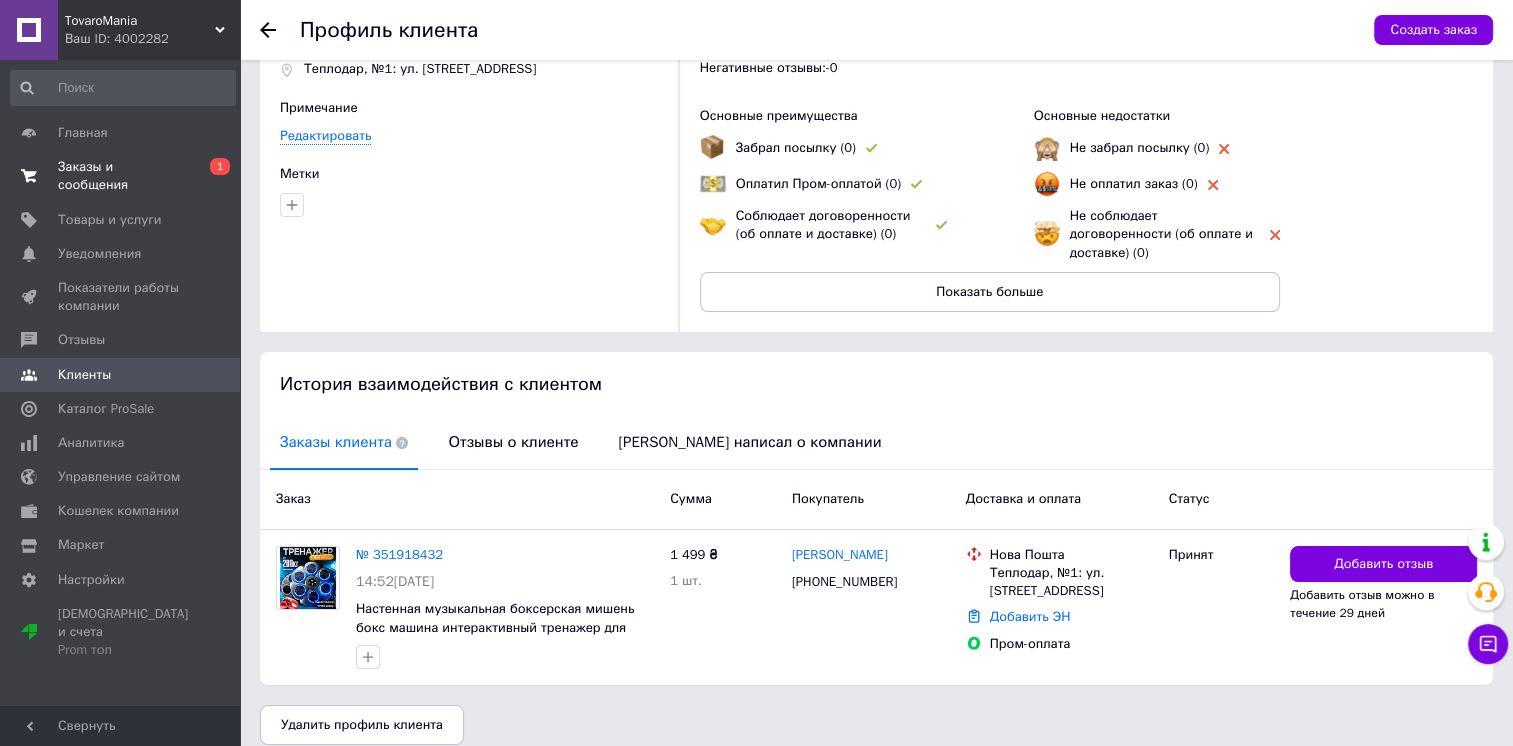 click on "Заказы и сообщения" at bounding box center [121, 176] 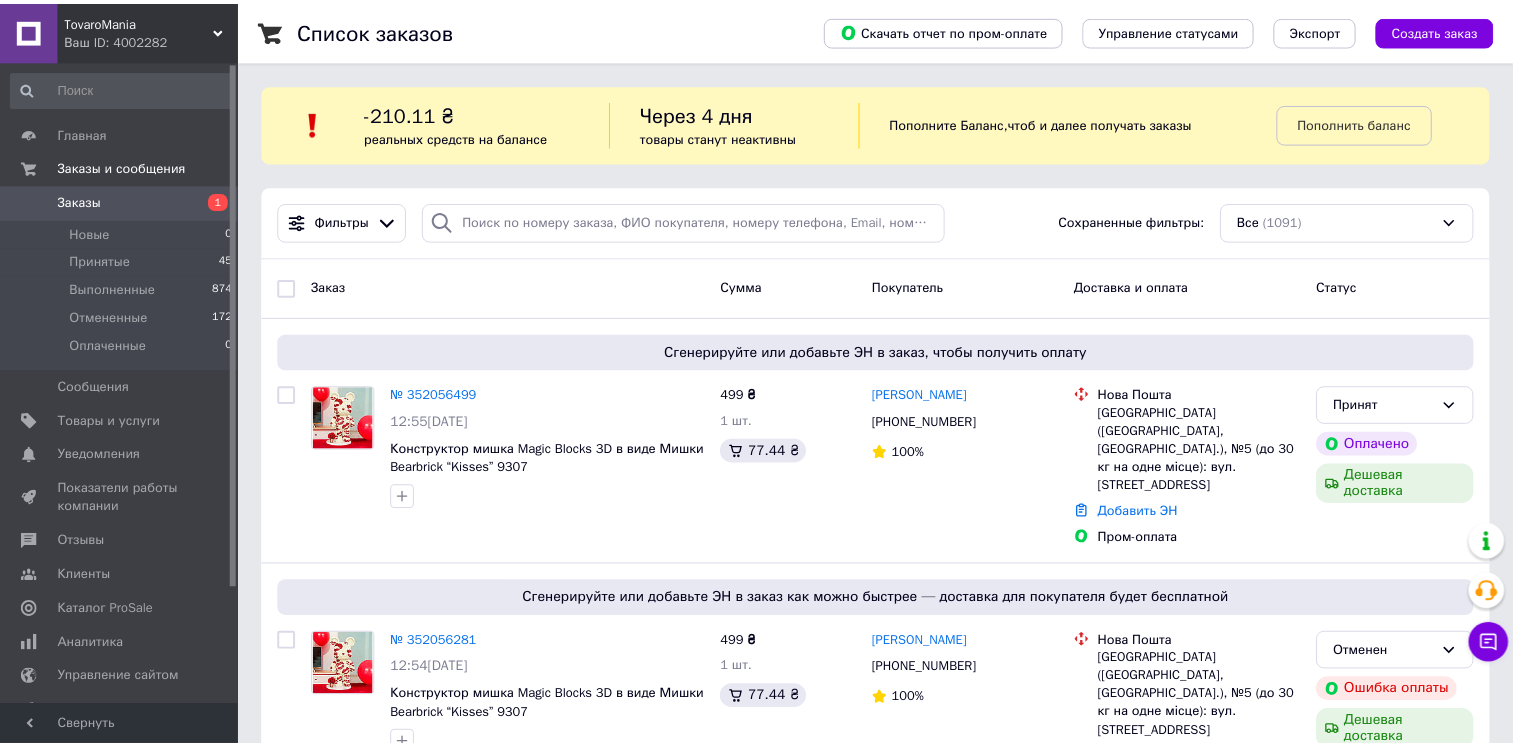 scroll, scrollTop: 0, scrollLeft: 0, axis: both 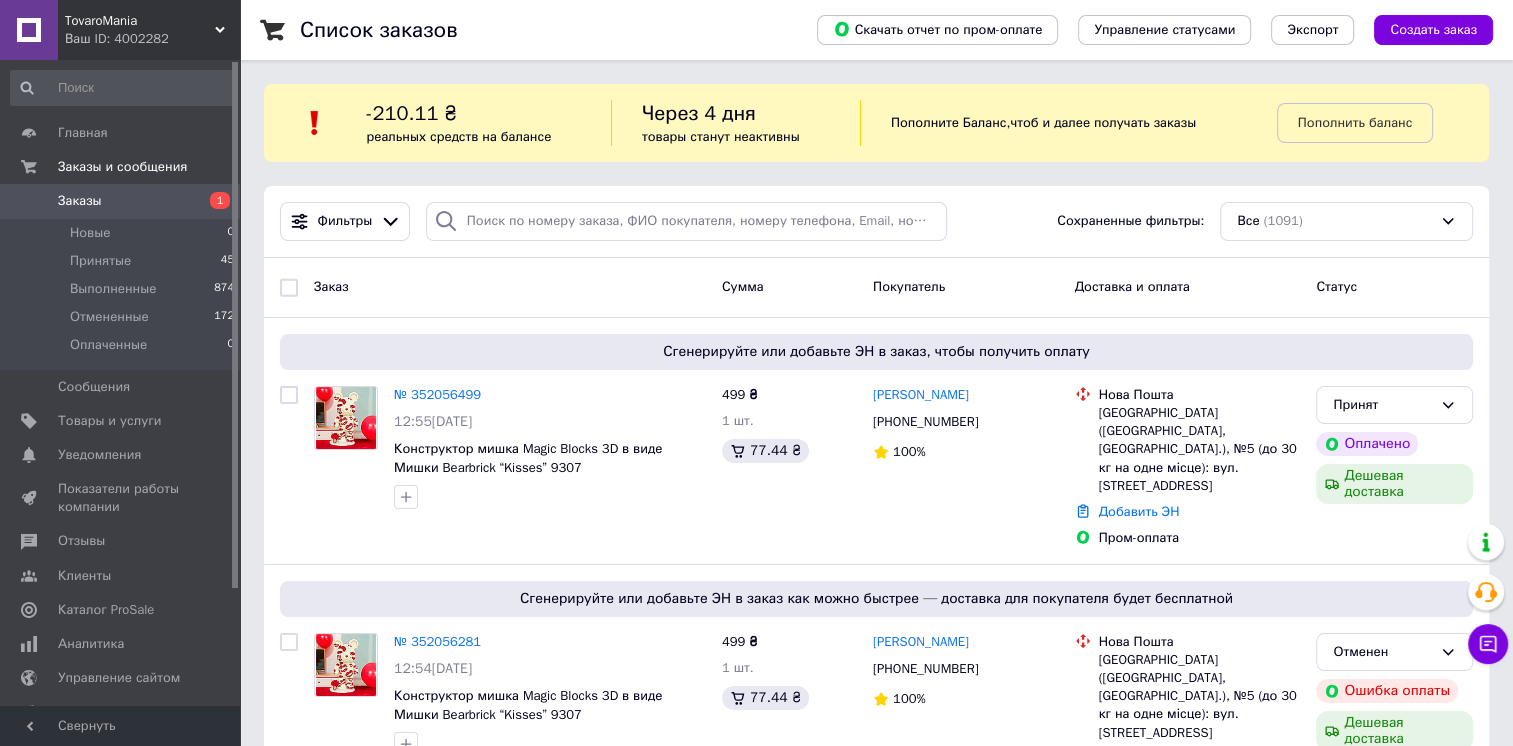 drag, startPoint x: 1376, startPoint y: 175, endPoint x: 1106, endPoint y: 177, distance: 270.00742 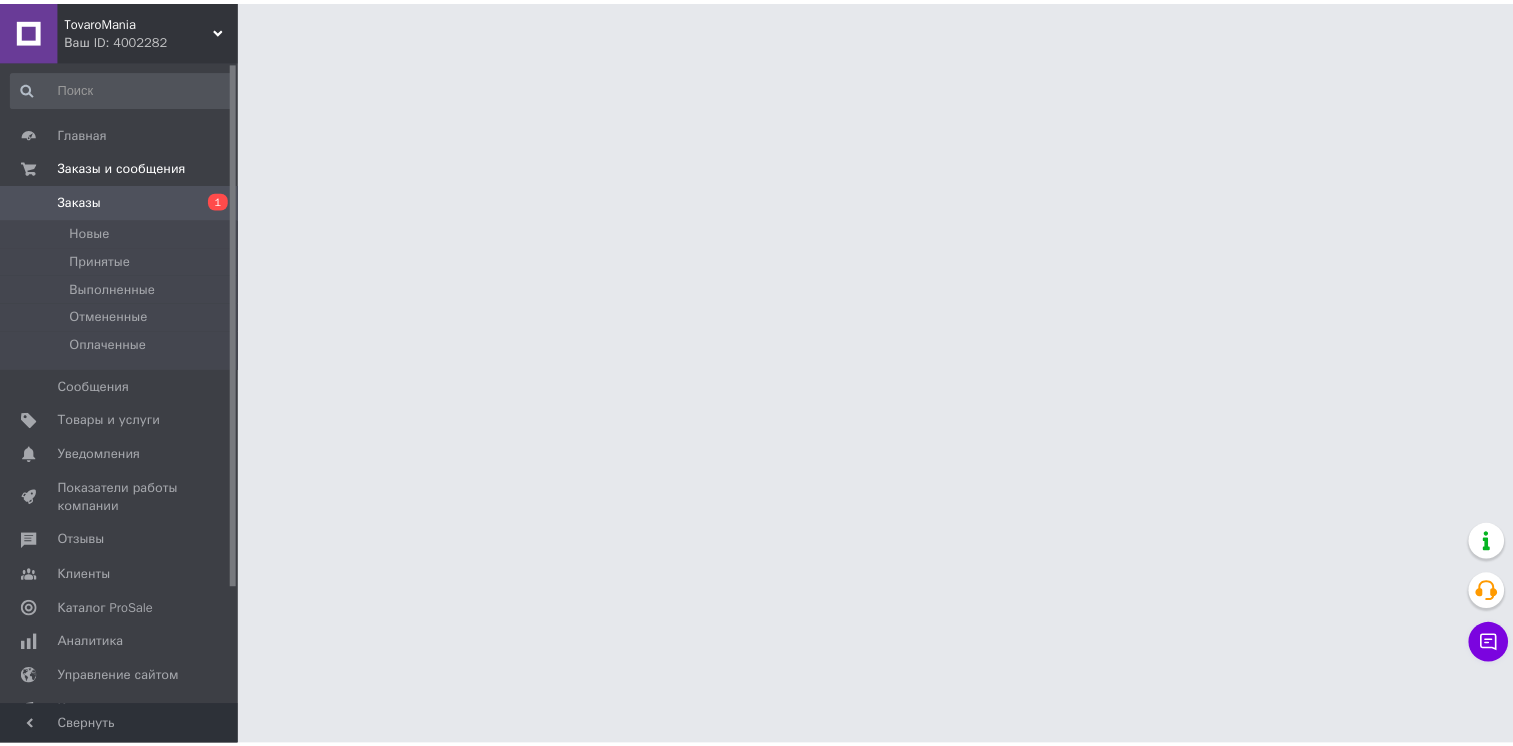 scroll, scrollTop: 0, scrollLeft: 0, axis: both 